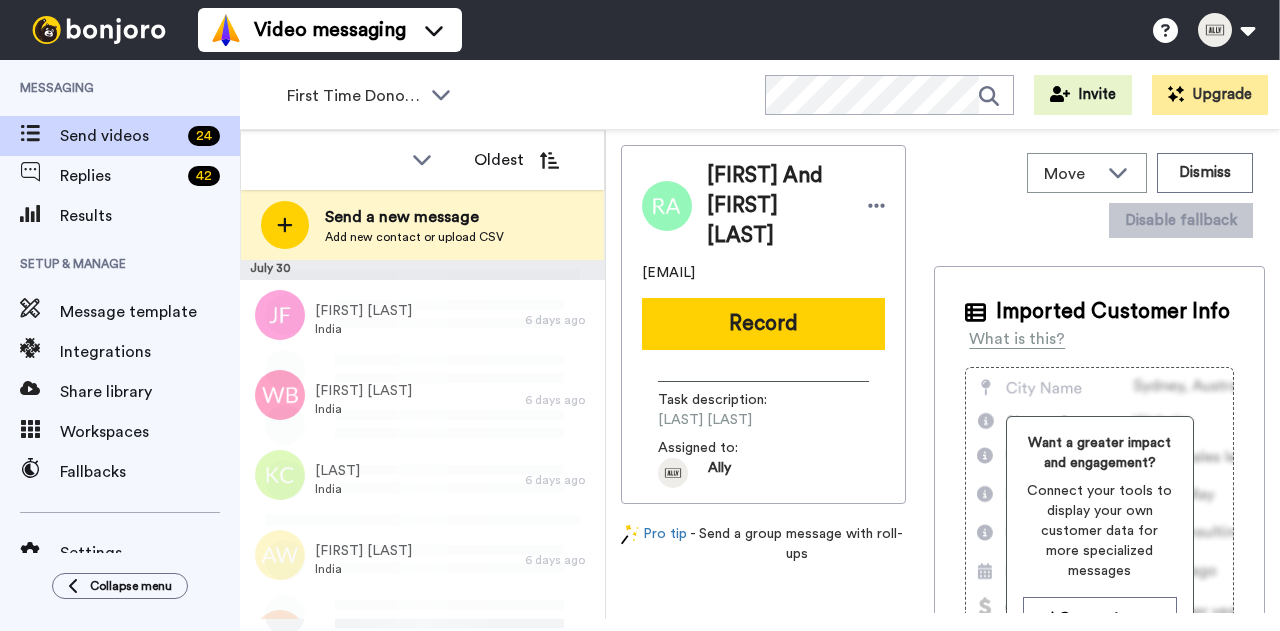 scroll, scrollTop: 0, scrollLeft: 0, axis: both 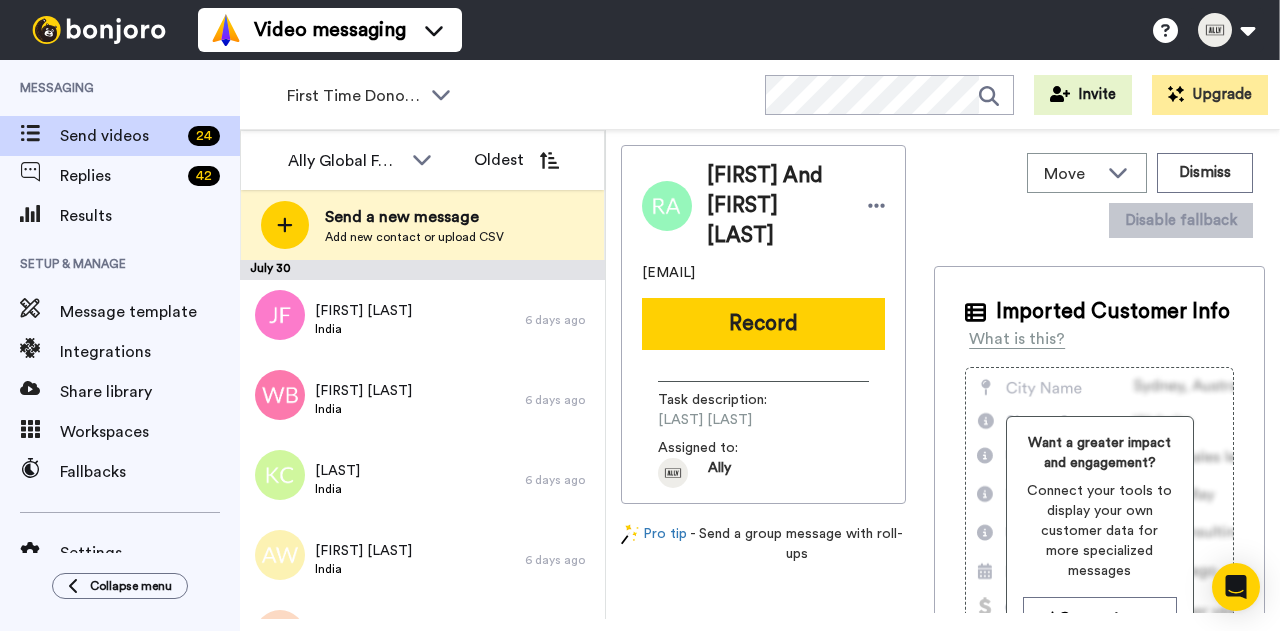 click on "Reg And Doris Dressler rd_dressler@hotmail.com Record Task description : Makwa Dodem Assigned to: Ally   Pro tip   - Send a group message with roll-ups" at bounding box center [763, 379] 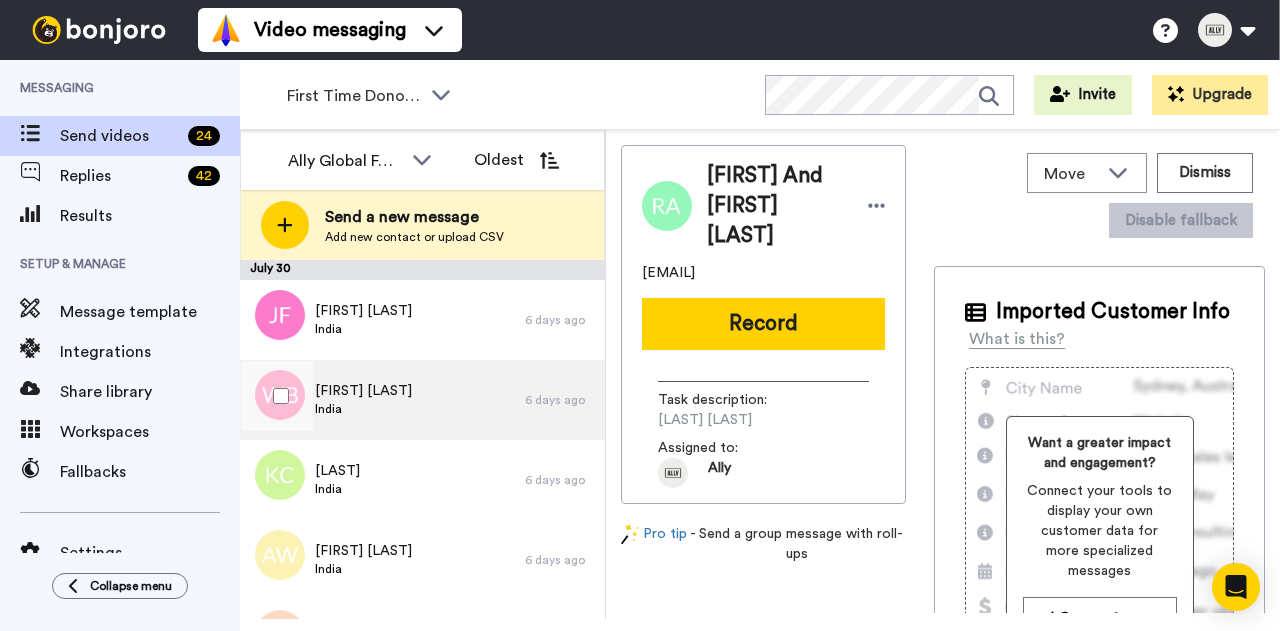 click on "Wesley Brown India" at bounding box center (363, 400) 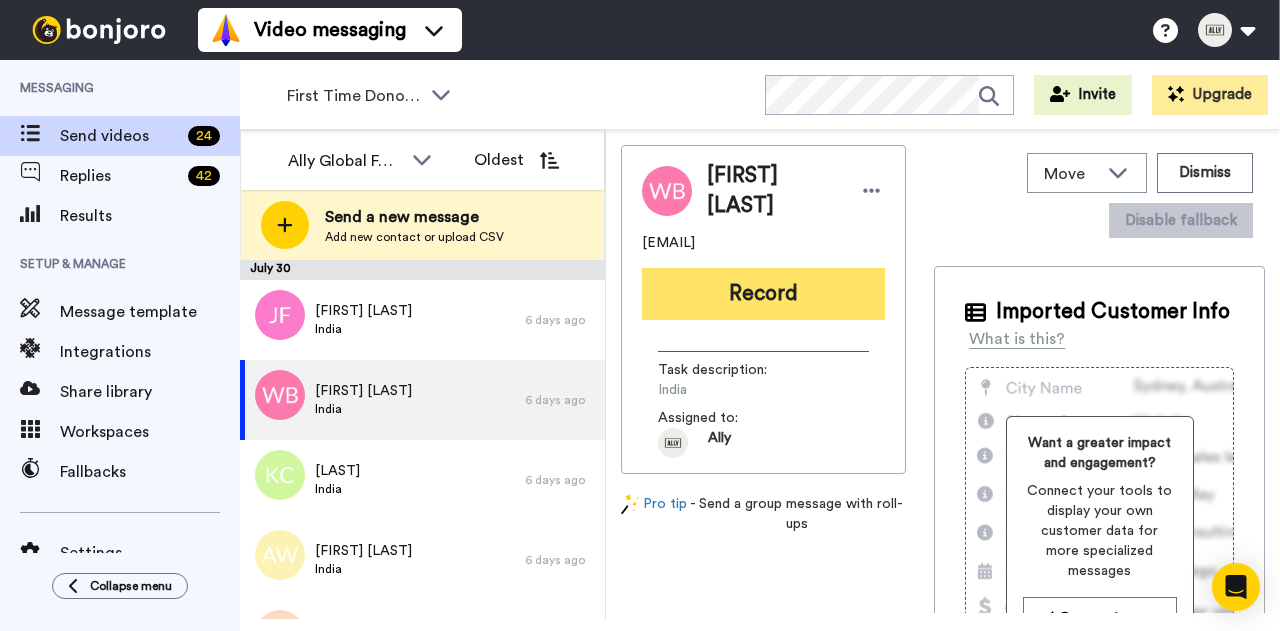 click on "Record" at bounding box center [763, 294] 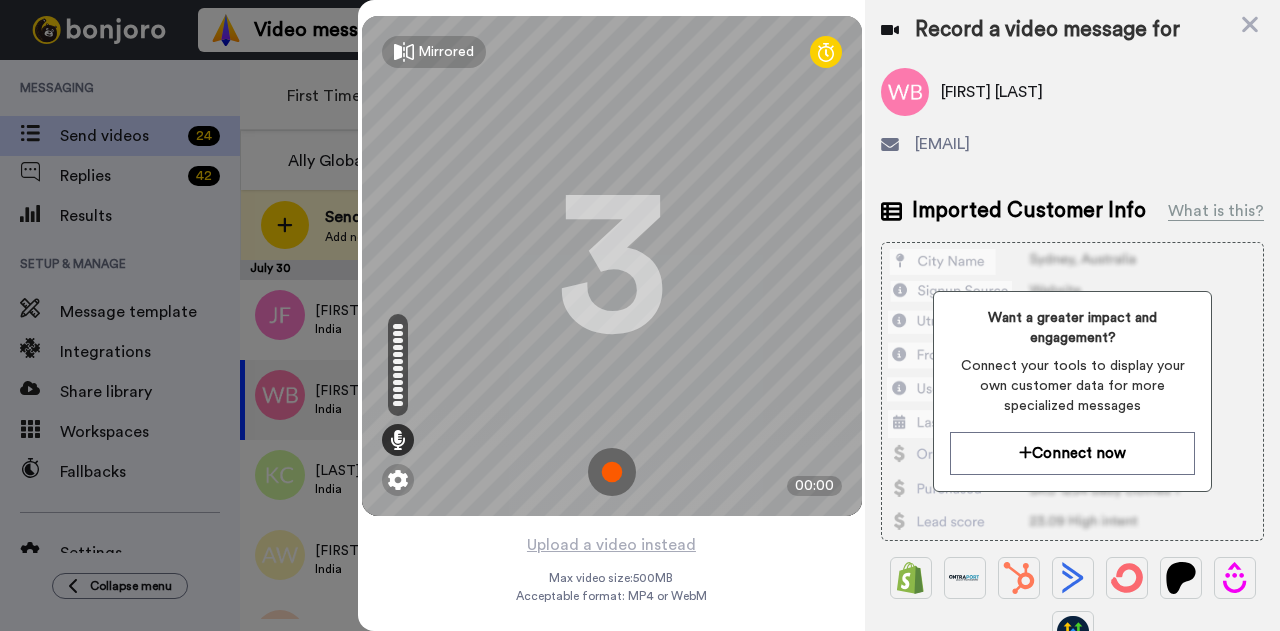 click at bounding box center [640, 315] 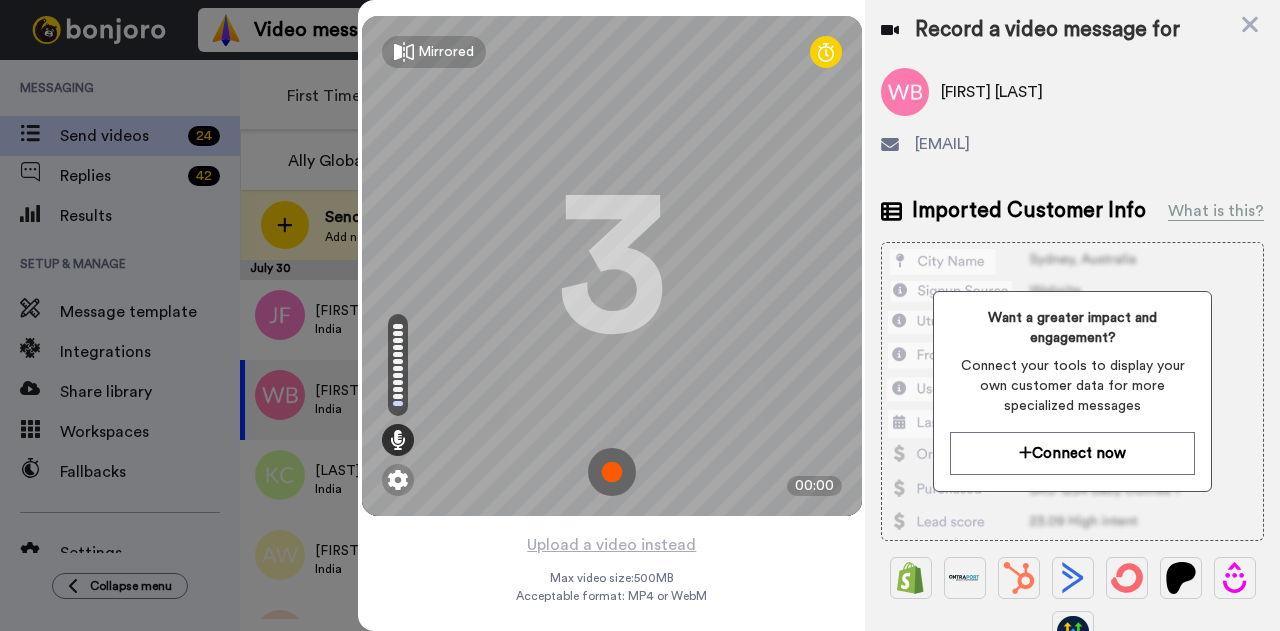 click at bounding box center (612, 472) 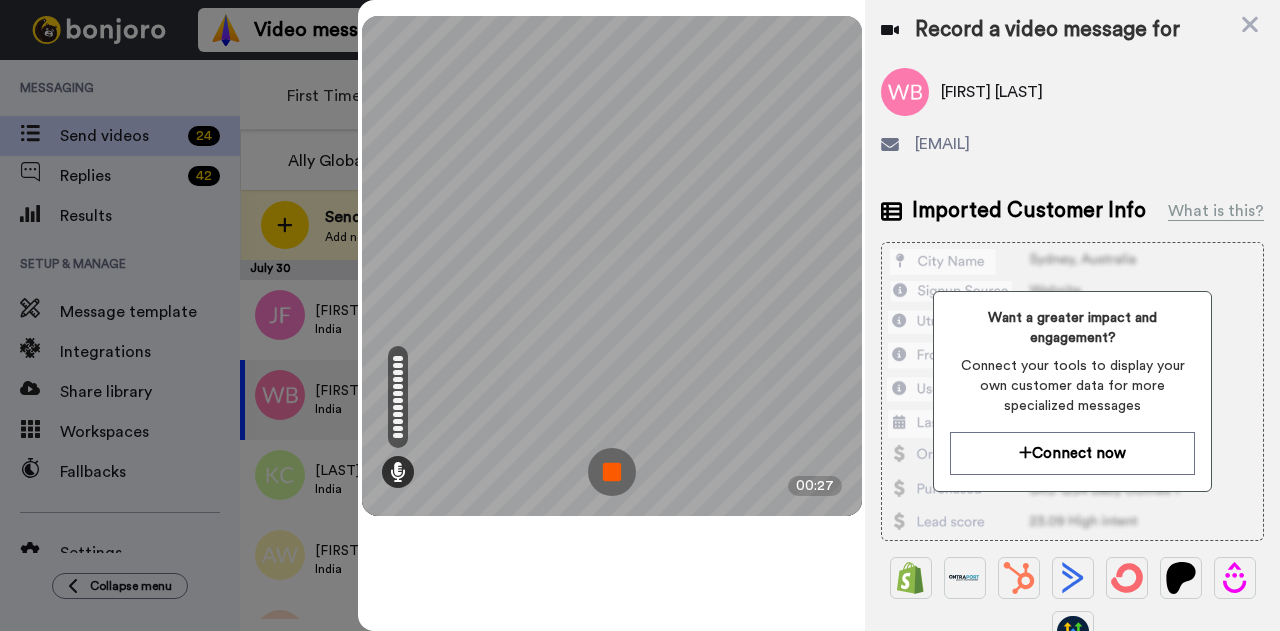 click at bounding box center [612, 472] 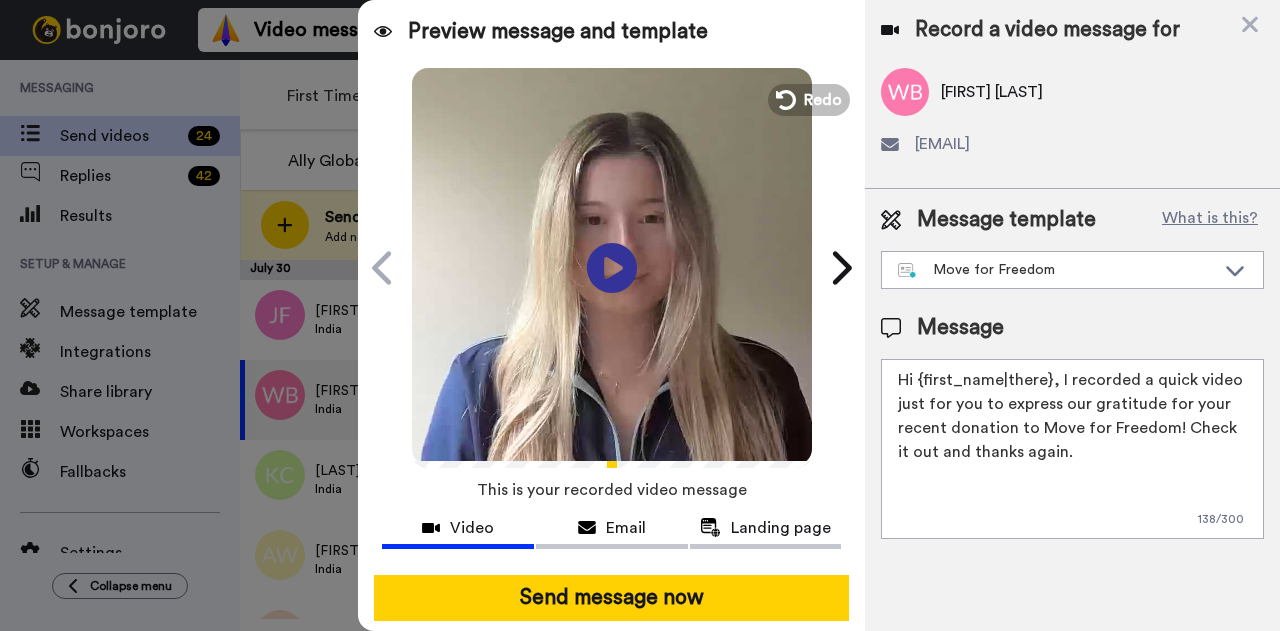 click at bounding box center (640, 315) 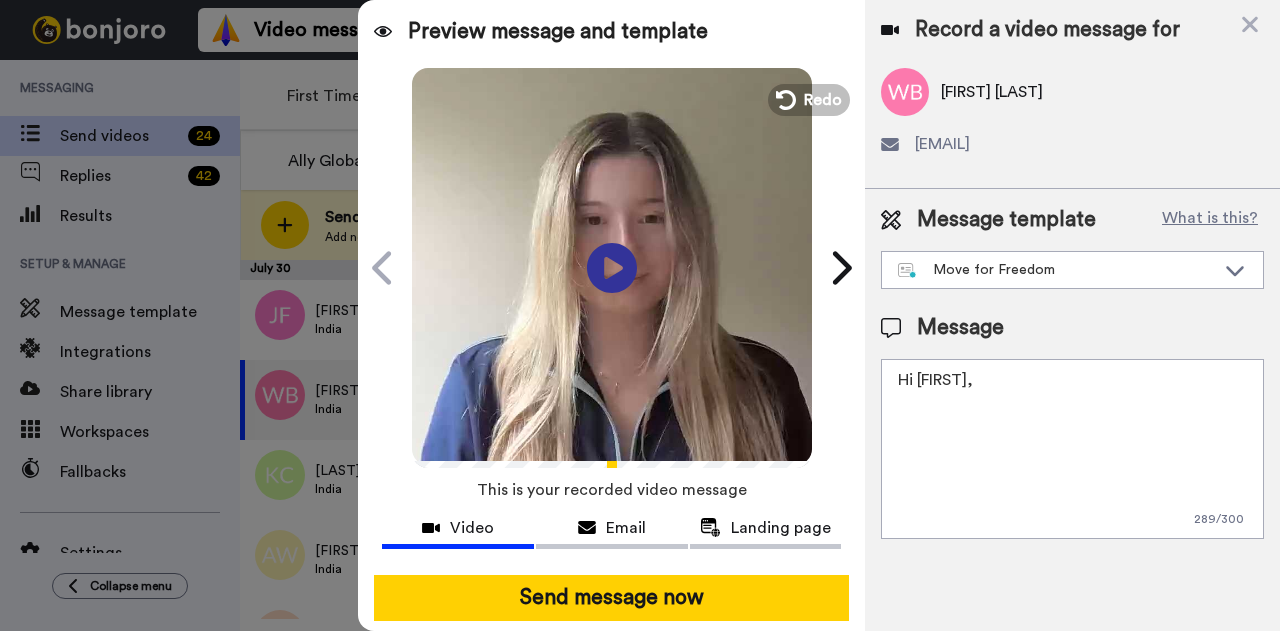 paste on "I recorded a quick video to express our gratitude for participating in Move for Freedom this year! You helped make such an incredible impact and we couldn't have done it without people like you!" 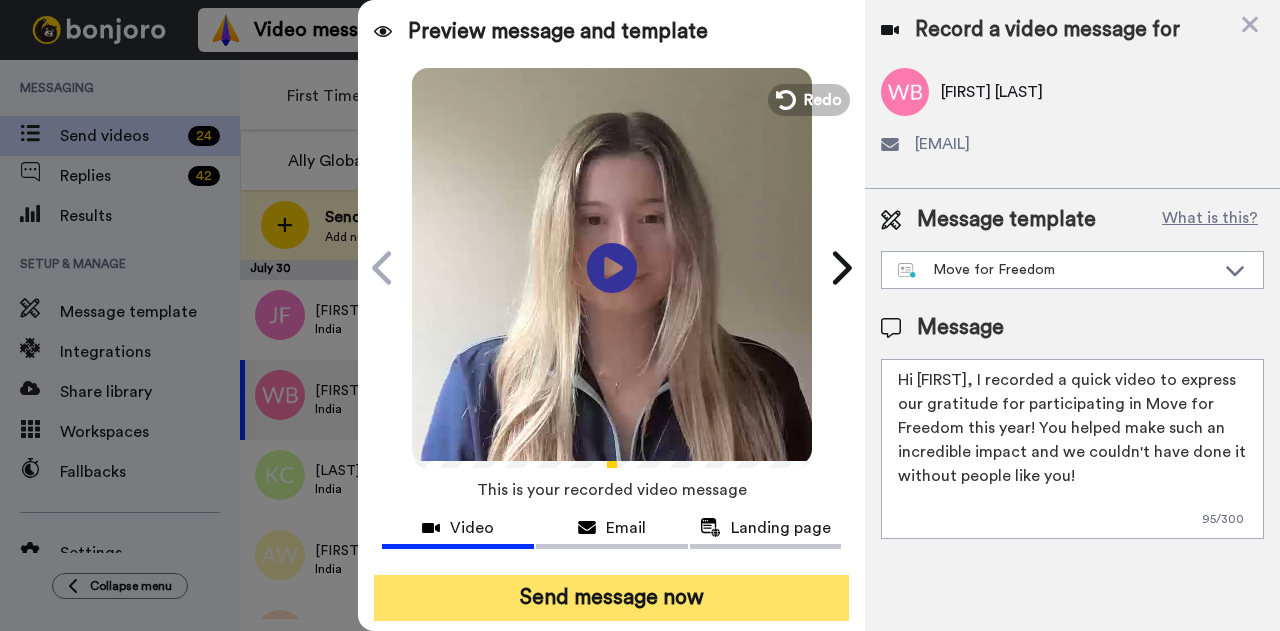 type on "Hi Wesley, I recorded a quick video to express our gratitude for participating in Move for Freedom this year! You helped make such an incredible impact and we couldn't have done it without people like you!" 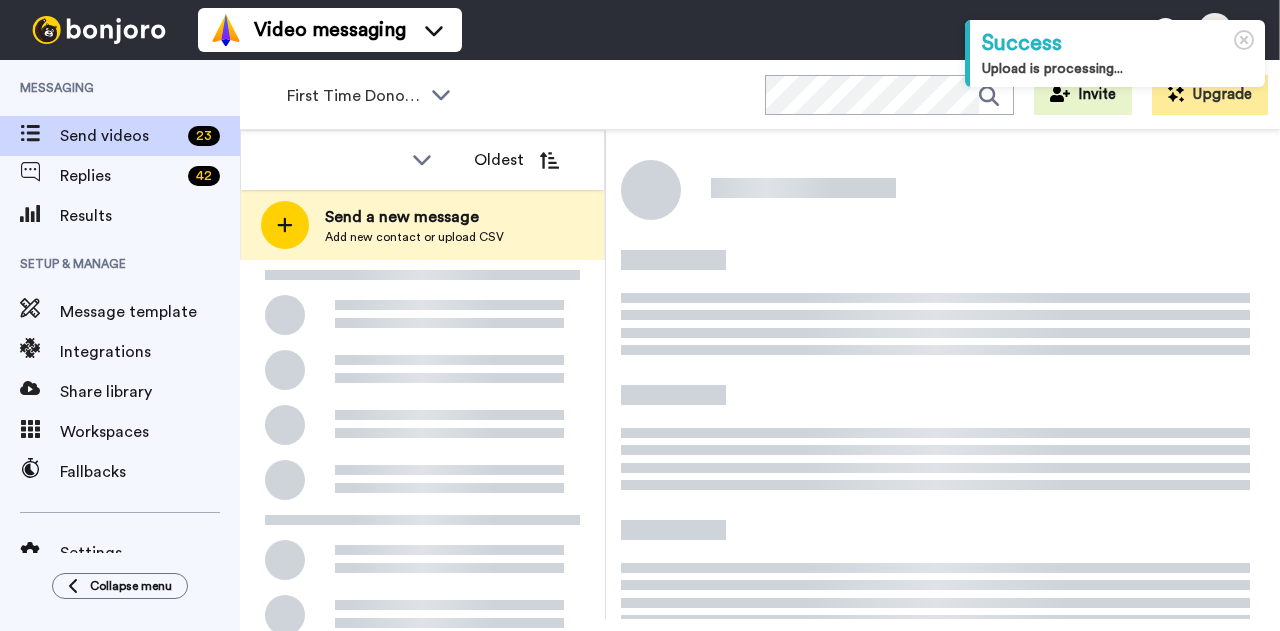 scroll, scrollTop: 0, scrollLeft: 0, axis: both 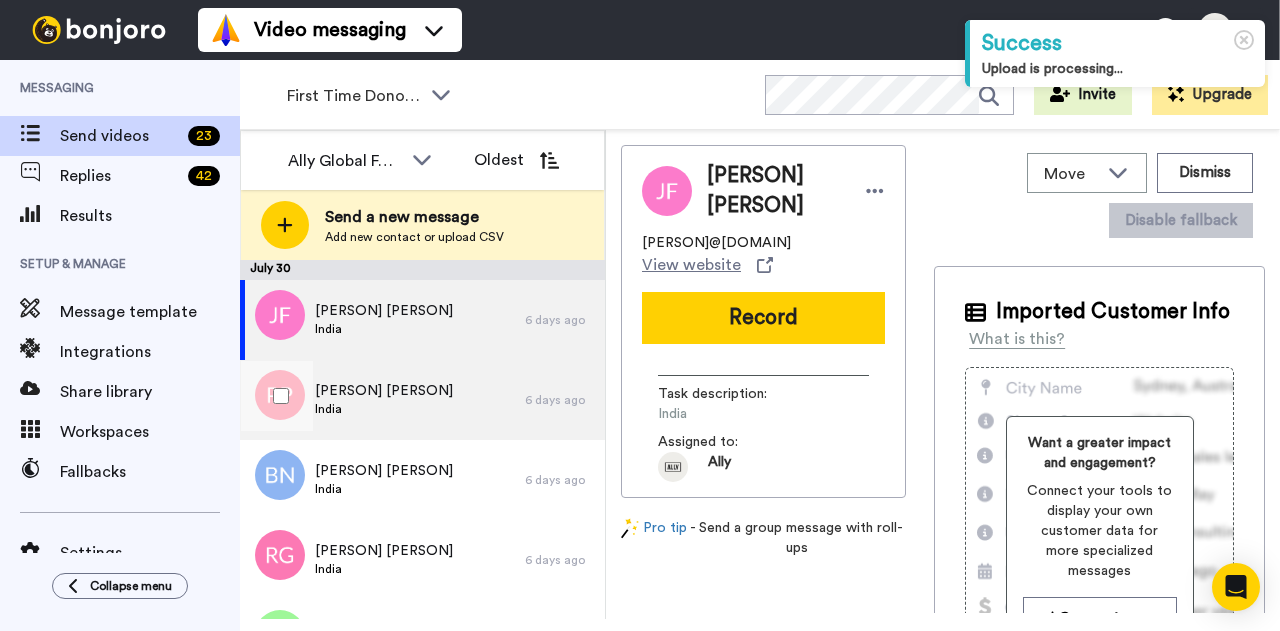 click on "[PERSON] [PERSON] [LOCATION]" at bounding box center [382, 400] 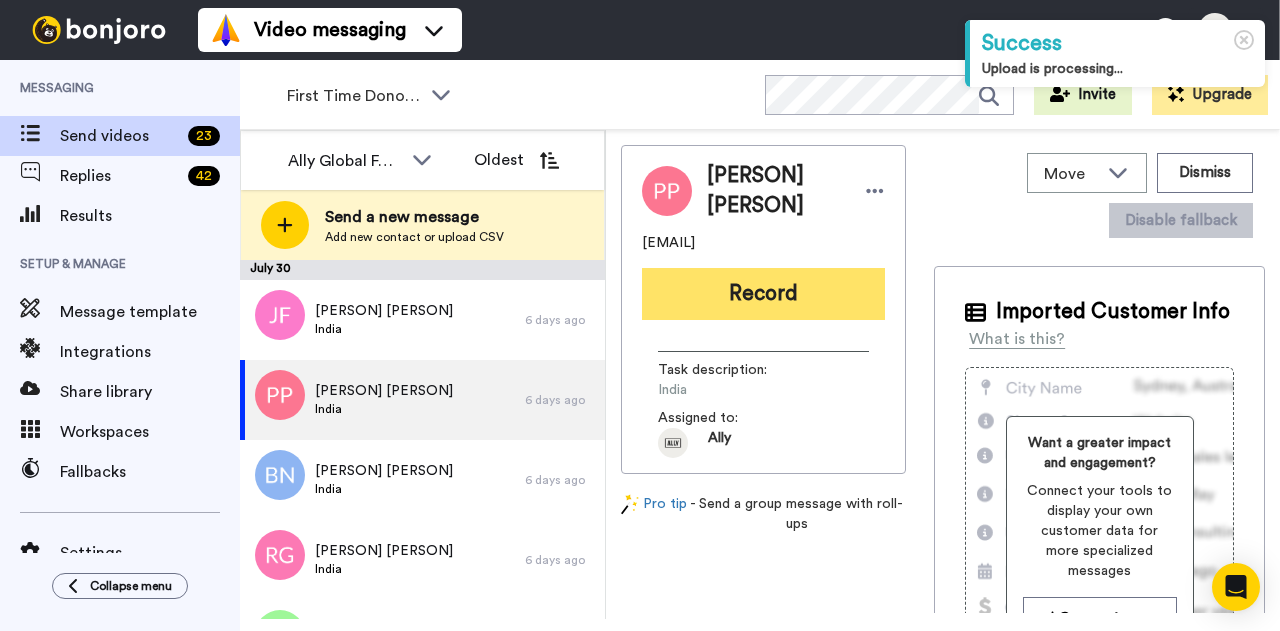click on "Record" at bounding box center (763, 294) 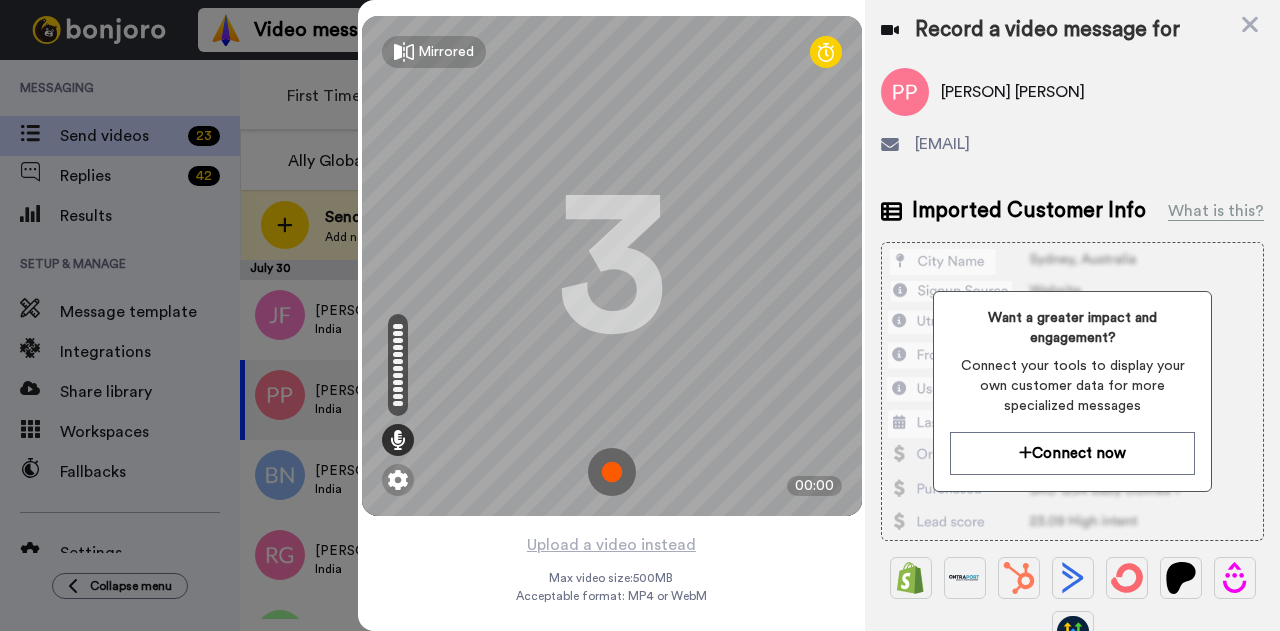 click at bounding box center [612, 472] 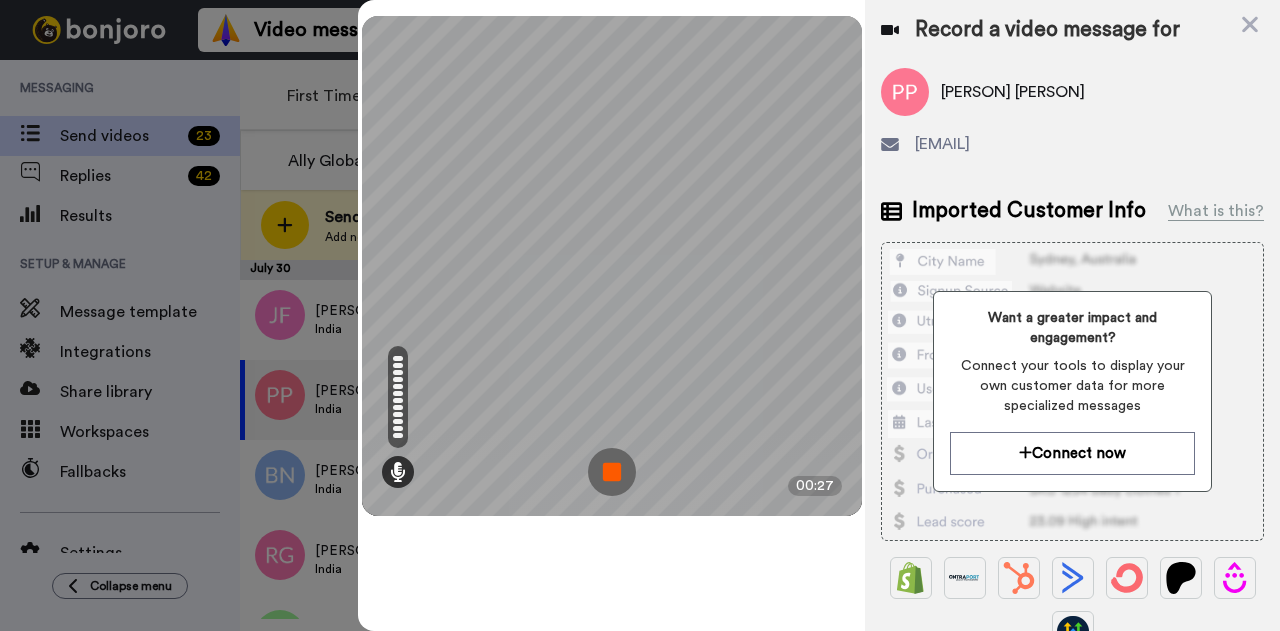 click at bounding box center [612, 472] 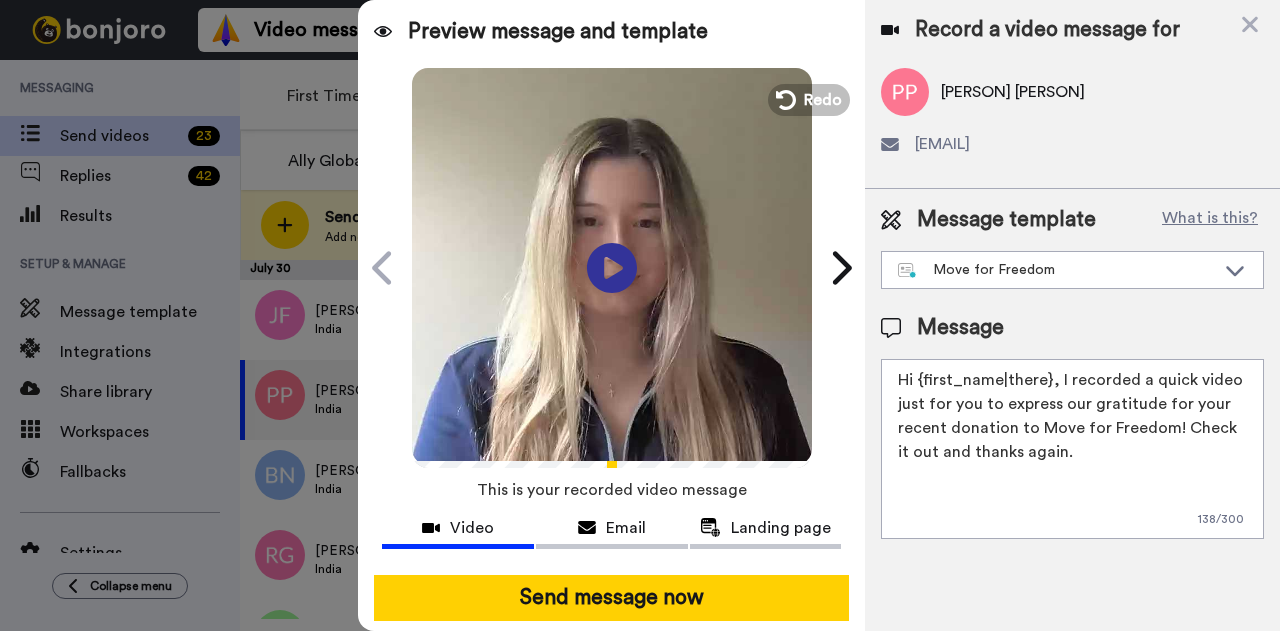 drag, startPoint x: 1045, startPoint y: 379, endPoint x: 914, endPoint y: 376, distance: 131.03435 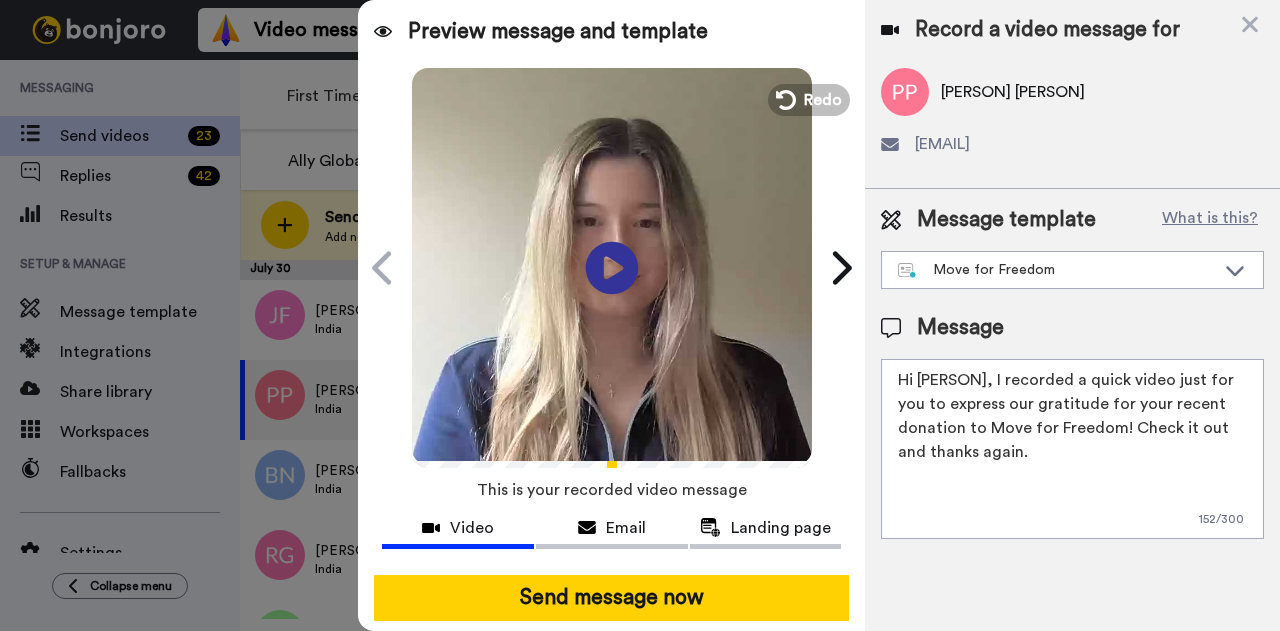 click 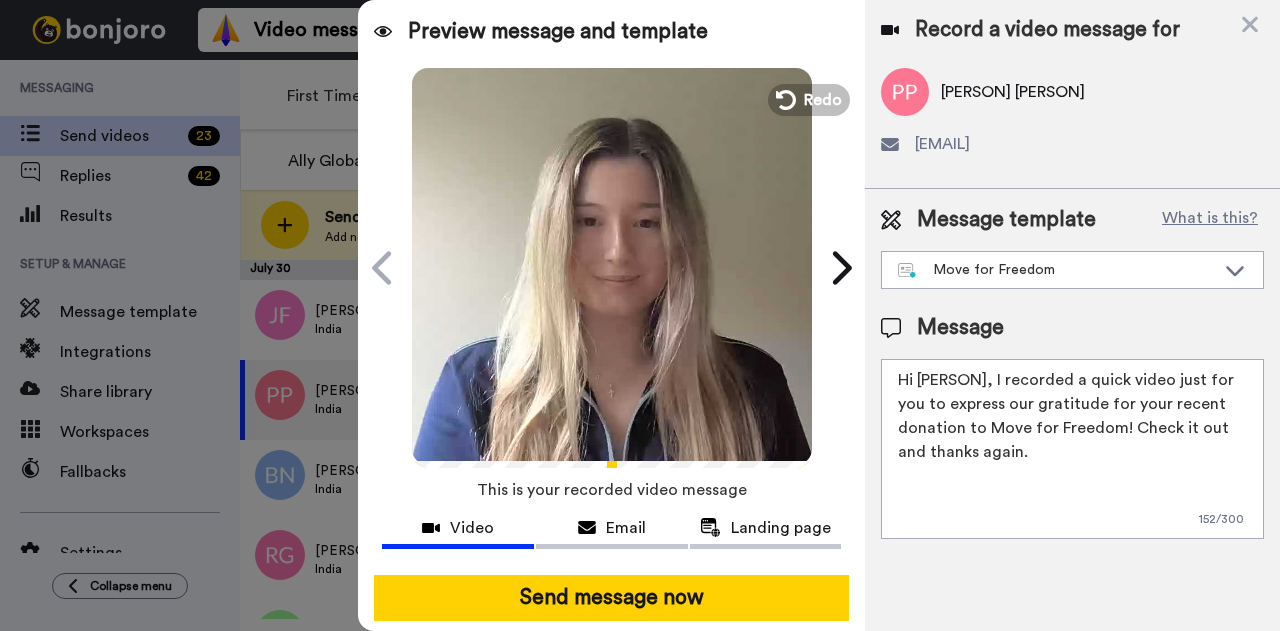 click at bounding box center [612, 265] 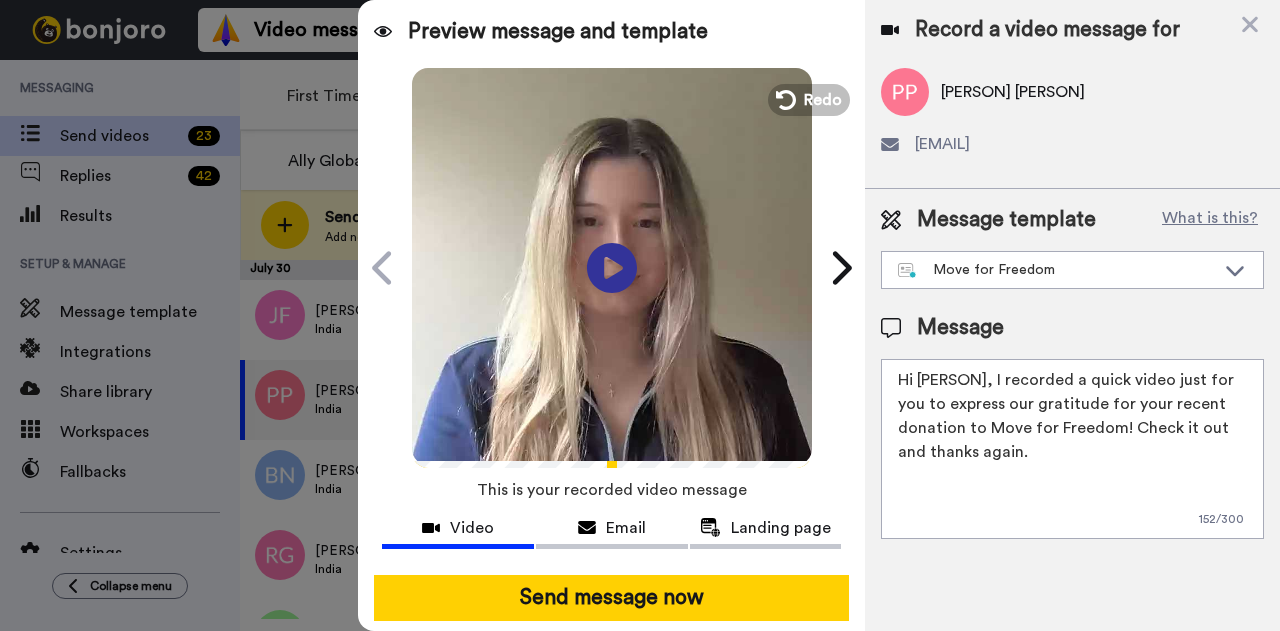 drag, startPoint x: 954, startPoint y: 378, endPoint x: 1042, endPoint y: 561, distance: 203.0591 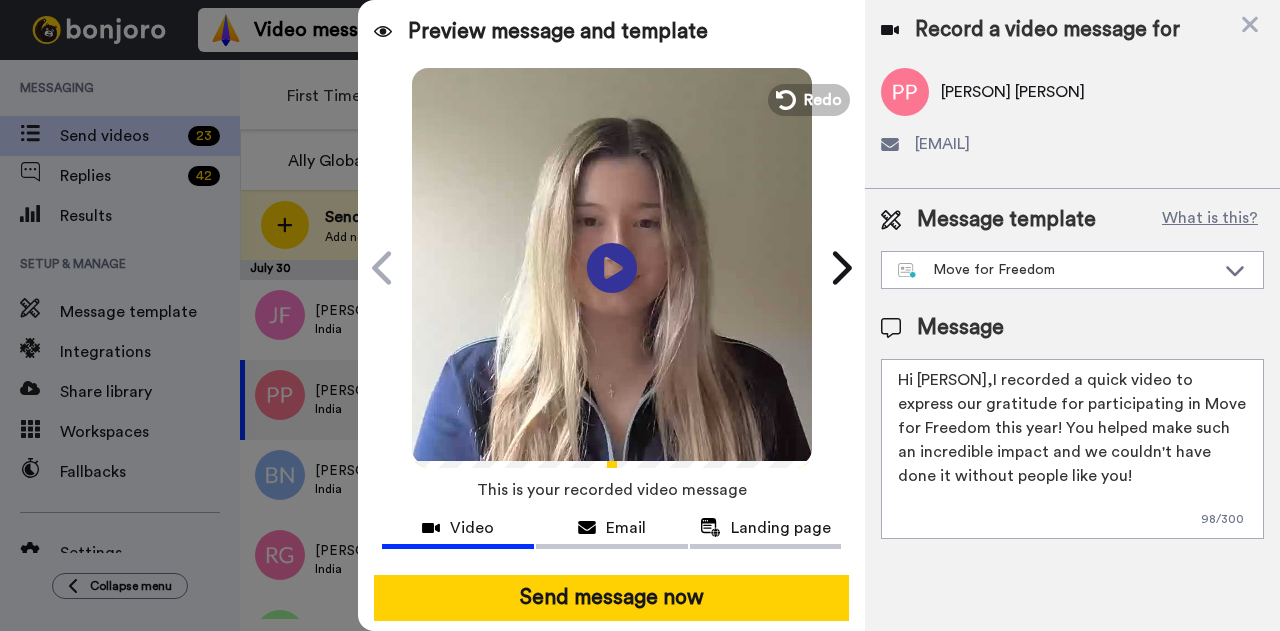 click on "Hi [PERSON],I recorded a quick video to express our gratitude for participating in Move for Freedom this year! You helped make such an incredible impact and we couldn't have done it without people like you!" at bounding box center [1072, 449] 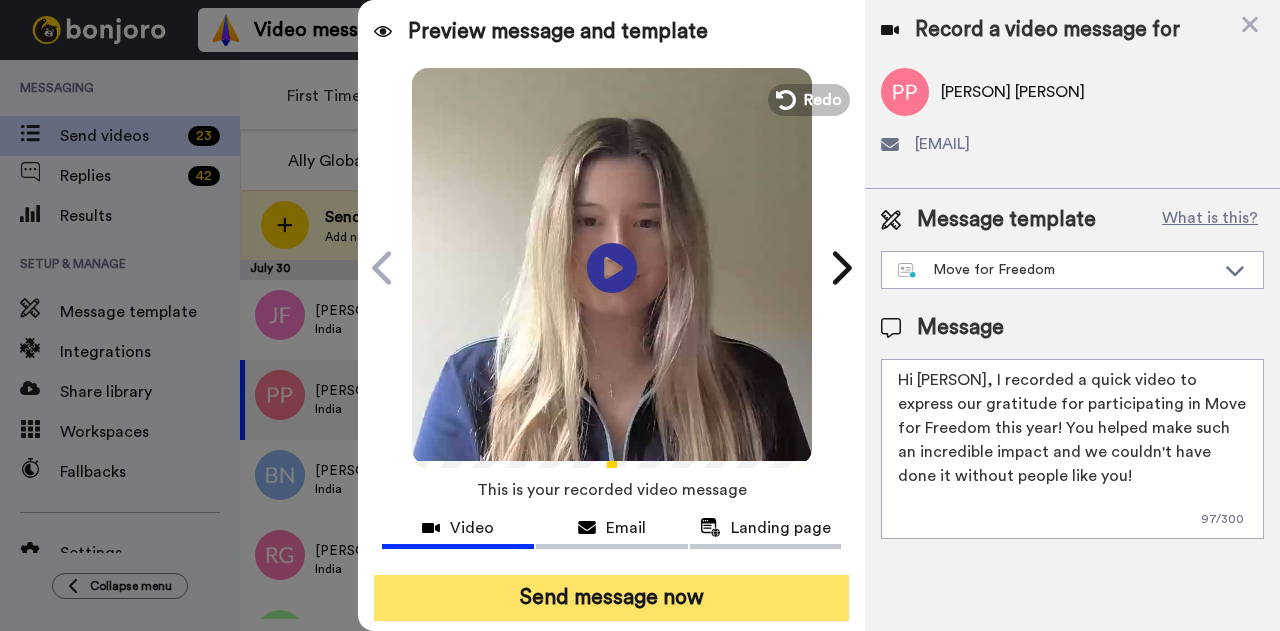 type on "Hi [PERSON], I recorded a quick video to express our gratitude for participating in Move for Freedom this year! You helped make such an incredible impact and we couldn't have done it without people like you!" 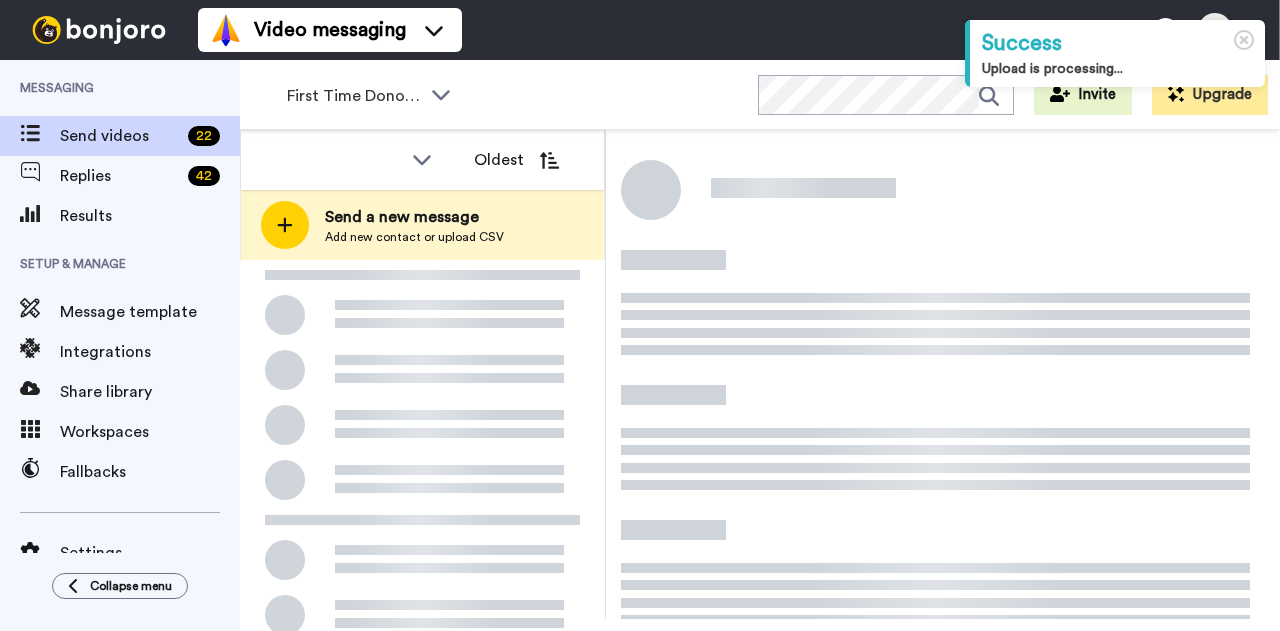scroll, scrollTop: 0, scrollLeft: 0, axis: both 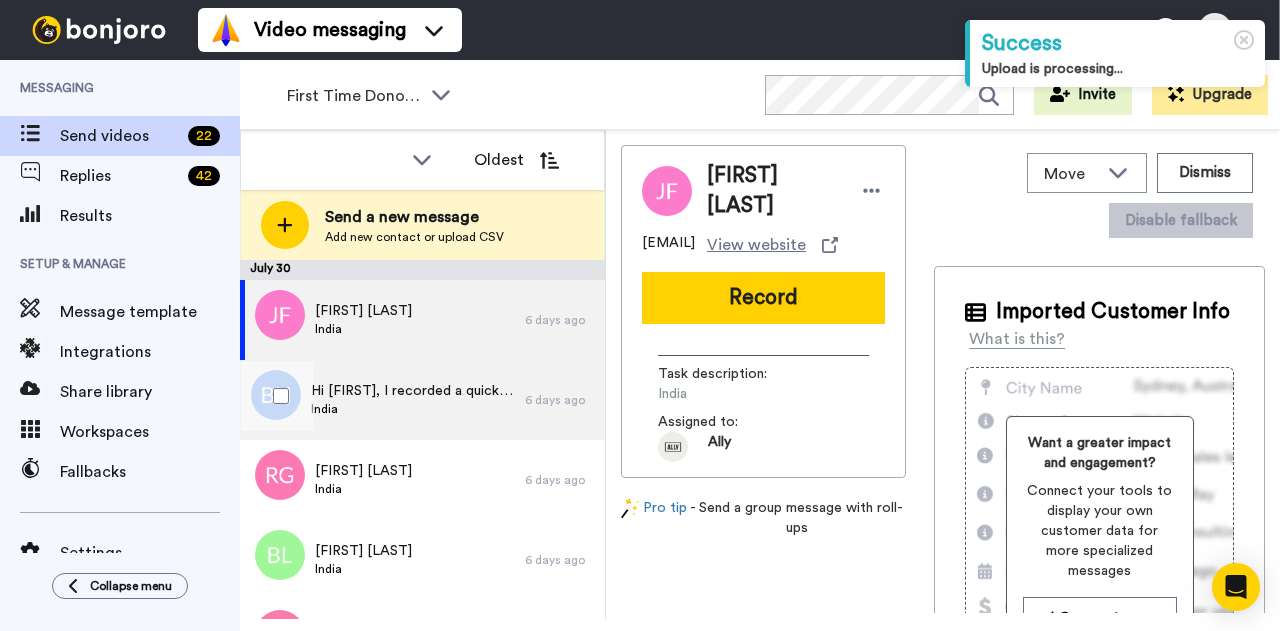 click on "Chris Merrigan India" at bounding box center [382, 400] 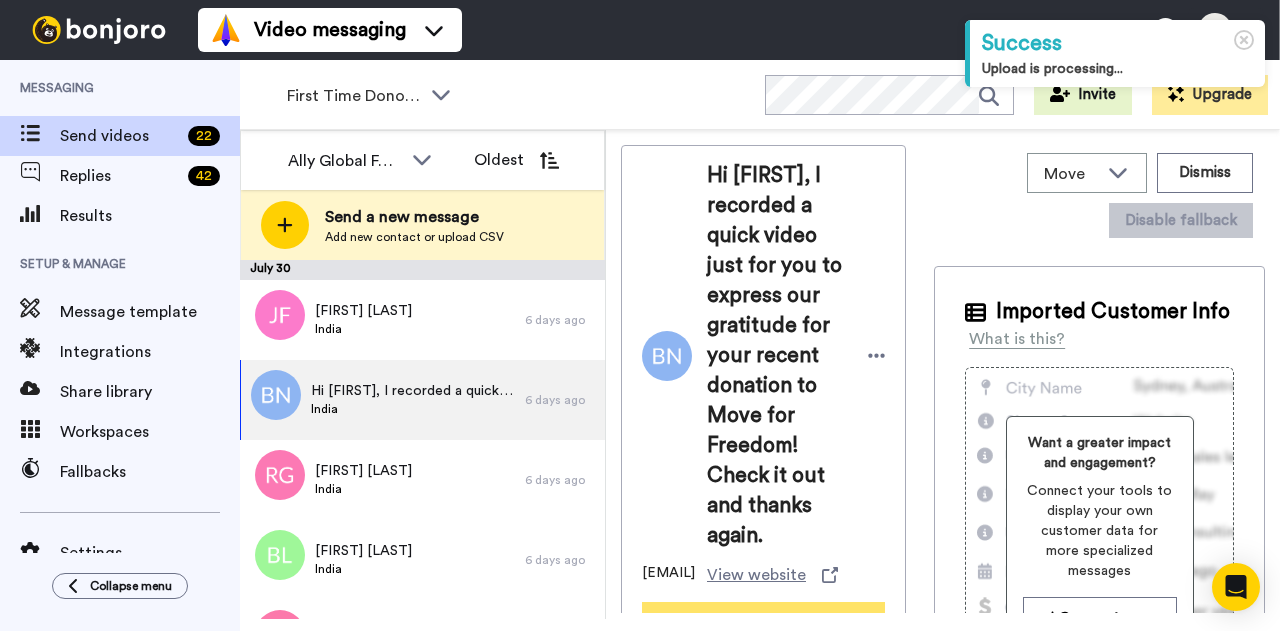 click on "Record" at bounding box center [763, 628] 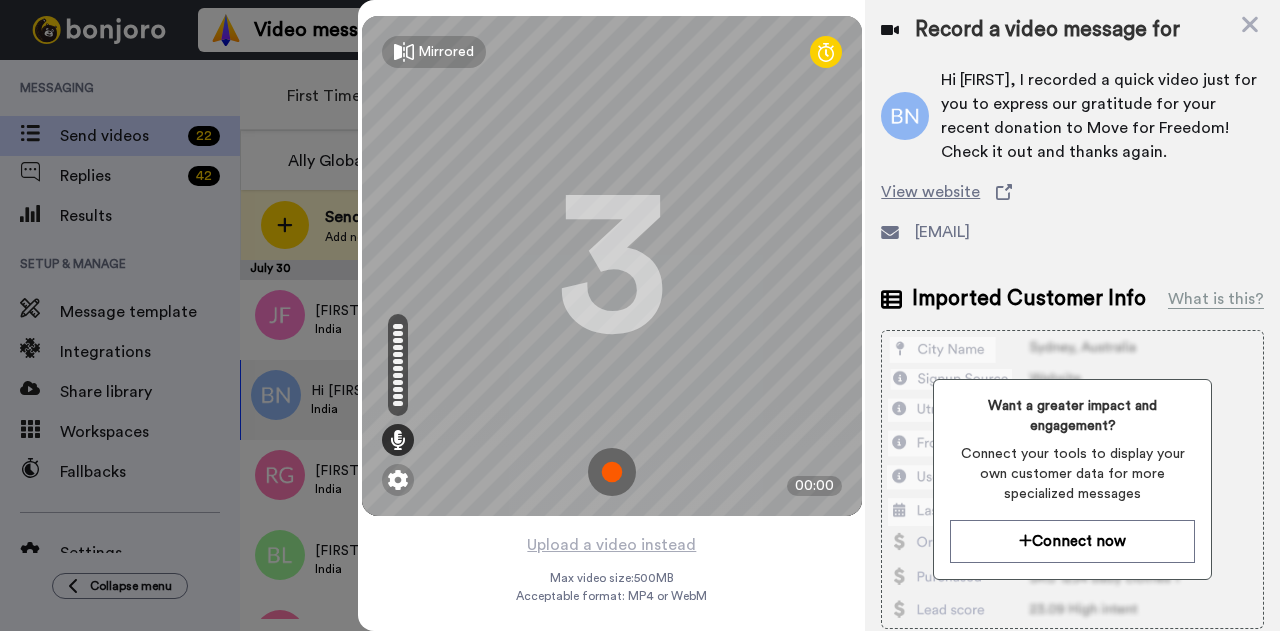 click at bounding box center [612, 472] 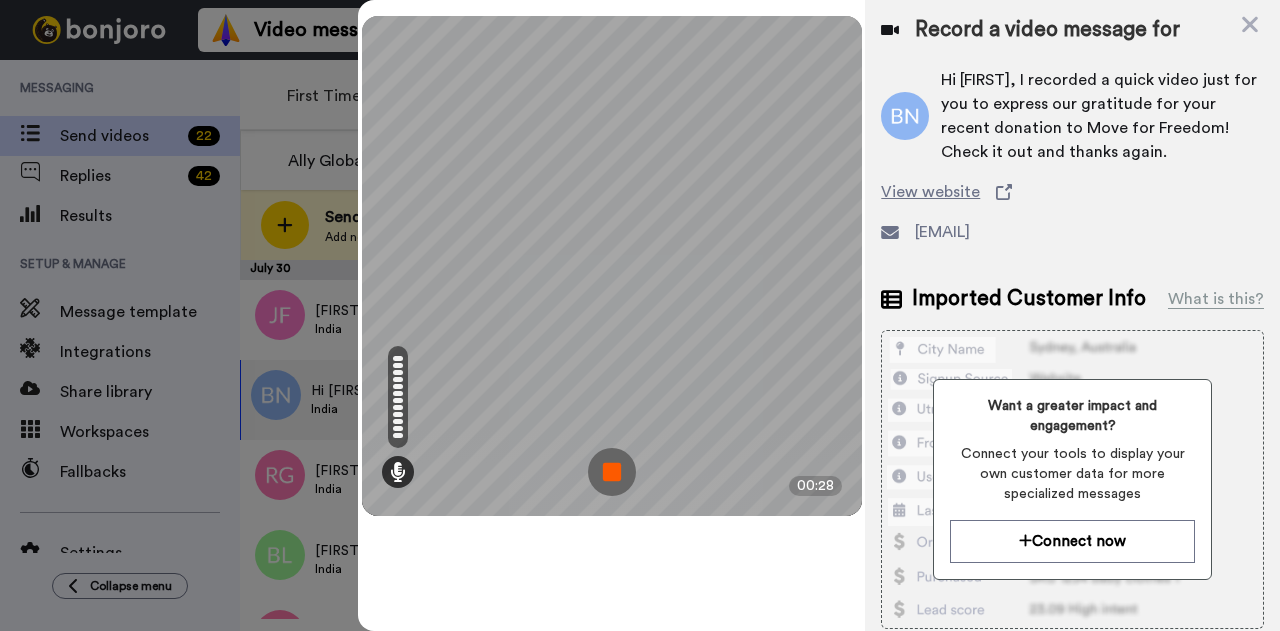 click at bounding box center (612, 472) 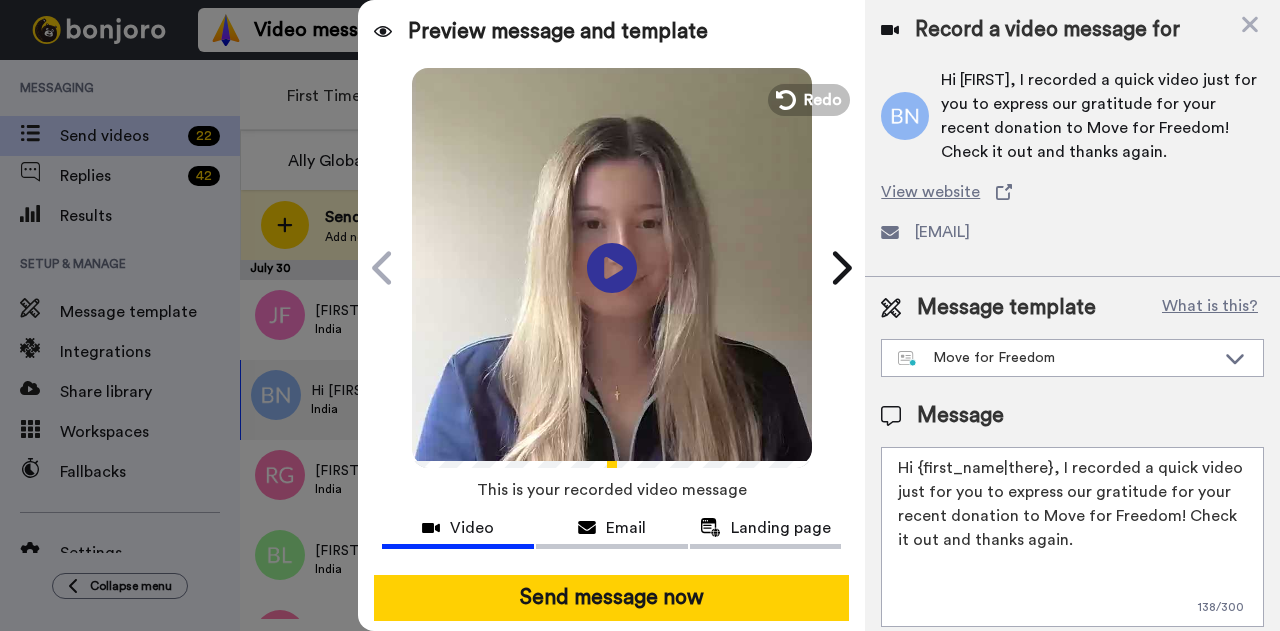 drag, startPoint x: 1047, startPoint y: 421, endPoint x: 920, endPoint y: 415, distance: 127.141655 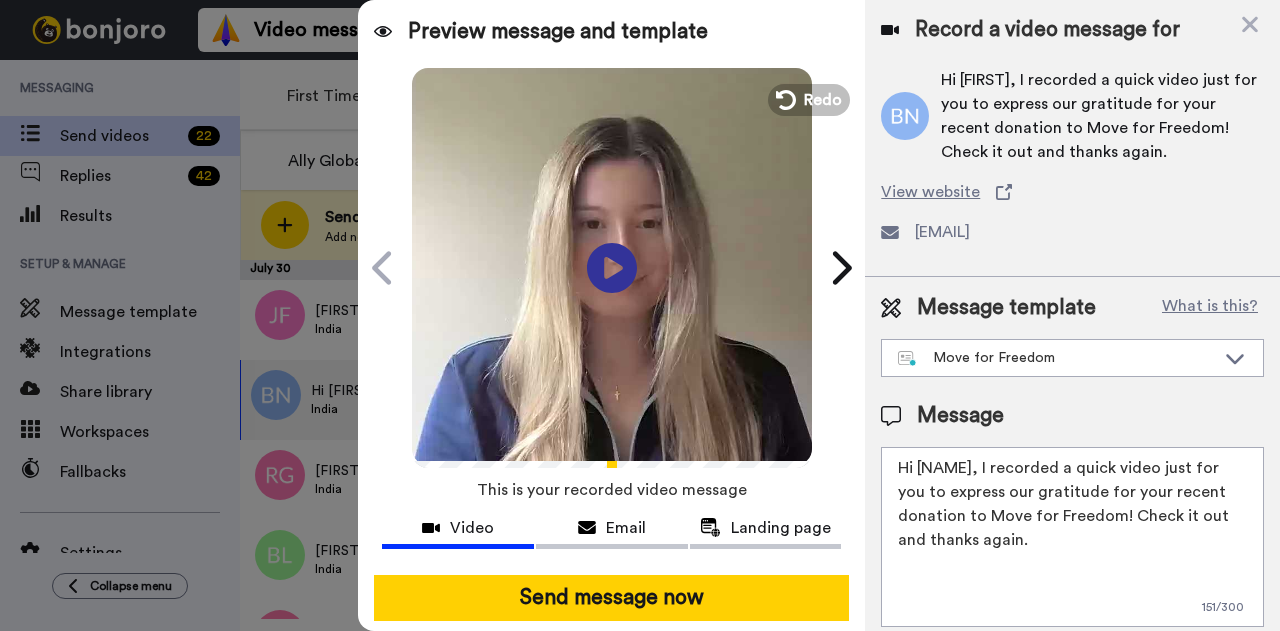 drag, startPoint x: 962, startPoint y: 421, endPoint x: 1060, endPoint y: 532, distance: 148.07092 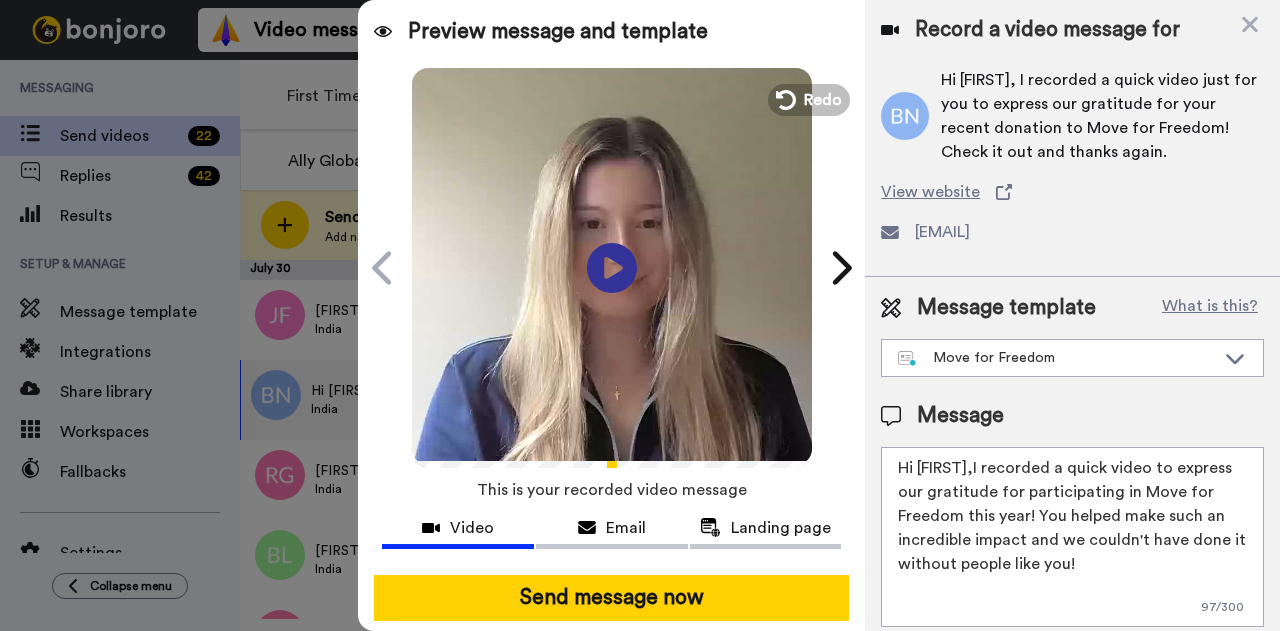 click on "Hi Chris,I recorded a quick video to express our gratitude for participating in Move for Freedom this year! You helped make such an incredible impact and we couldn't have done it without people like you!" at bounding box center (1072, 537) 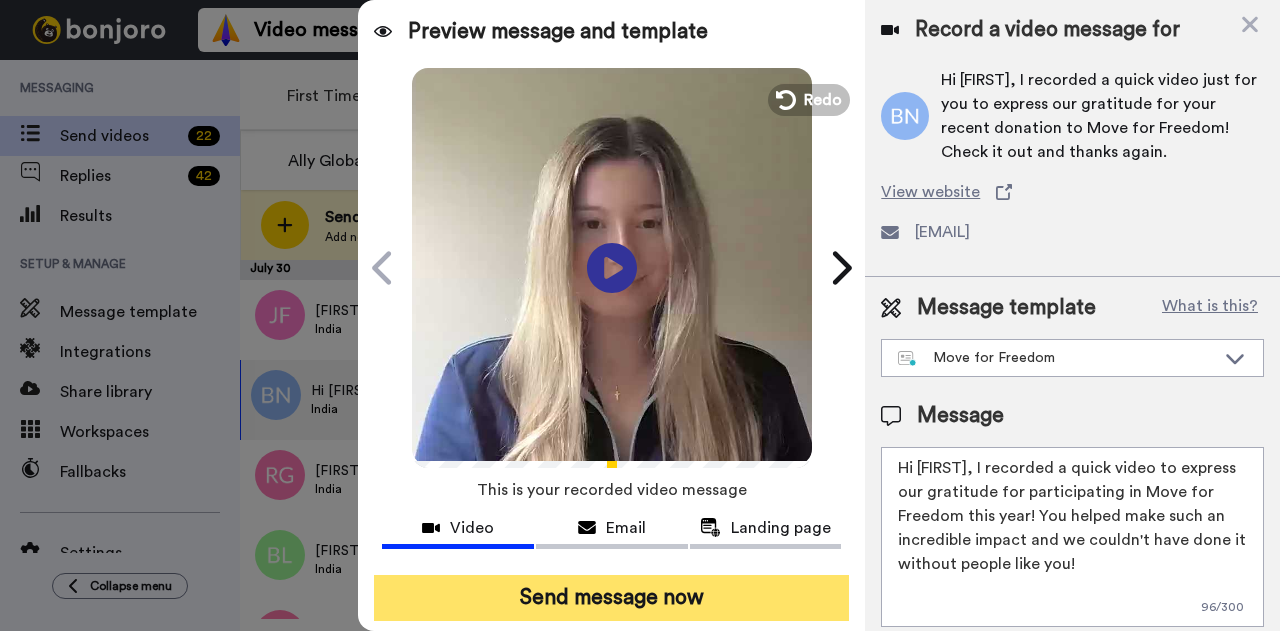 type on "Hi Chris, I recorded a quick video to express our gratitude for participating in Move for Freedom this year! You helped make such an incredible impact and we couldn't have done it without people like you!" 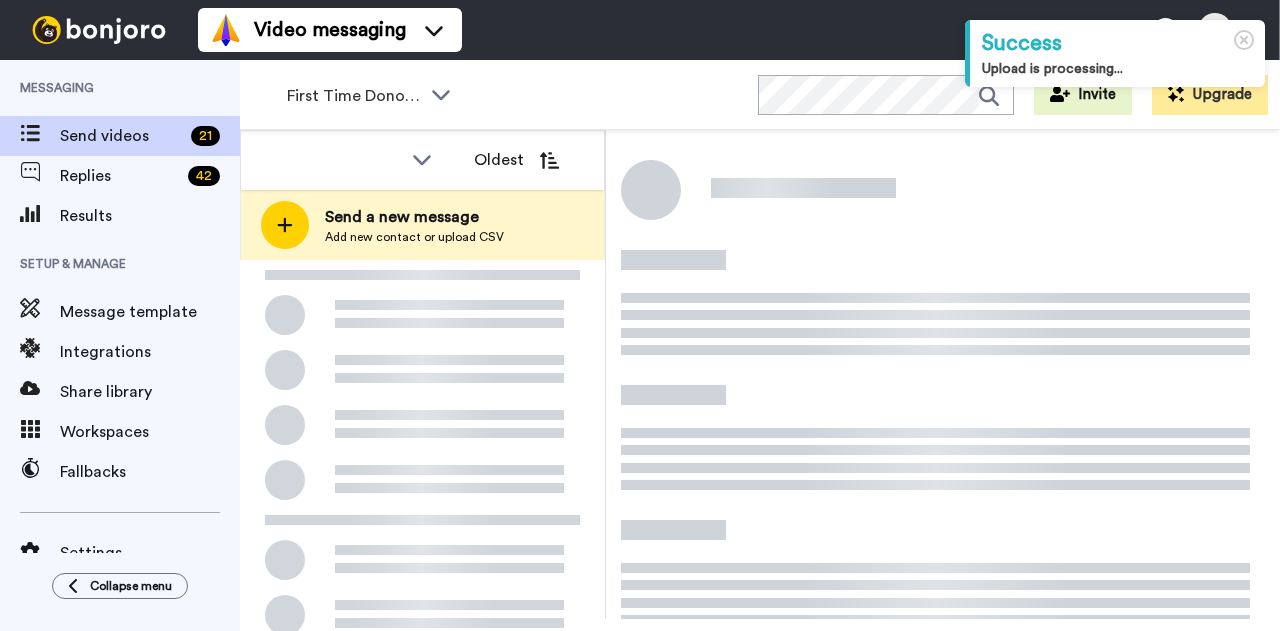scroll, scrollTop: 0, scrollLeft: 0, axis: both 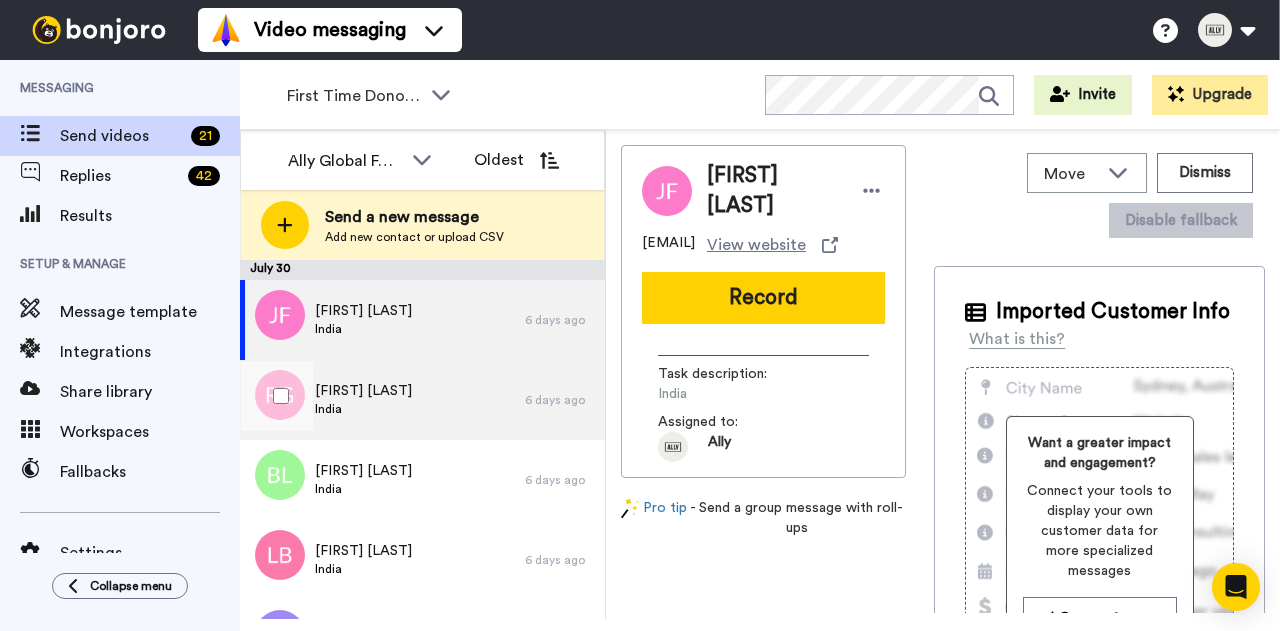 click on "India" at bounding box center (363, 409) 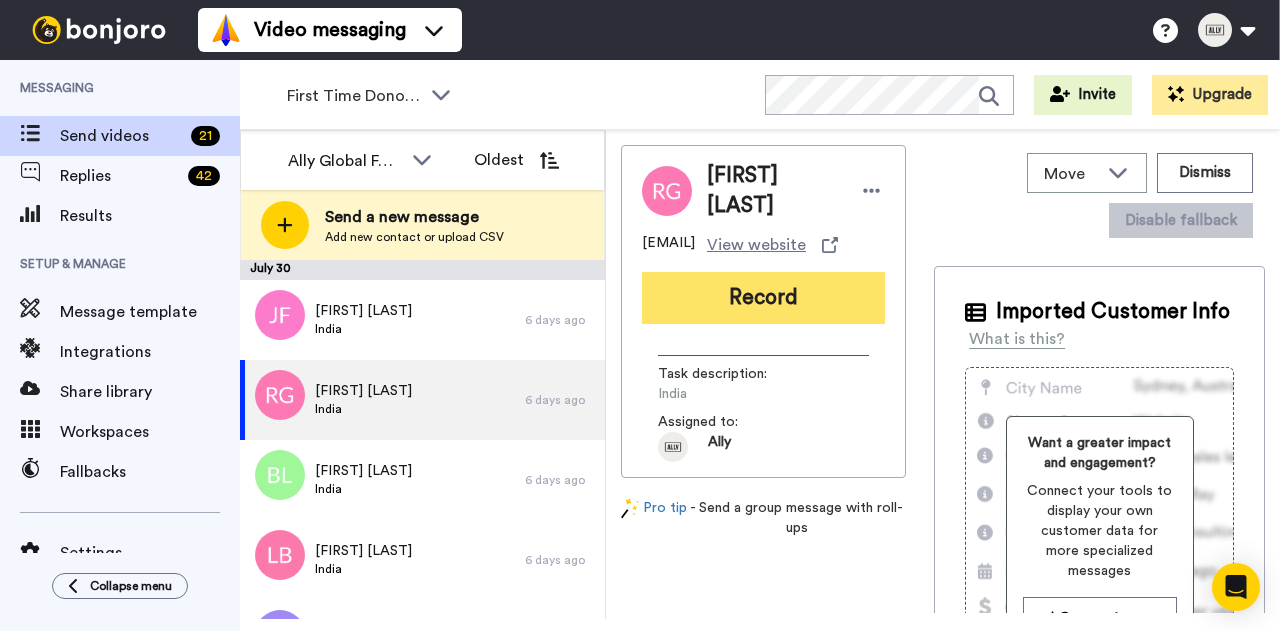 click on "Record" at bounding box center [763, 298] 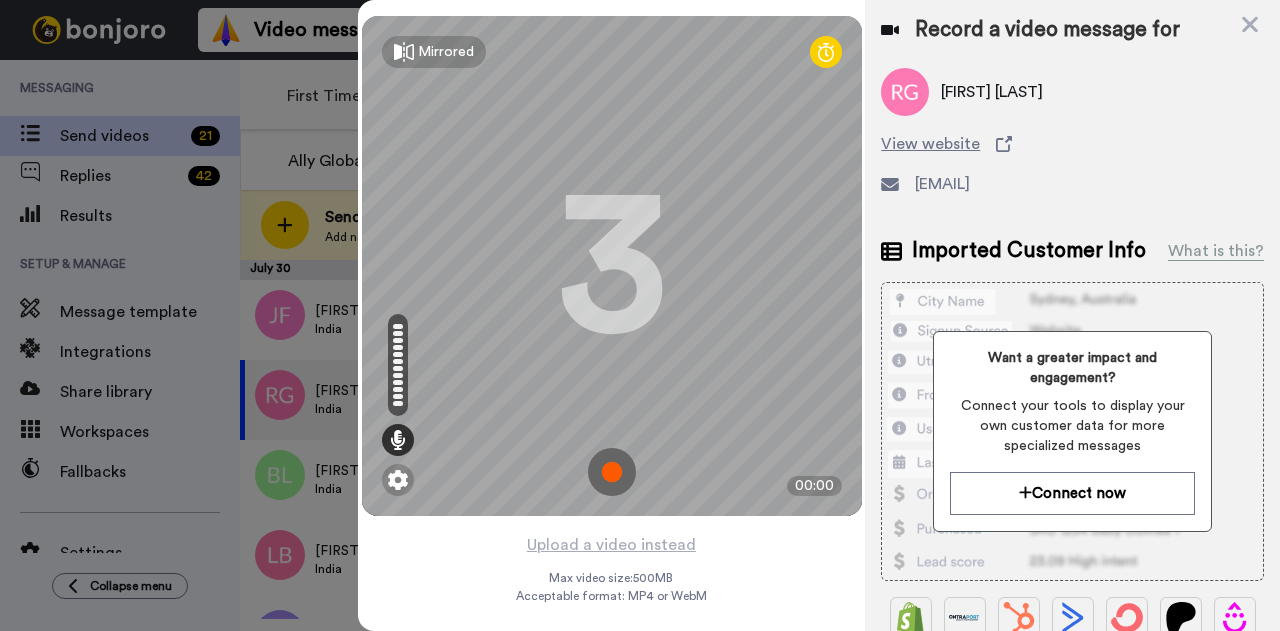 click at bounding box center (612, 472) 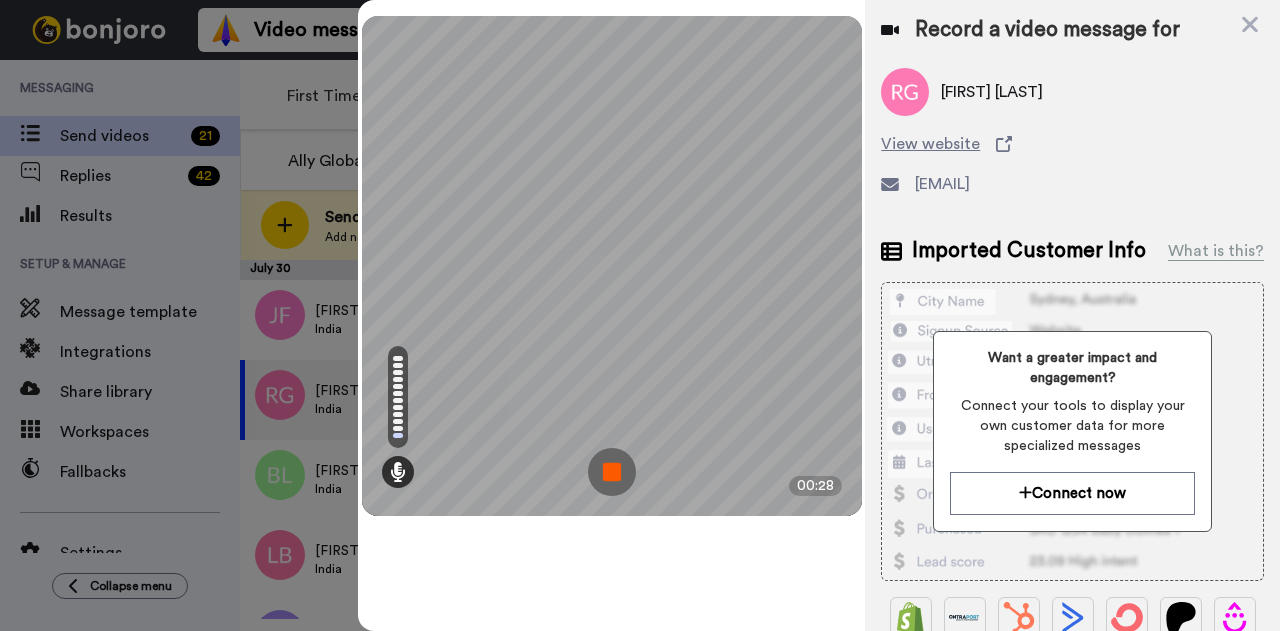 click at bounding box center (612, 472) 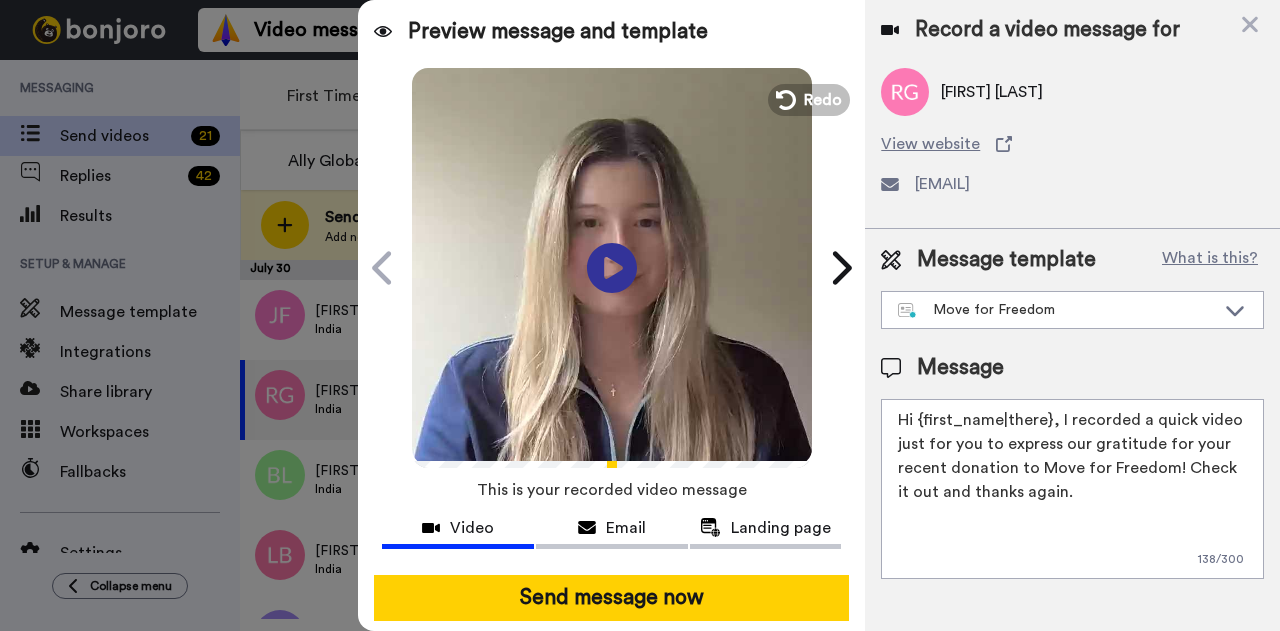 drag, startPoint x: 1046, startPoint y: 417, endPoint x: 920, endPoint y: 423, distance: 126.14278 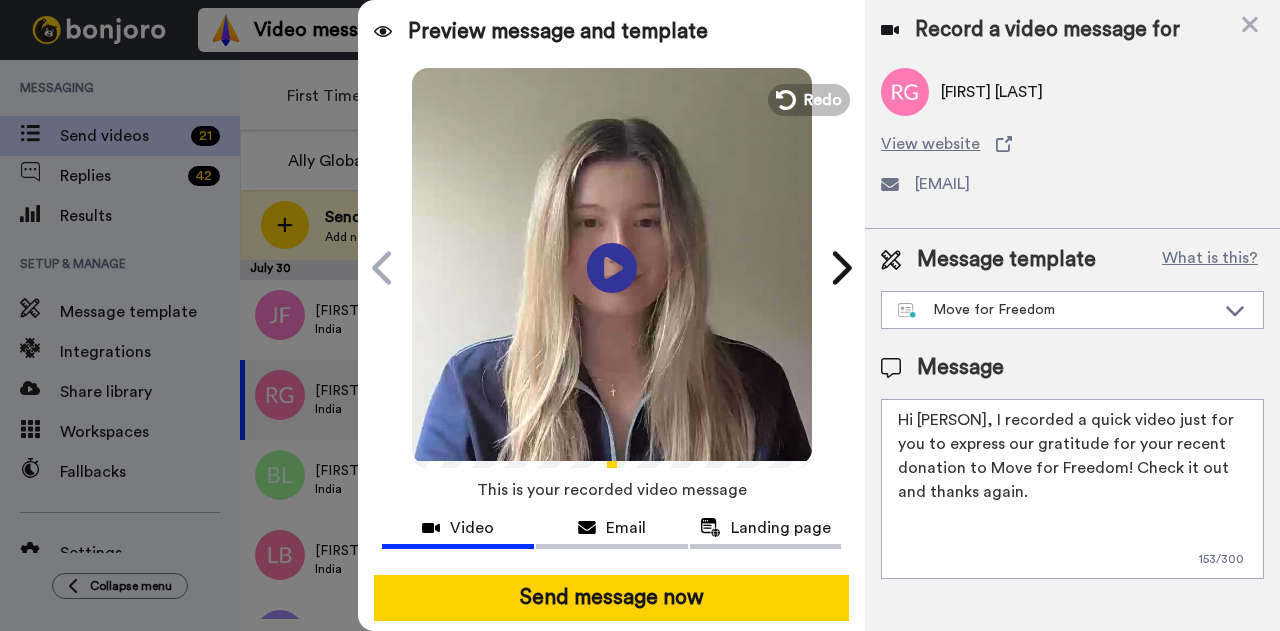 drag, startPoint x: 968, startPoint y: 499, endPoint x: 956, endPoint y: 407, distance: 92.779305 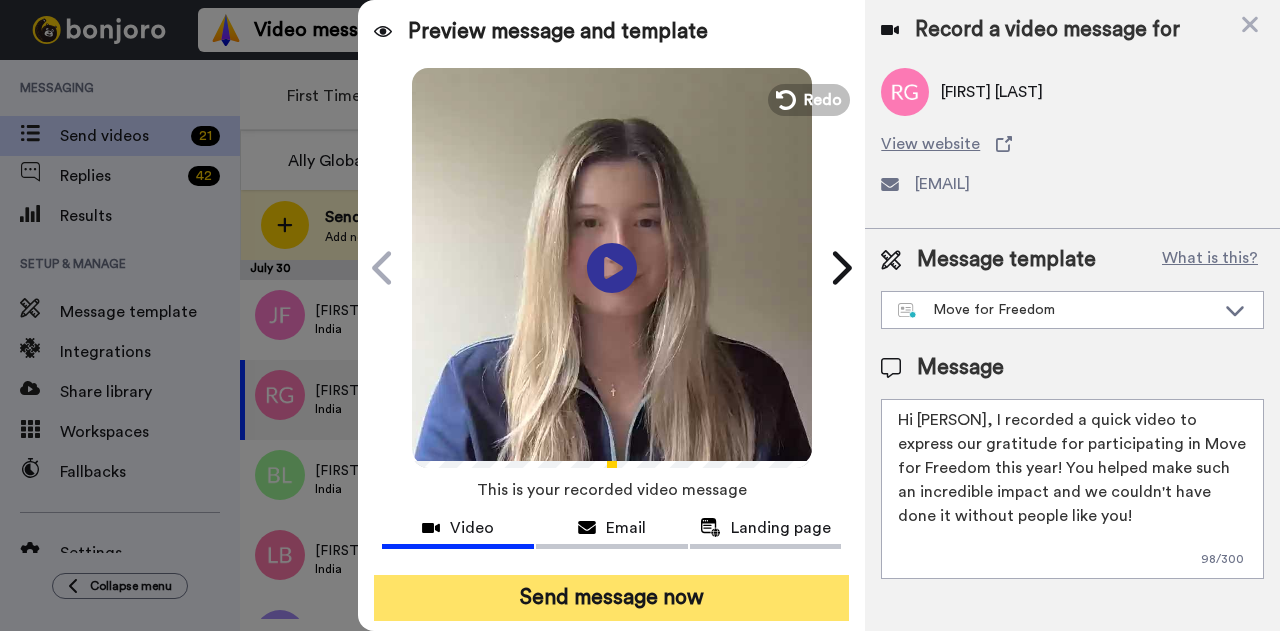 type on "Hi Rod, I recorded a quick video to express our gratitude for participating in Move for Freedom this year! You helped make such an incredible impact and we couldn't have done it without people like you!" 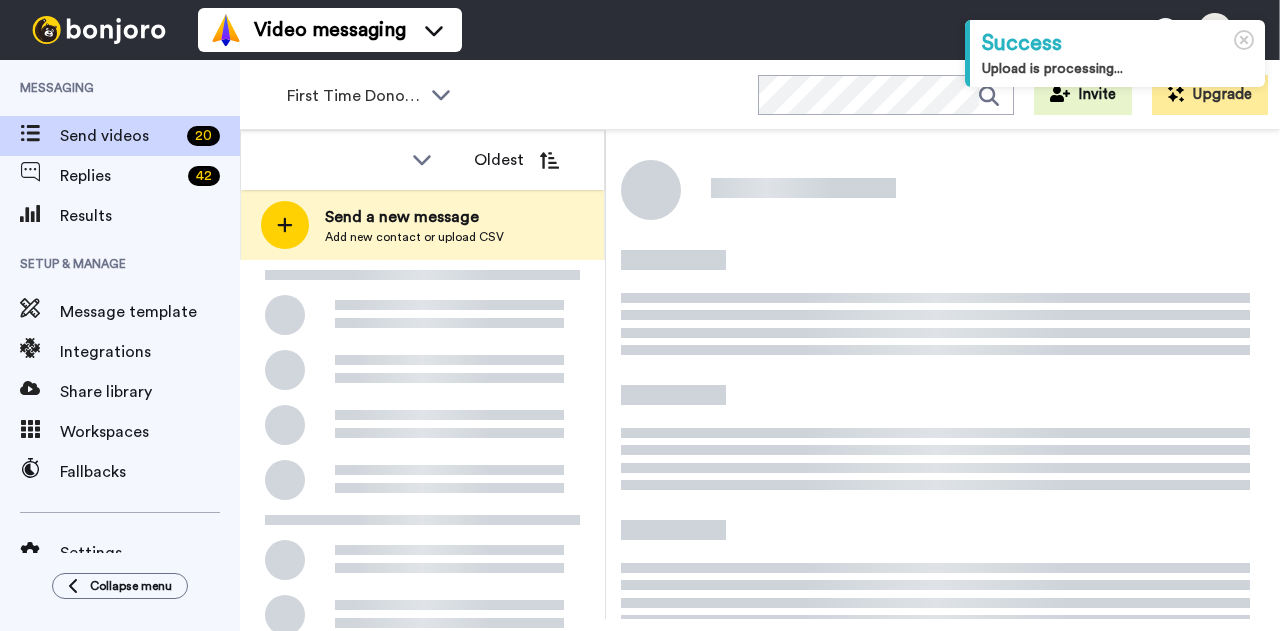 scroll, scrollTop: 0, scrollLeft: 0, axis: both 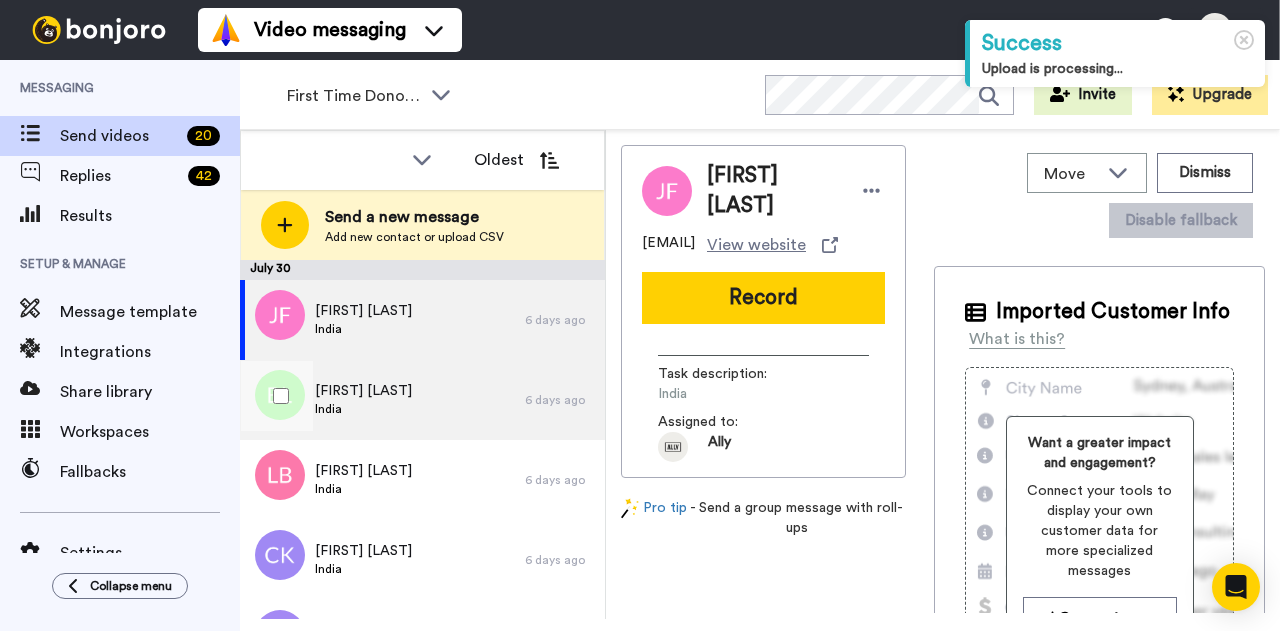 click on "Brett Linker India" at bounding box center [382, 400] 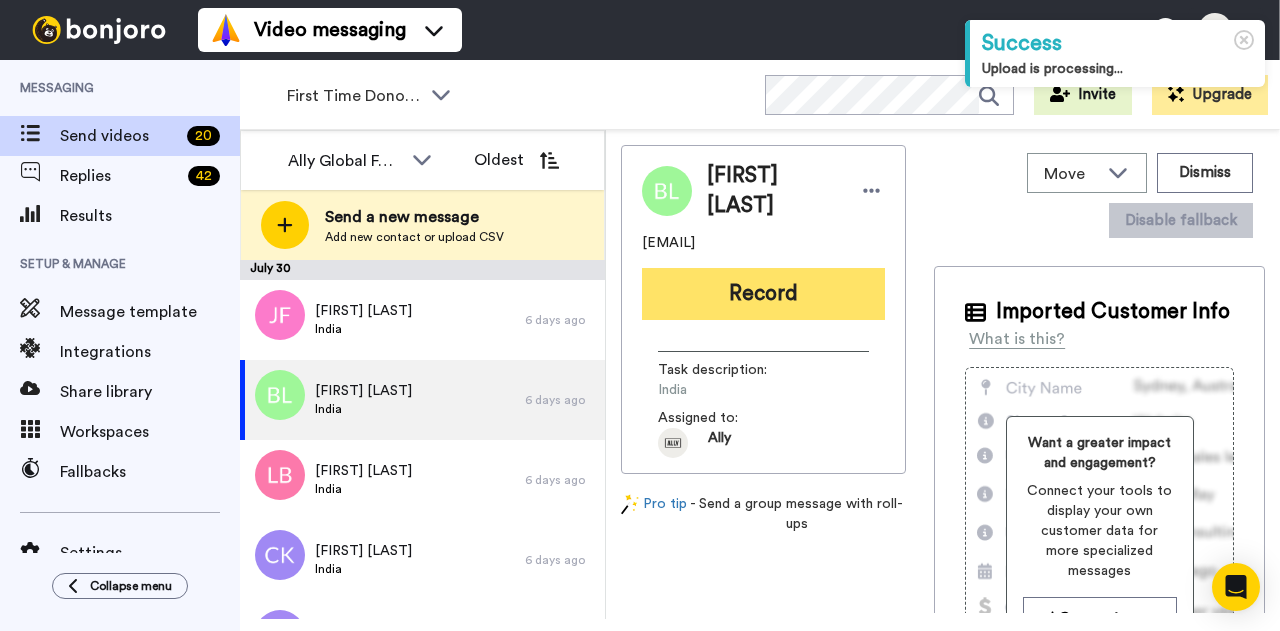 click on "Record" at bounding box center (763, 294) 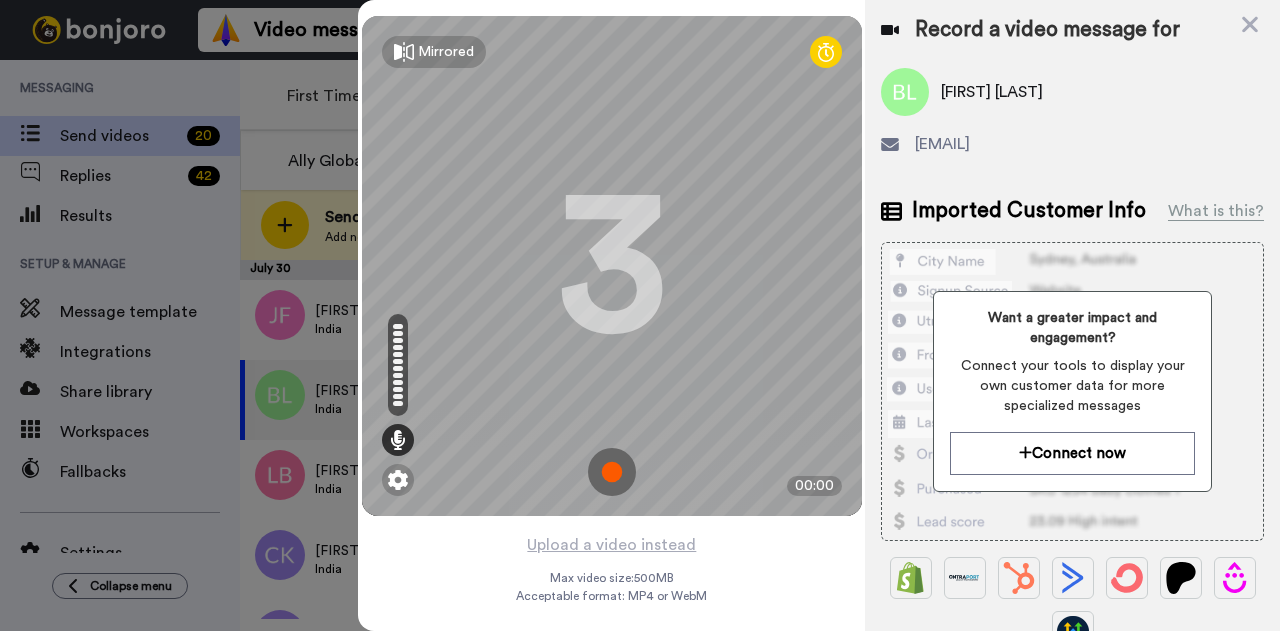 click at bounding box center (612, 472) 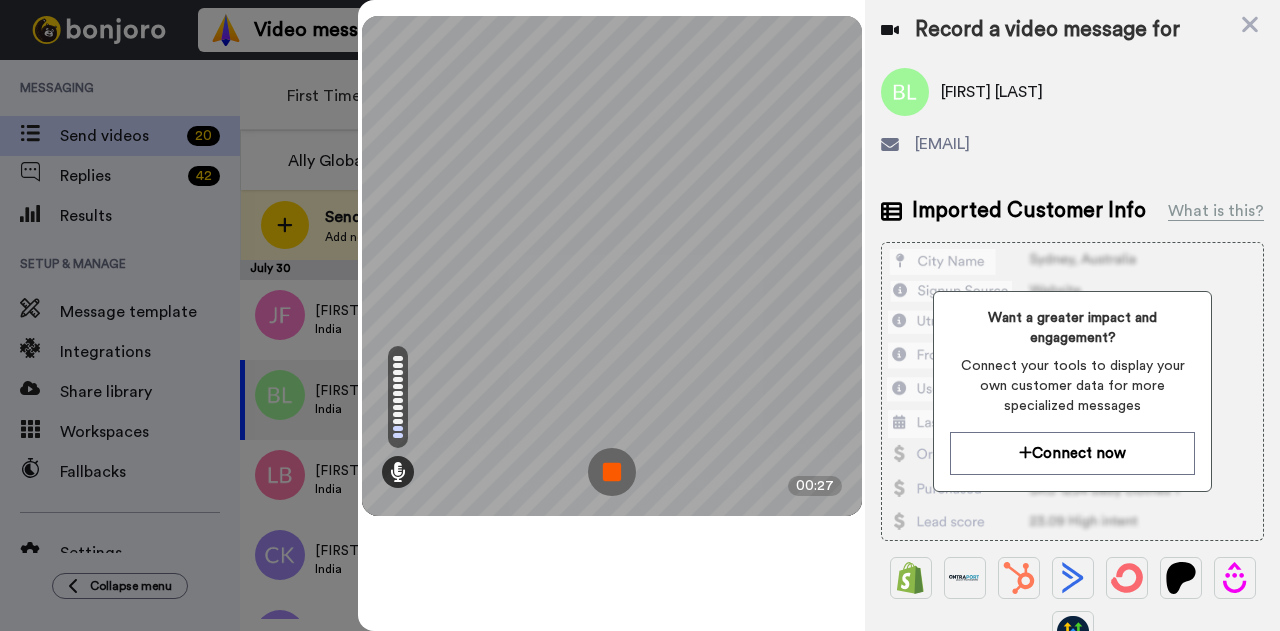 click at bounding box center (612, 472) 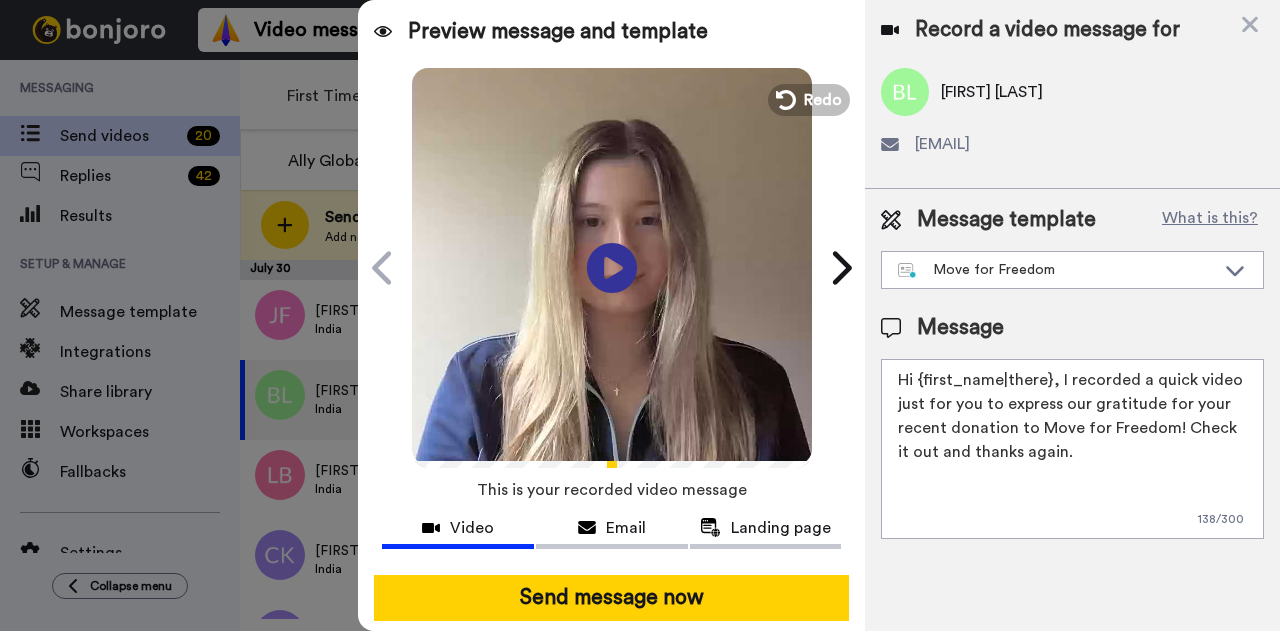 drag, startPoint x: 1048, startPoint y: 381, endPoint x: 918, endPoint y: 375, distance: 130.13838 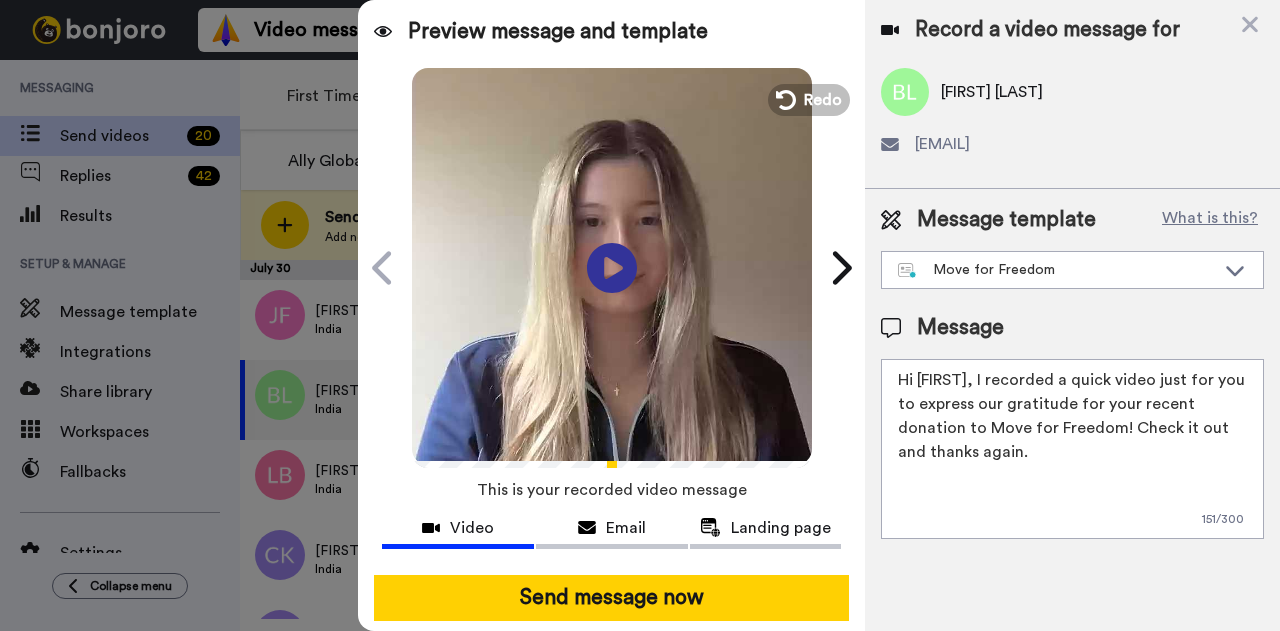 drag, startPoint x: 960, startPoint y: 382, endPoint x: 1033, endPoint y: 485, distance: 126.24579 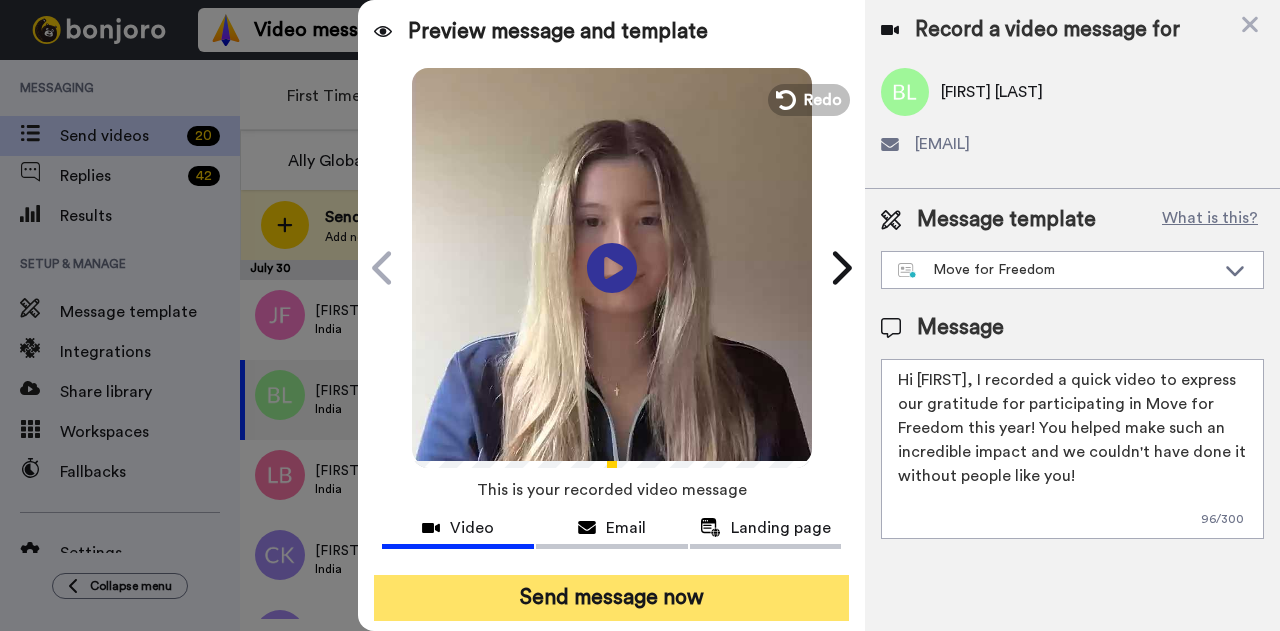 type on "Hi Brett, I recorded a quick video to express our gratitude for participating in Move for Freedom this year! You helped make such an incredible impact and we couldn't have done it without people like you!" 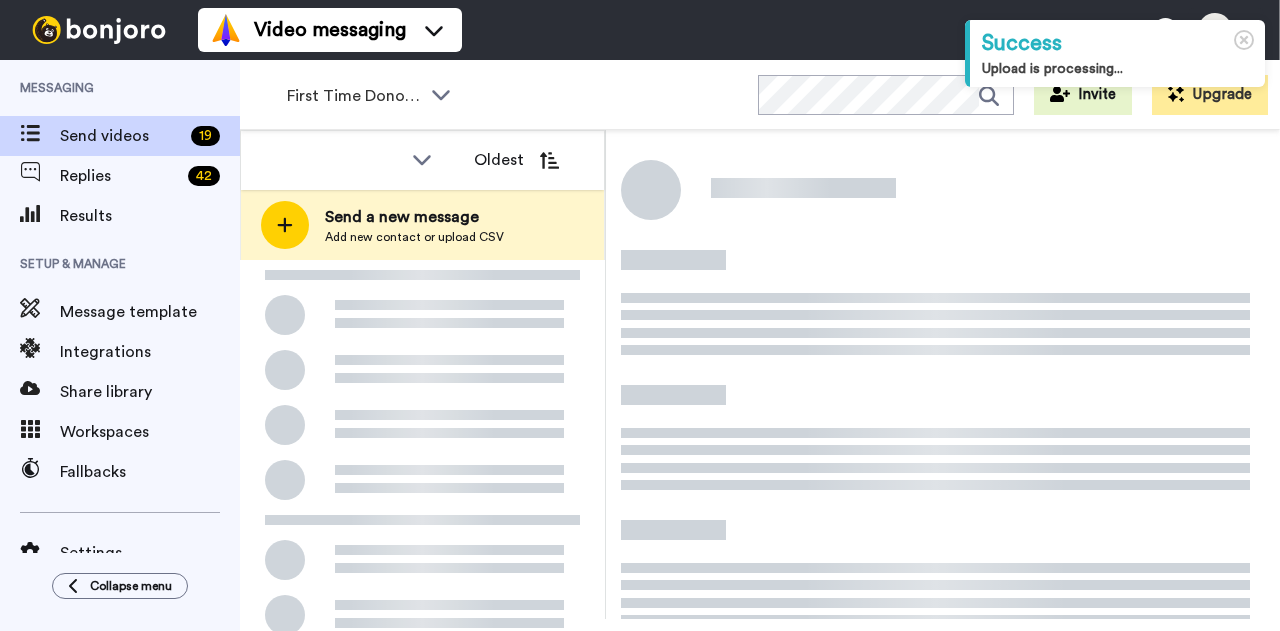 scroll, scrollTop: 0, scrollLeft: 0, axis: both 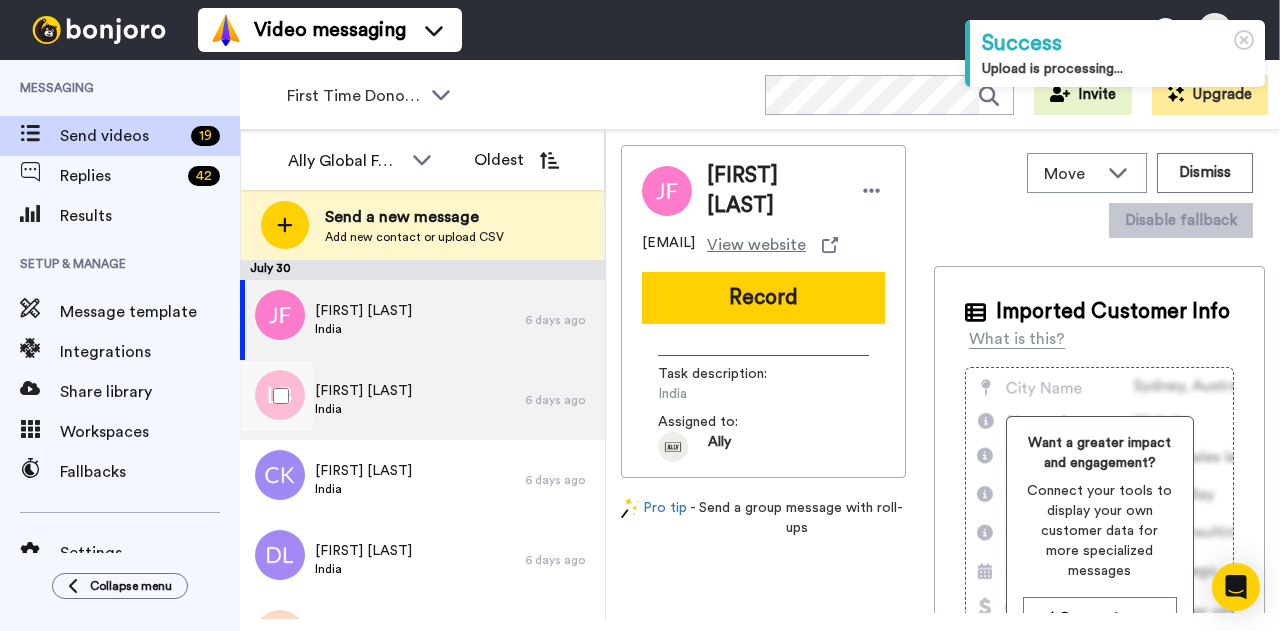 click on "India" at bounding box center [363, 409] 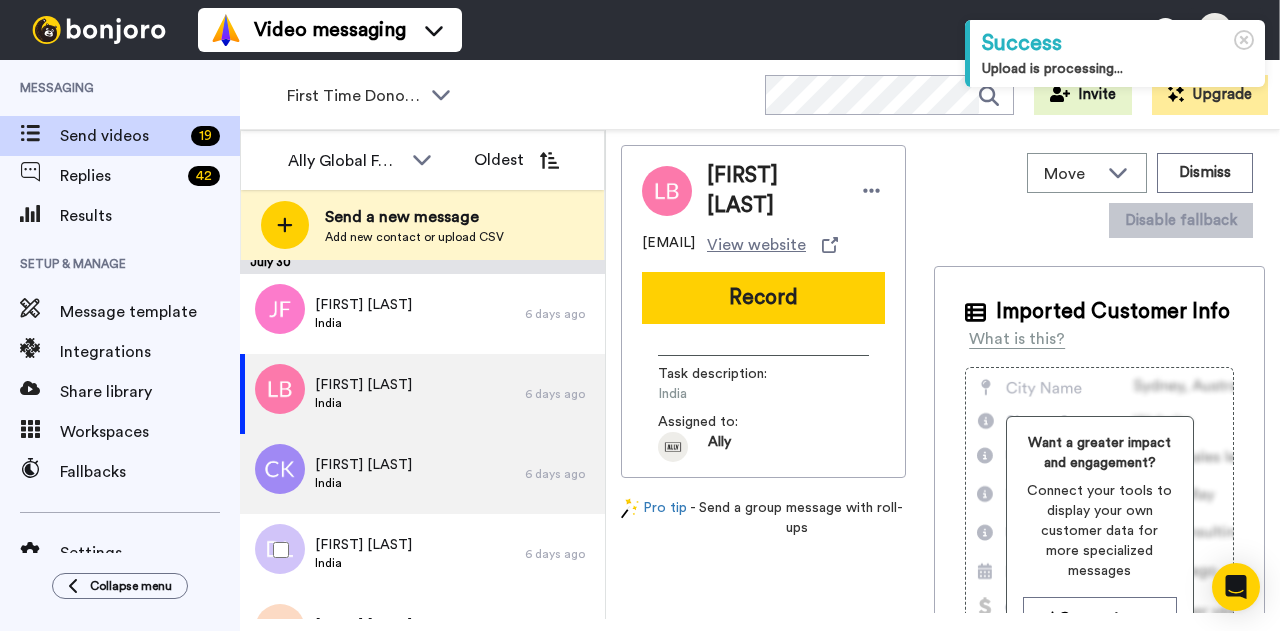scroll, scrollTop: 0, scrollLeft: 0, axis: both 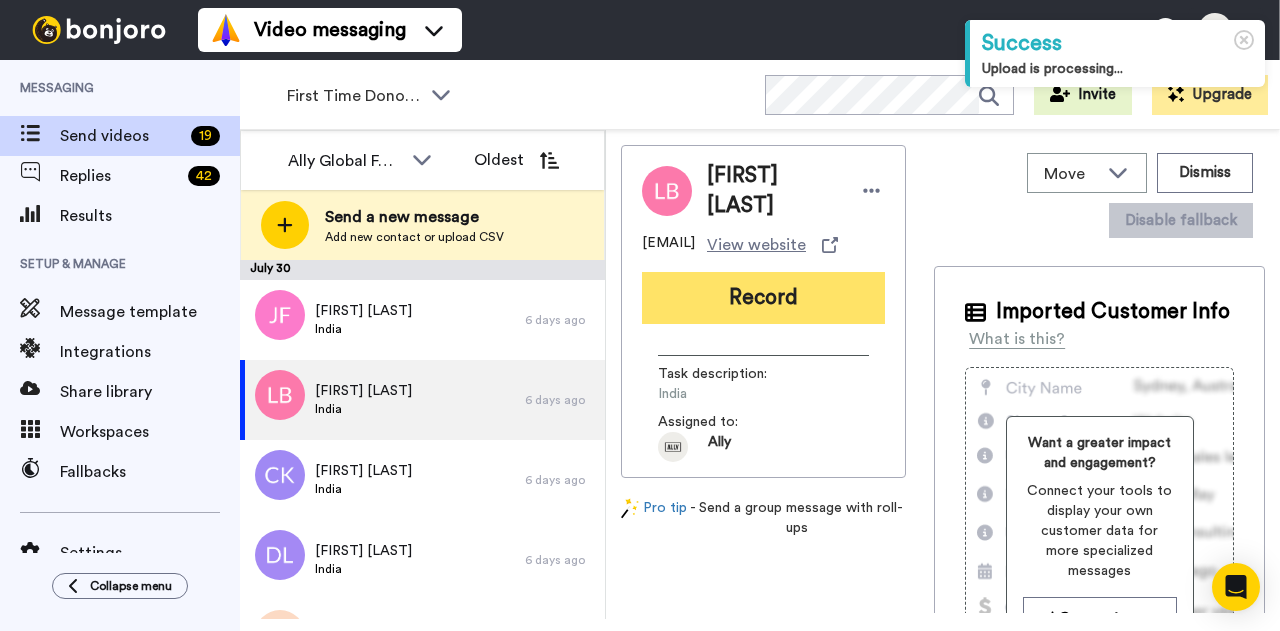 click on "Record" at bounding box center (763, 298) 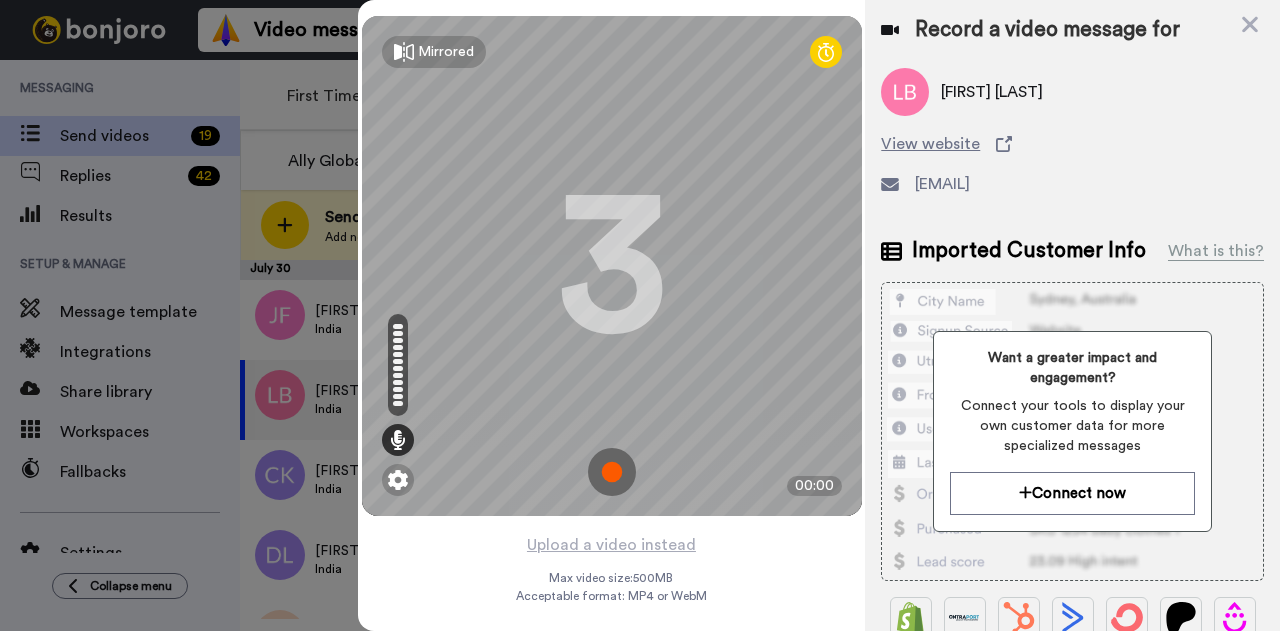 click at bounding box center (612, 472) 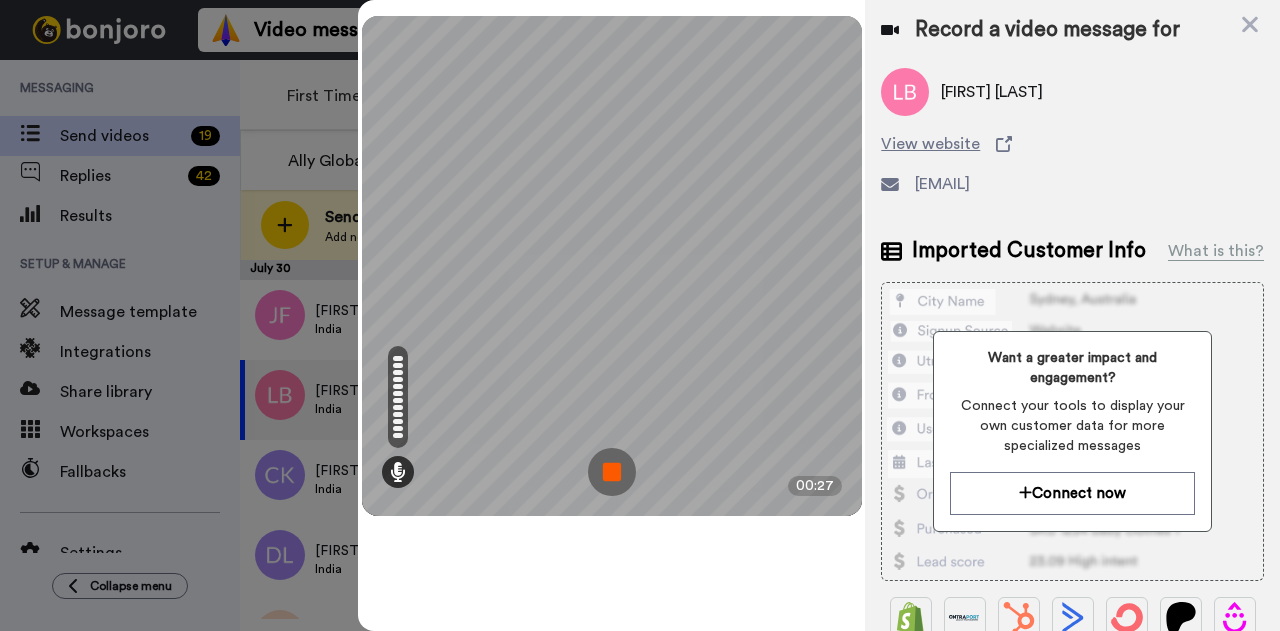 click at bounding box center (612, 472) 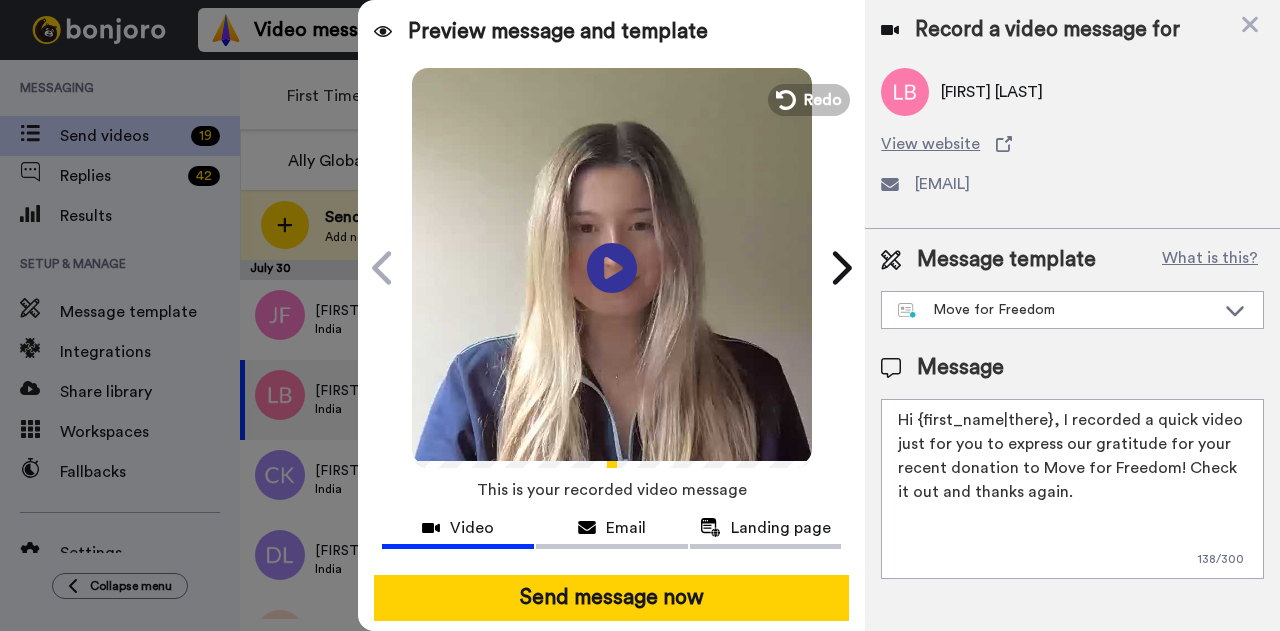 drag, startPoint x: 1047, startPoint y: 421, endPoint x: 919, endPoint y: 426, distance: 128.09763 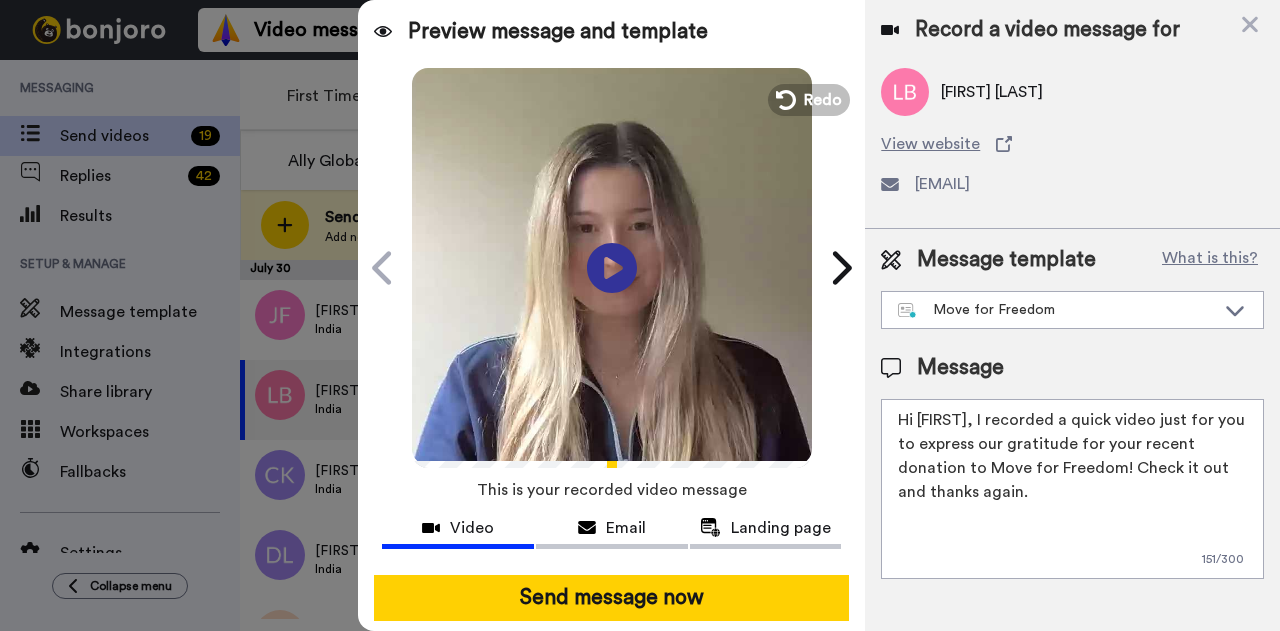 drag, startPoint x: 966, startPoint y: 415, endPoint x: 1067, endPoint y: 534, distance: 156.08331 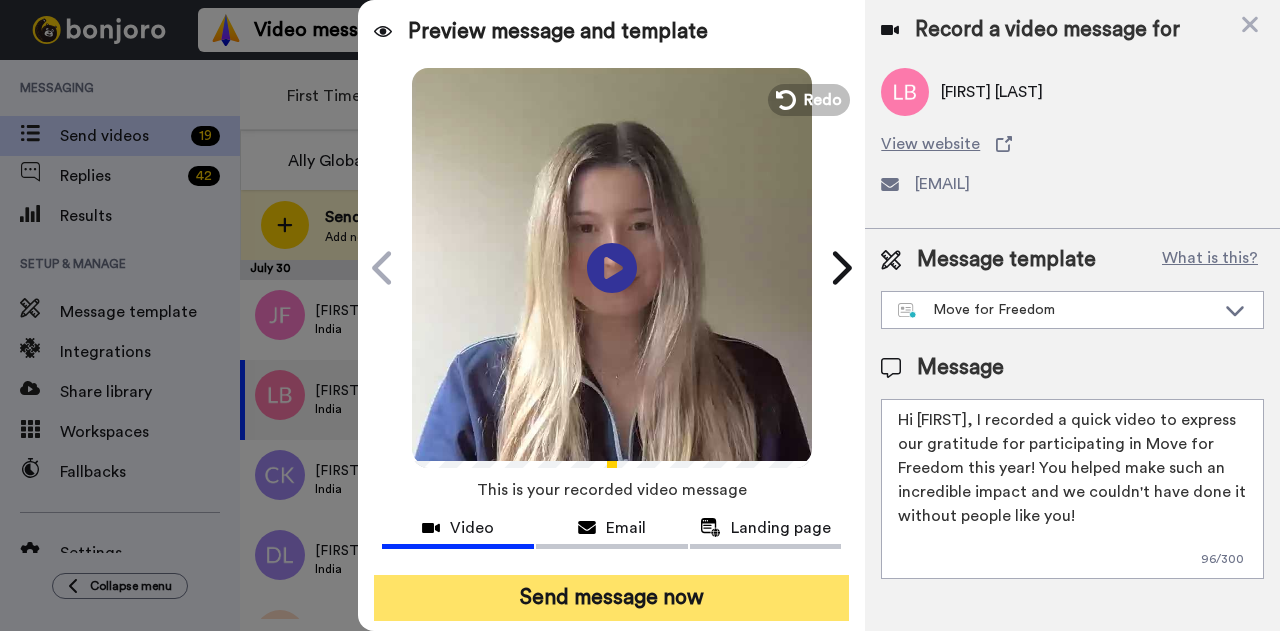 type on "Hi Laura, I recorded a quick video to express our gratitude for participating in Move for Freedom this year! You helped make such an incredible impact and we couldn't have done it without people like you!" 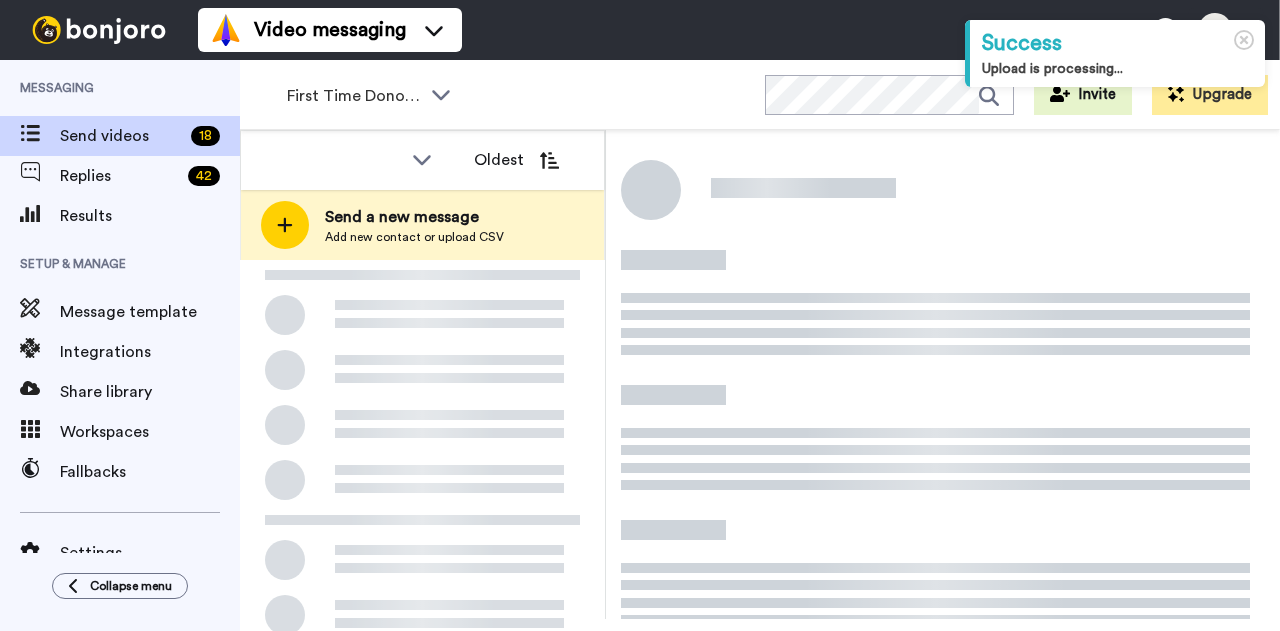 scroll, scrollTop: 0, scrollLeft: 0, axis: both 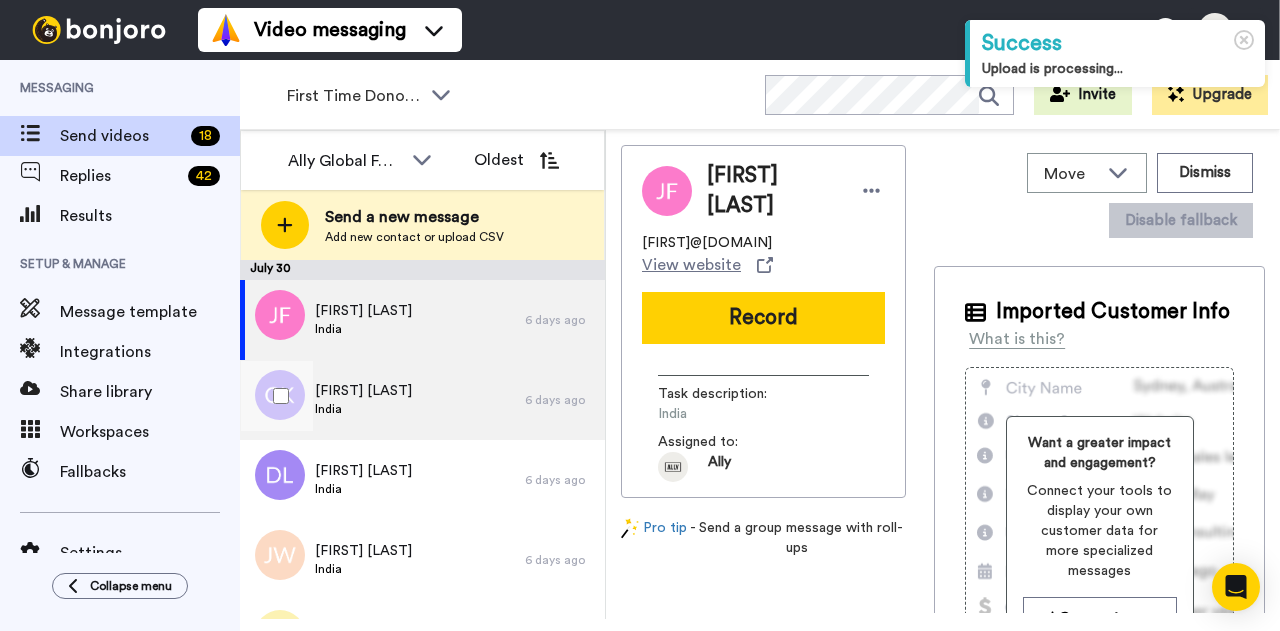 click on "Callie Kilmer India" at bounding box center [382, 400] 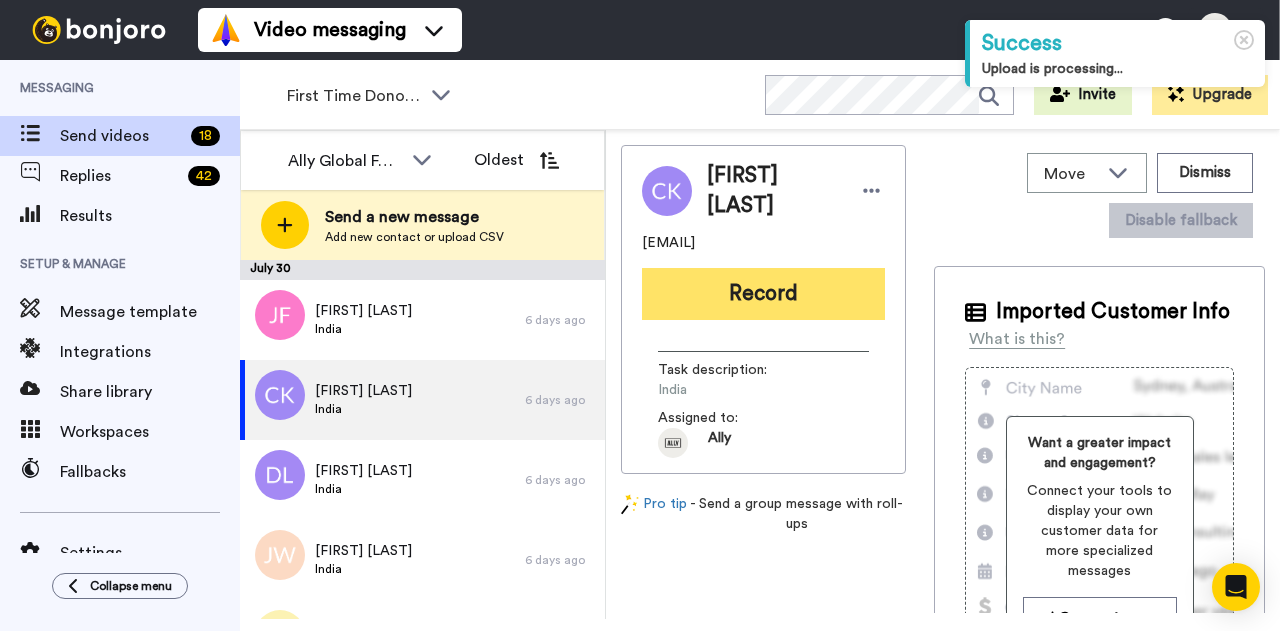 click on "Record" at bounding box center (763, 294) 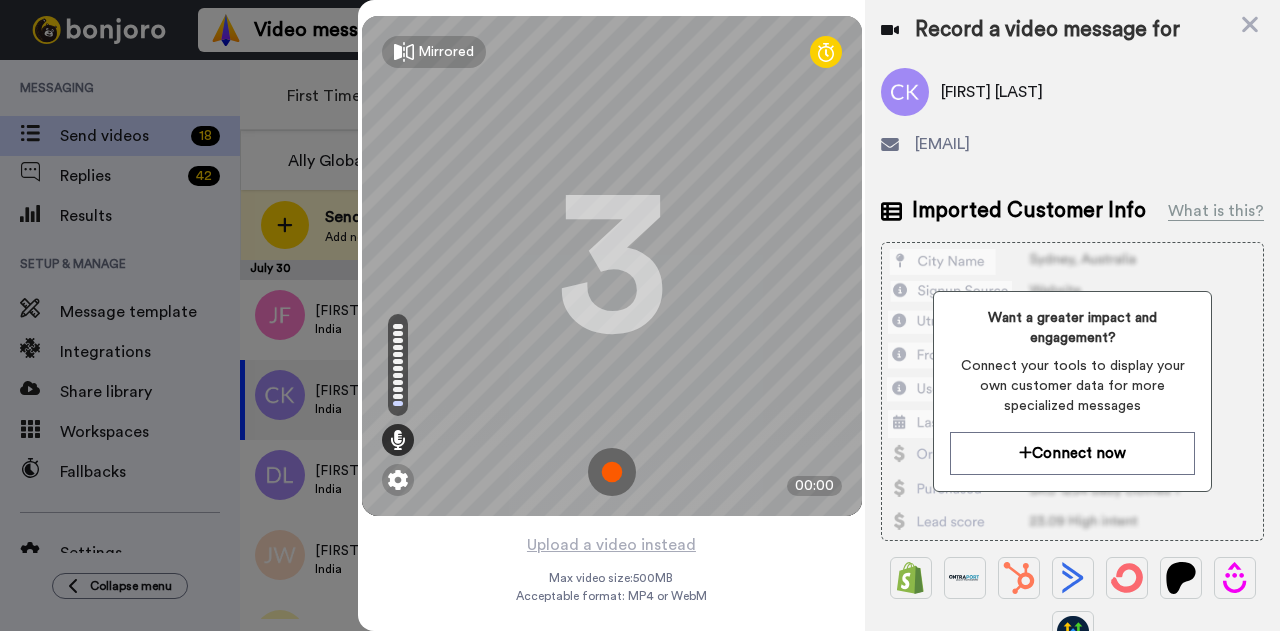 click at bounding box center [612, 472] 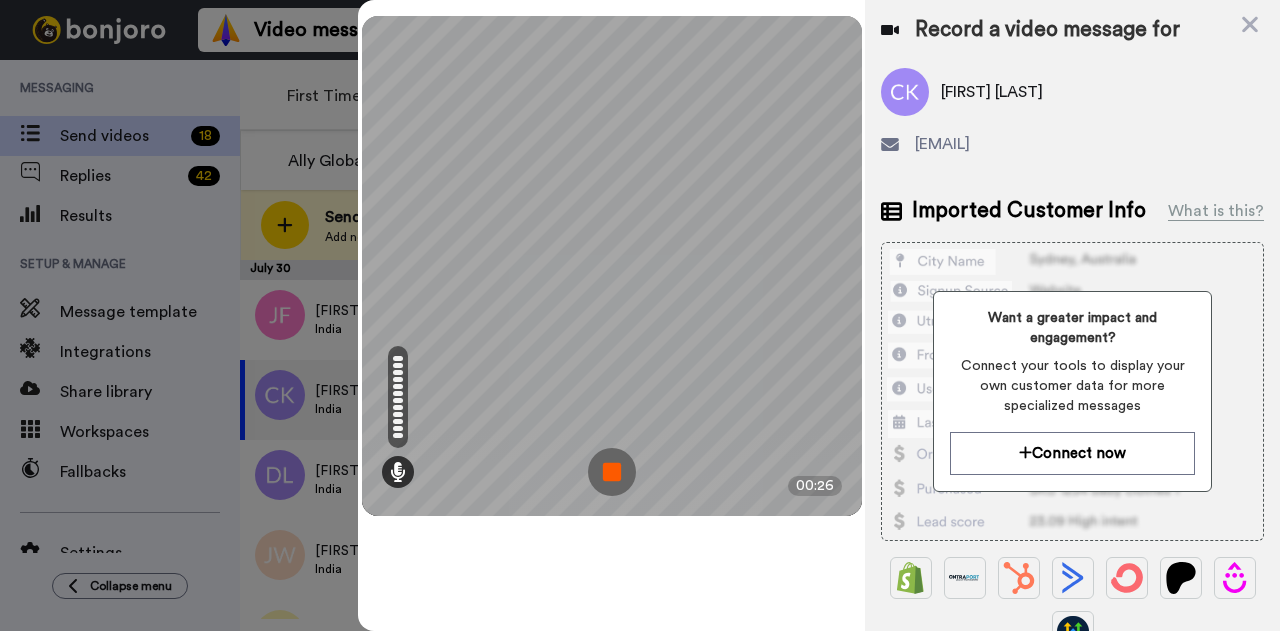click at bounding box center [612, 472] 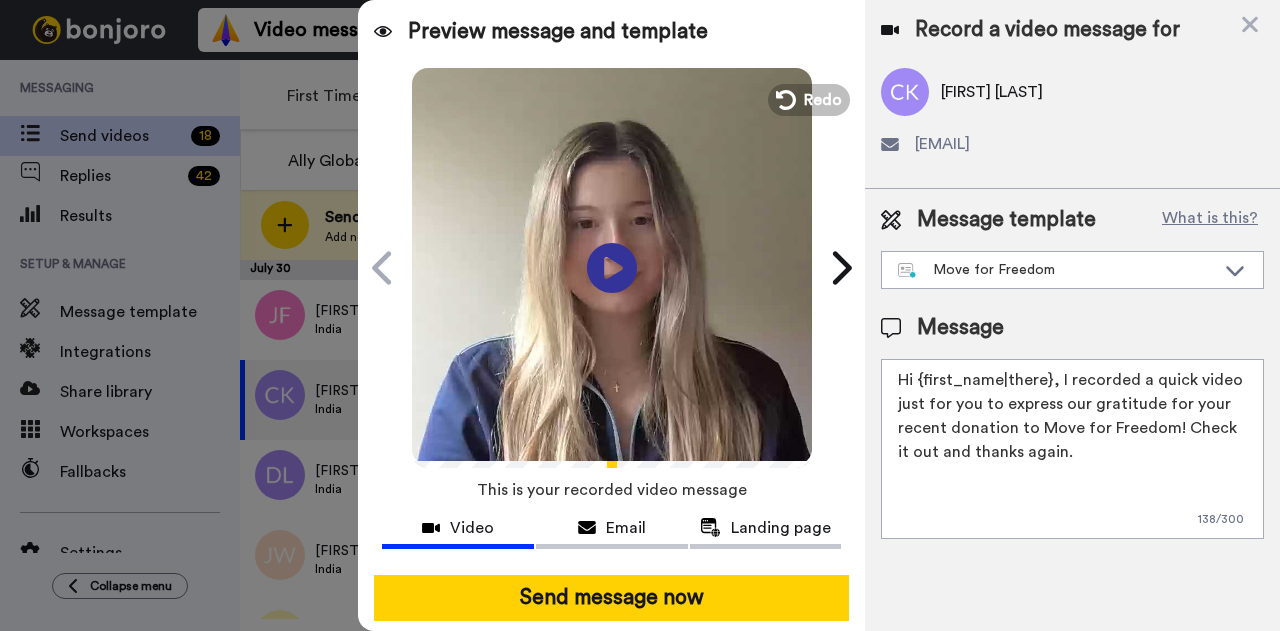 drag, startPoint x: 1041, startPoint y: 383, endPoint x: 923, endPoint y: 367, distance: 119.0798 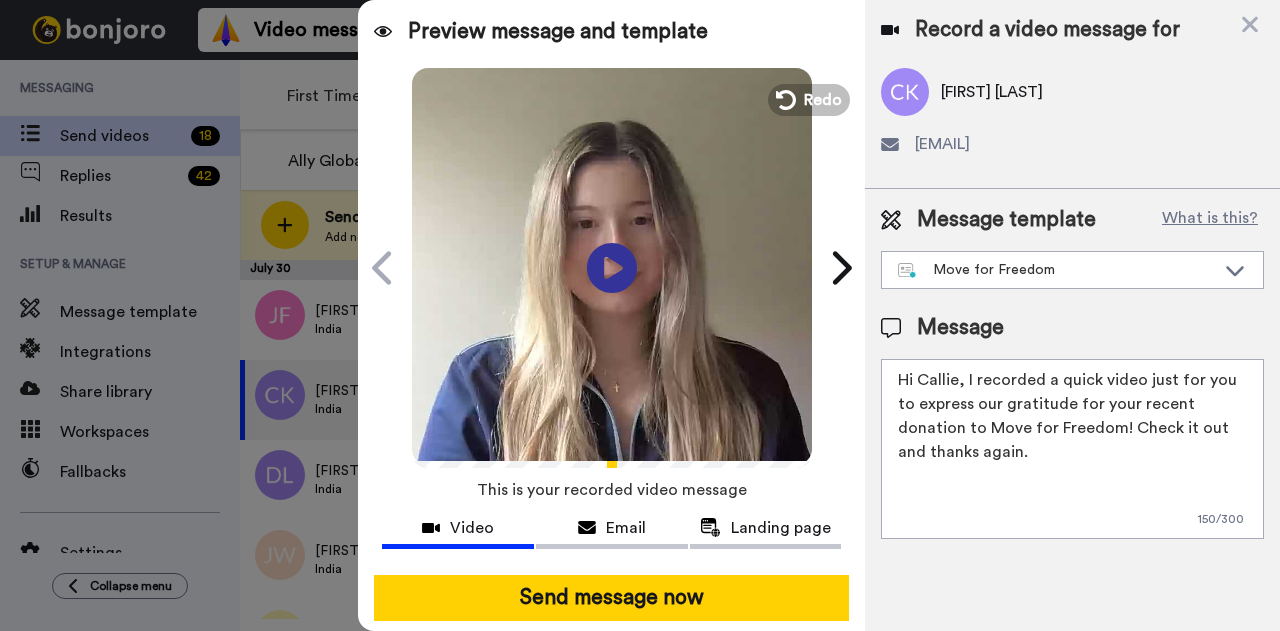 drag, startPoint x: 966, startPoint y: 378, endPoint x: 1061, endPoint y: 459, distance: 124.8439 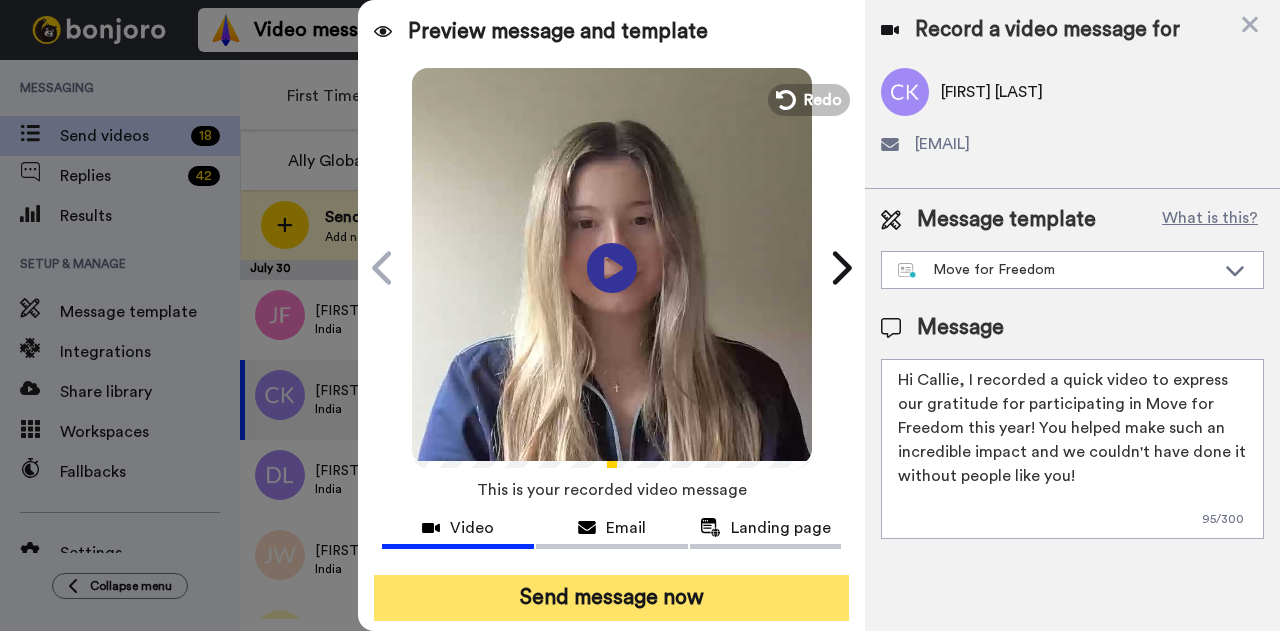 type on "Hi Callie, I recorded a quick video to express our gratitude for participating in Move for Freedom this year! You helped make such an incredible impact and we couldn't have done it without people like you!" 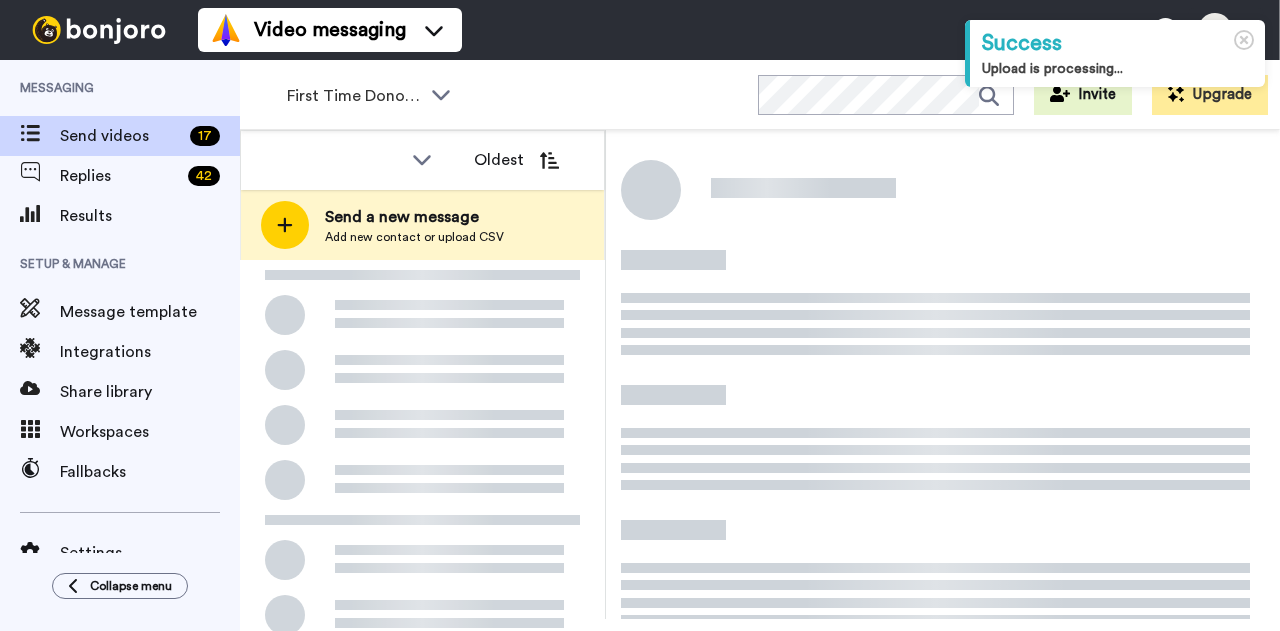 scroll, scrollTop: 0, scrollLeft: 0, axis: both 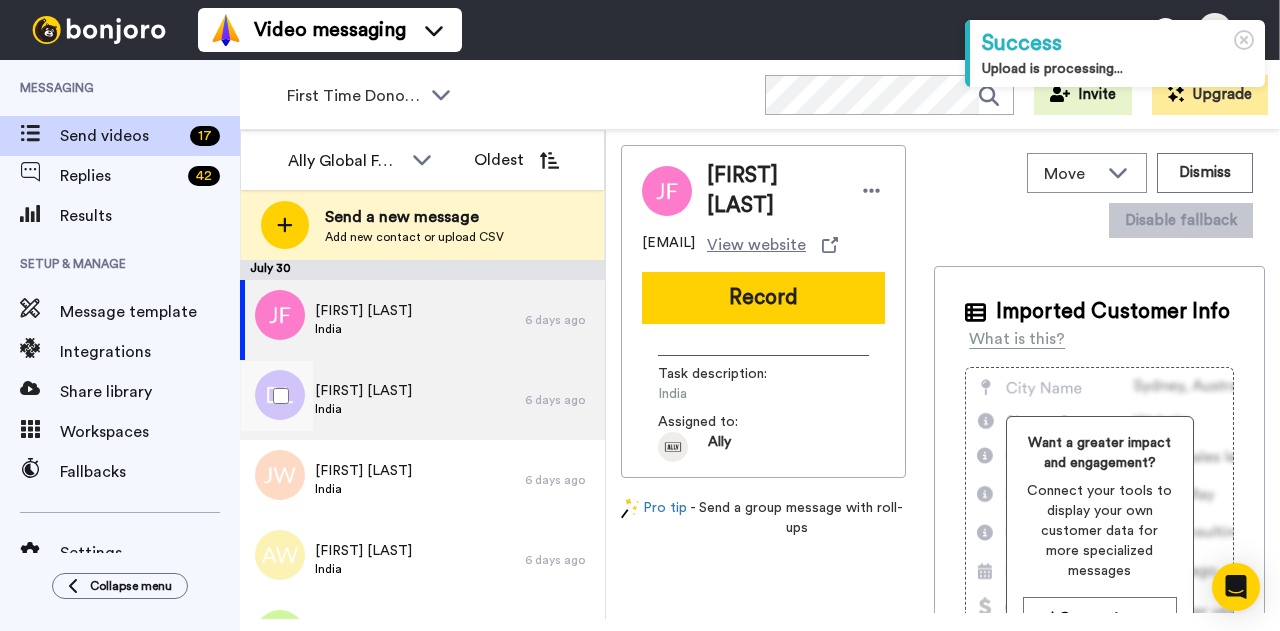 click on "[FIRST] [LAST]" at bounding box center [363, 391] 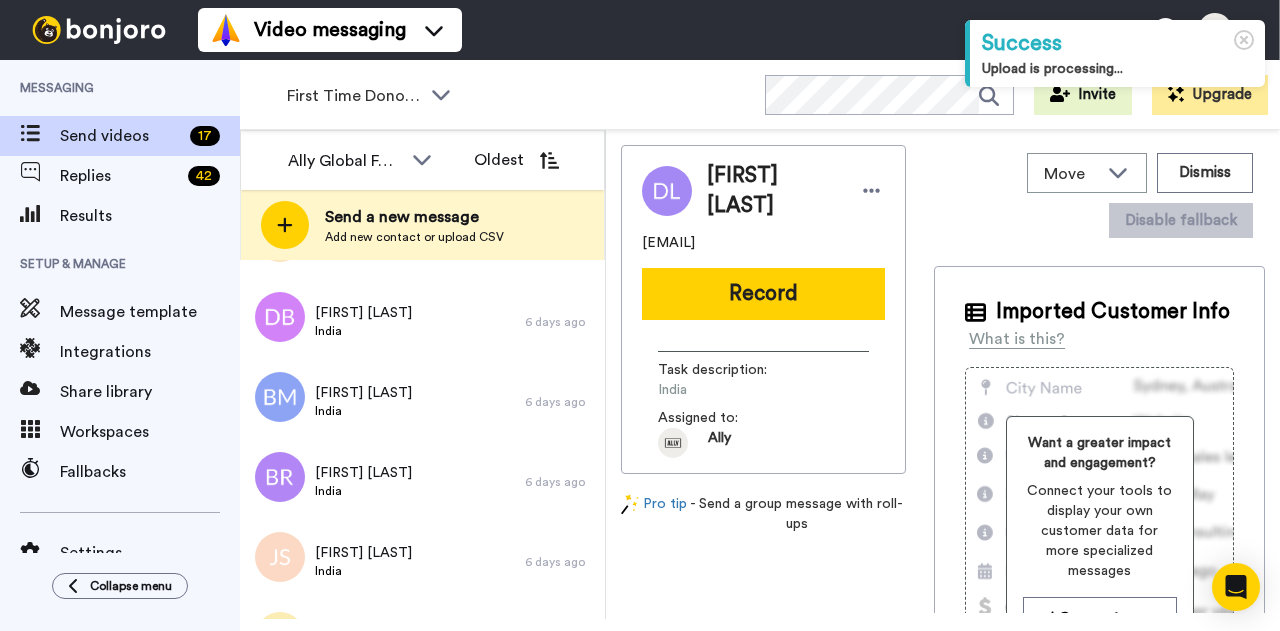 scroll, scrollTop: 0, scrollLeft: 0, axis: both 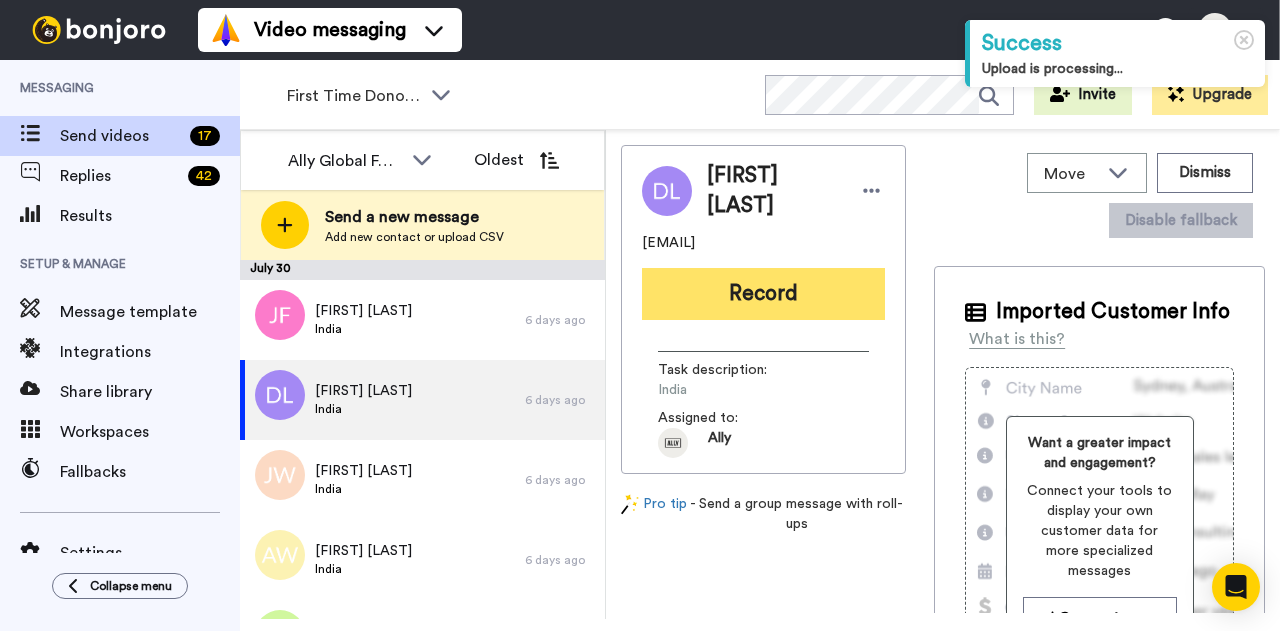 click on "Record" at bounding box center (763, 294) 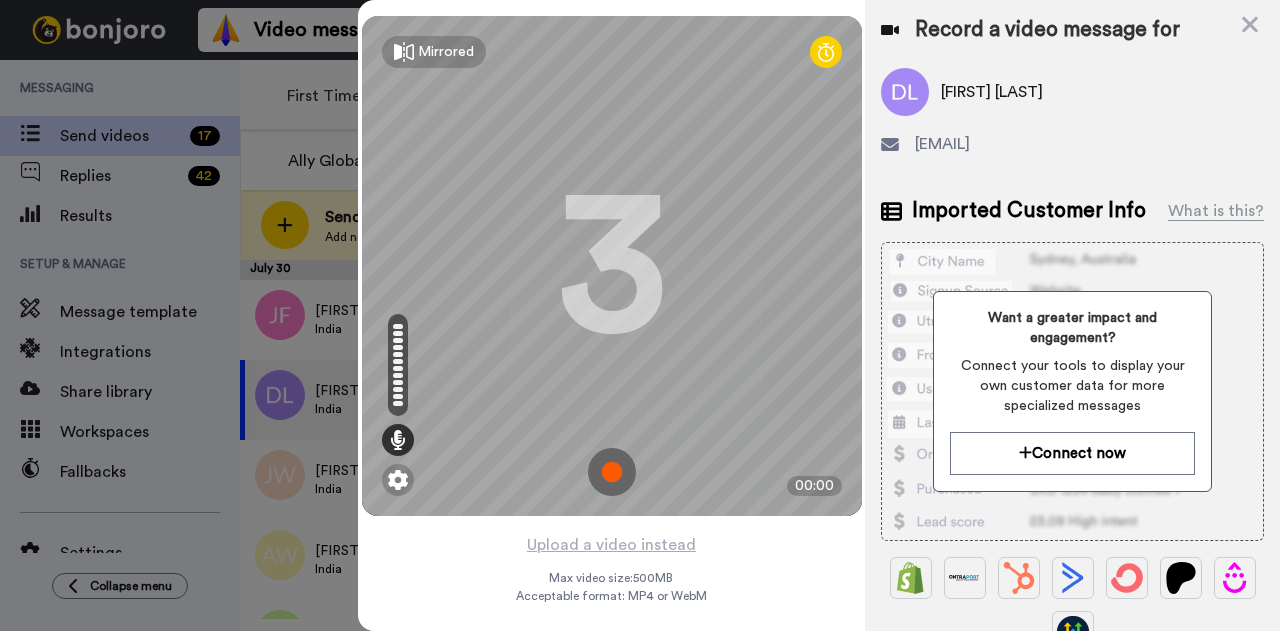click at bounding box center (612, 472) 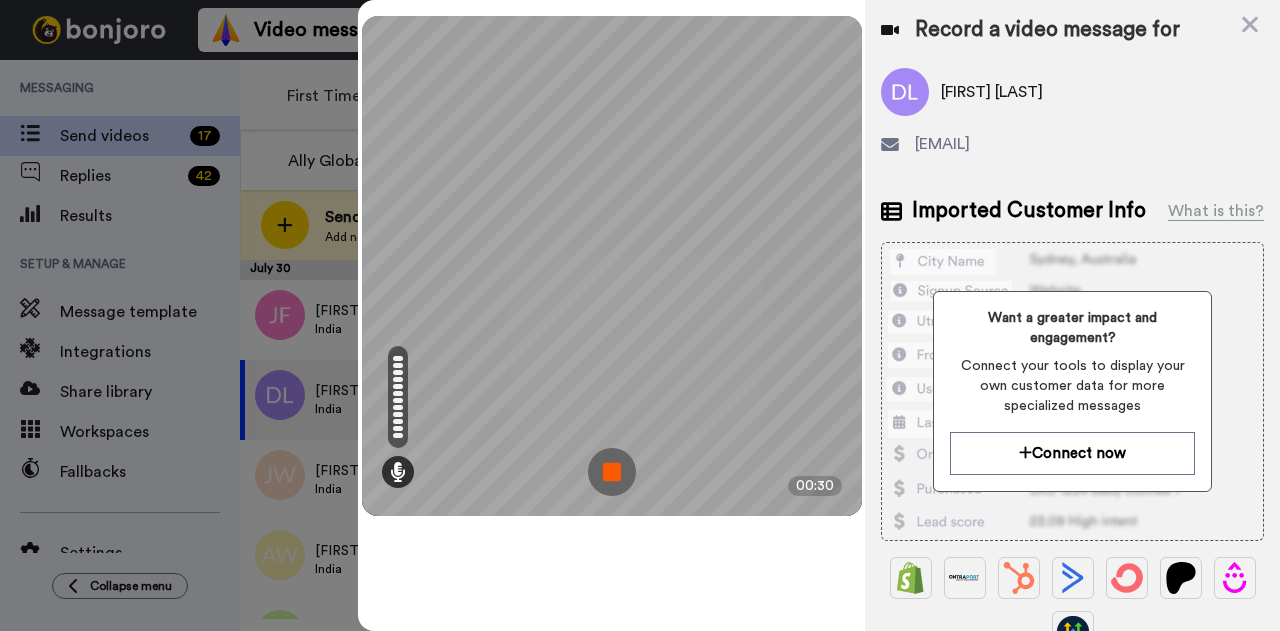 click at bounding box center [612, 472] 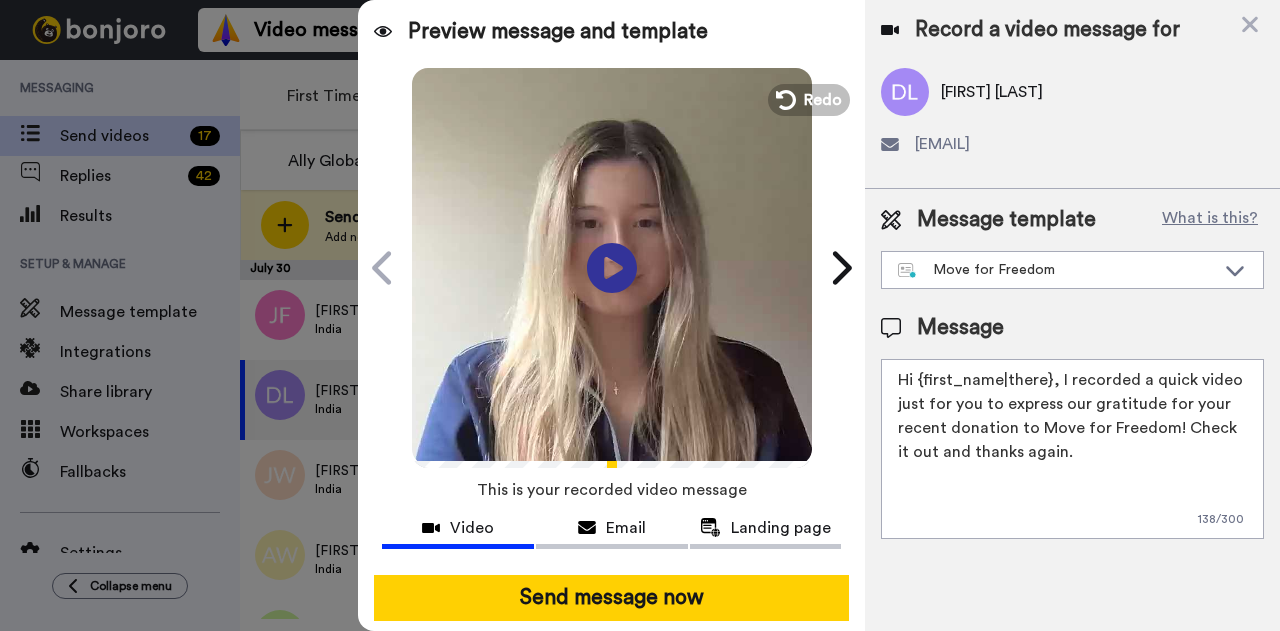 drag, startPoint x: 1046, startPoint y: 383, endPoint x: 920, endPoint y: 386, distance: 126.035706 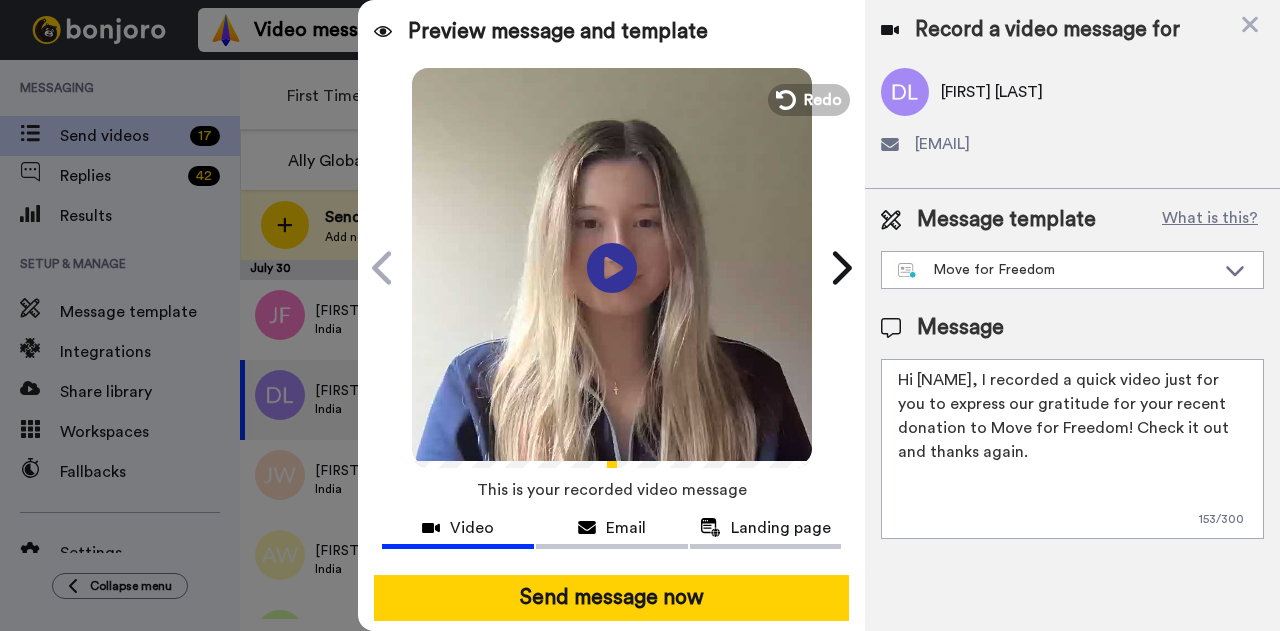 drag, startPoint x: 956, startPoint y: 379, endPoint x: 1066, endPoint y: 527, distance: 184.40173 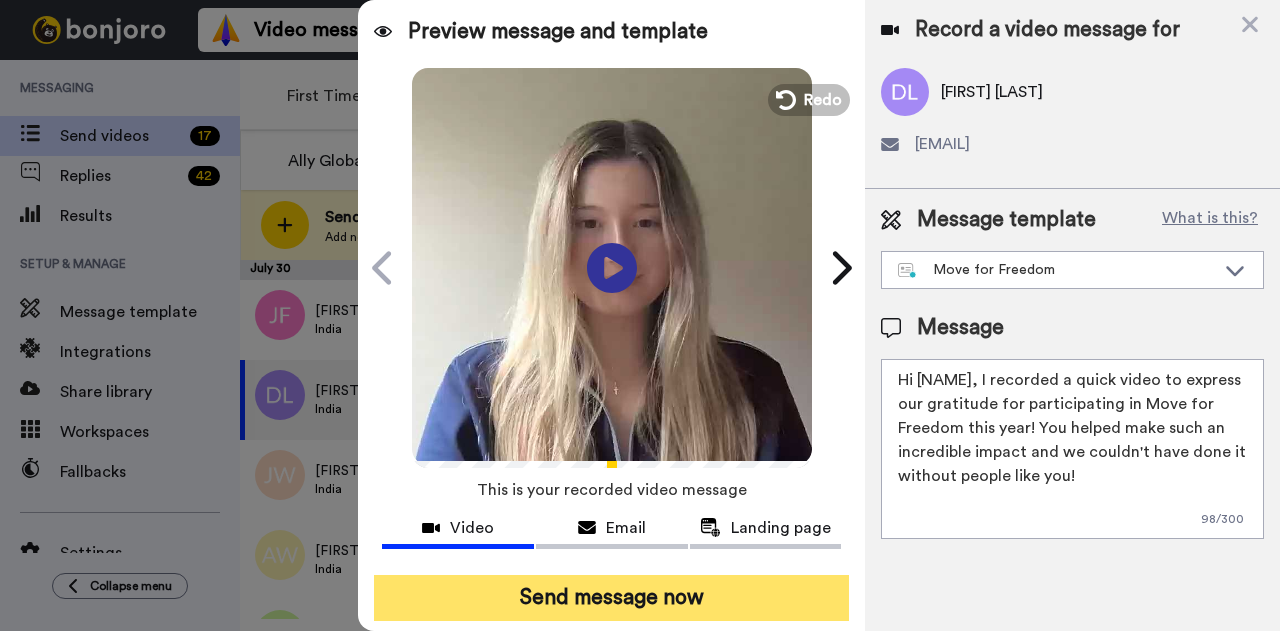 type on "Hi Don, I recorded a quick video to express our gratitude for participating in Move for Freedom this year! You helped make such an incredible impact and we couldn't have done it without people like you!" 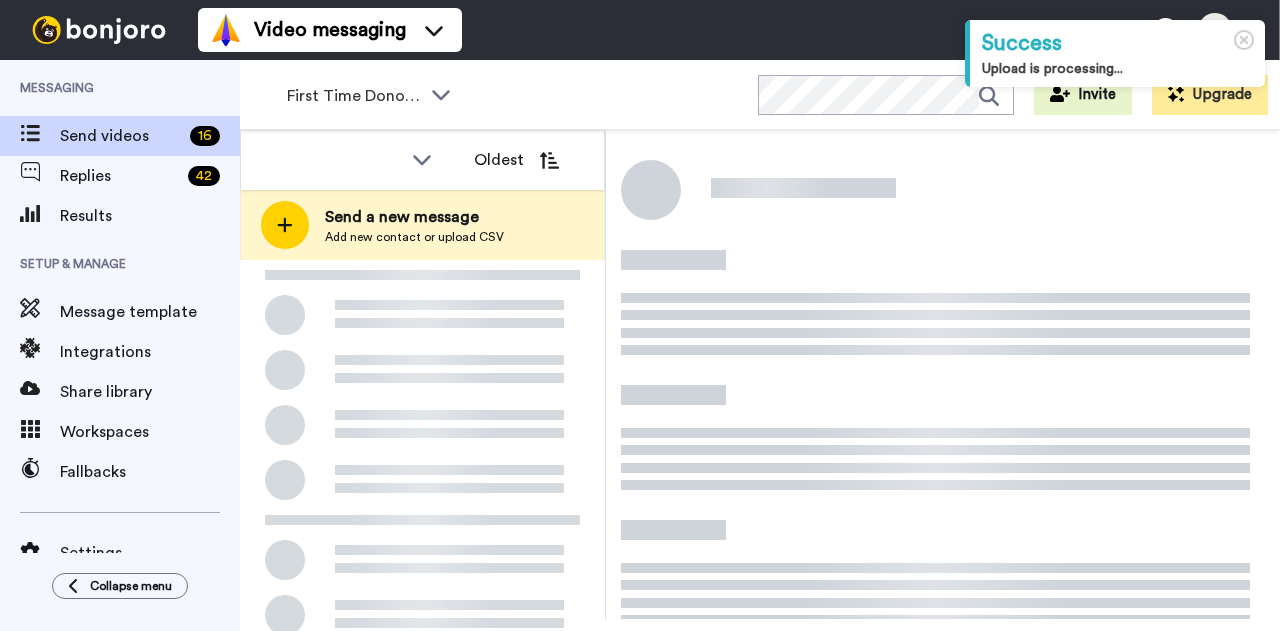 scroll, scrollTop: 0, scrollLeft: 0, axis: both 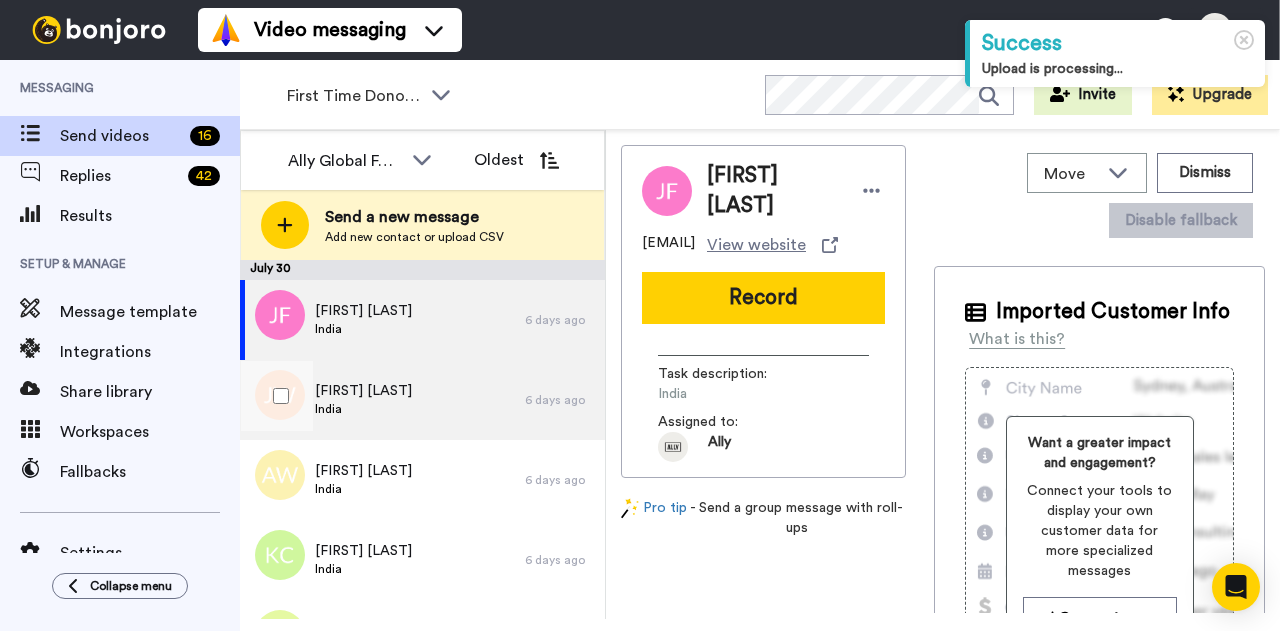 click on "India" at bounding box center (363, 409) 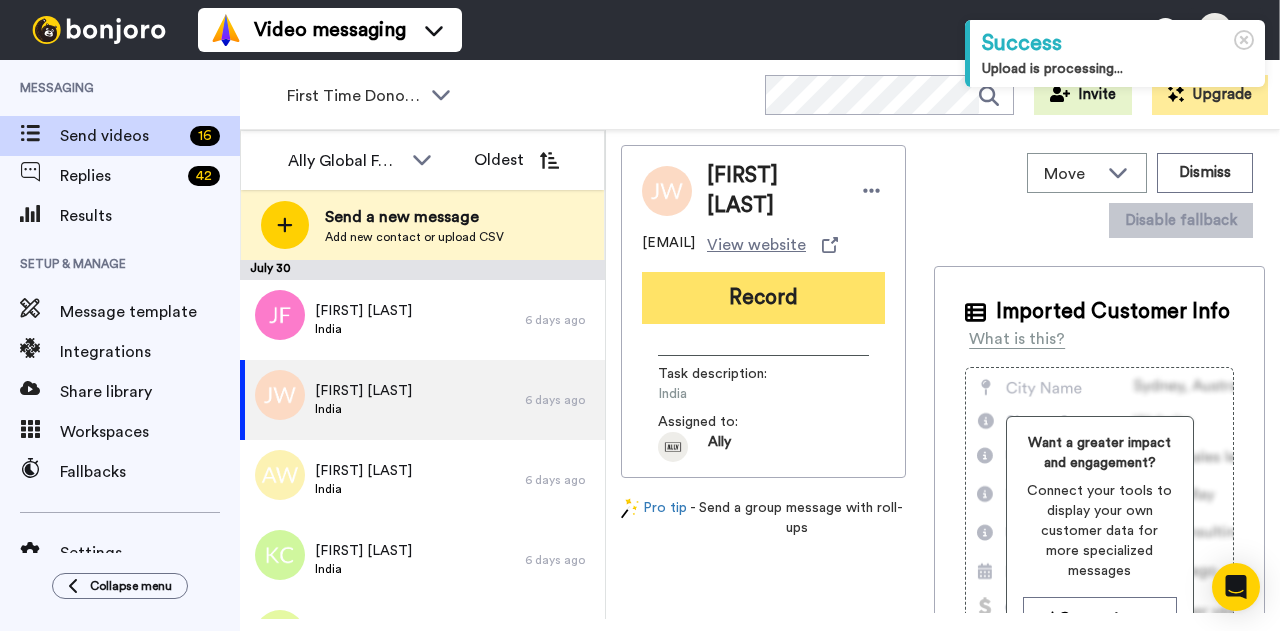click on "Record" at bounding box center (763, 298) 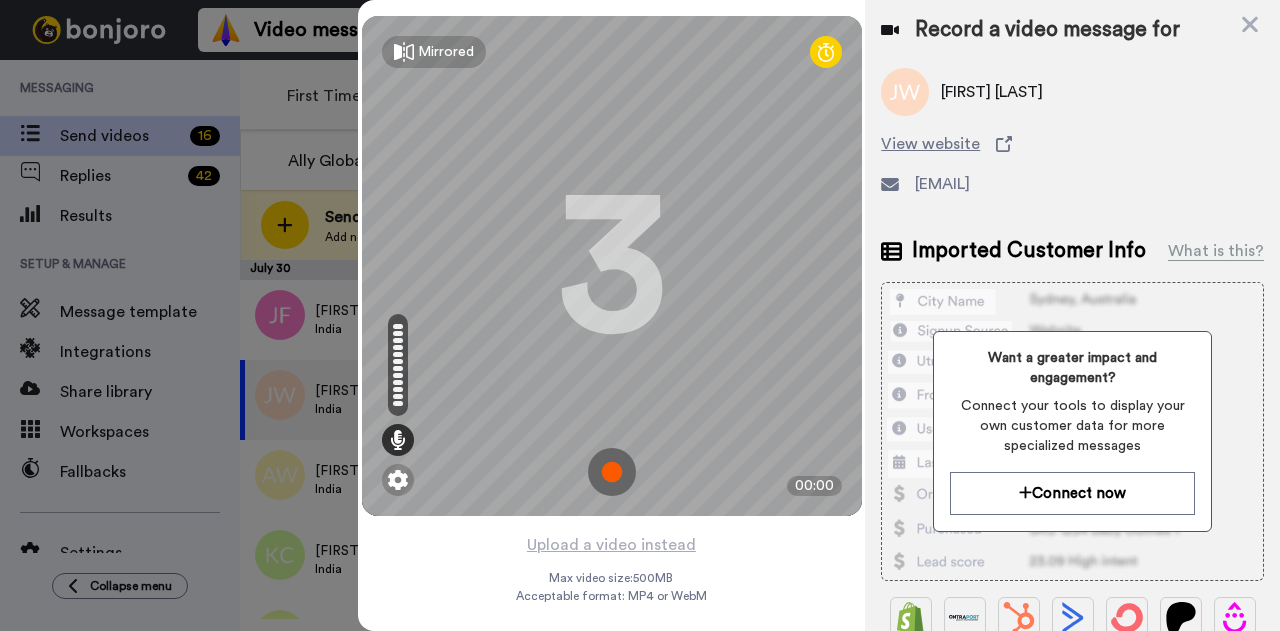 click at bounding box center [612, 472] 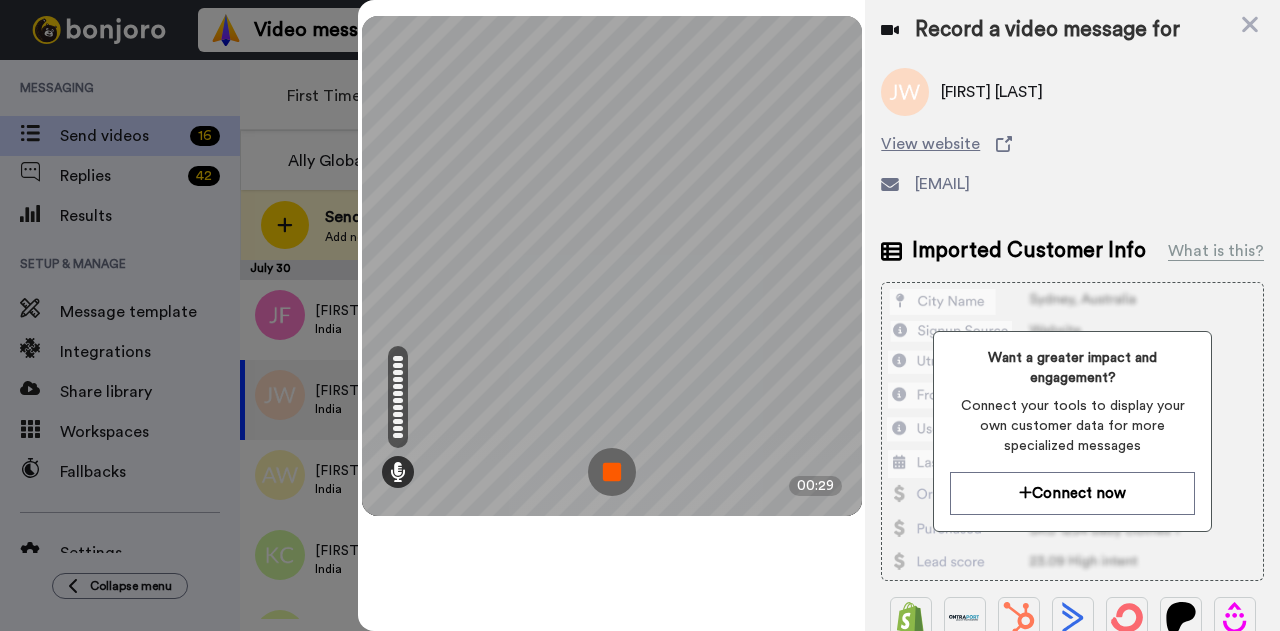click at bounding box center (612, 472) 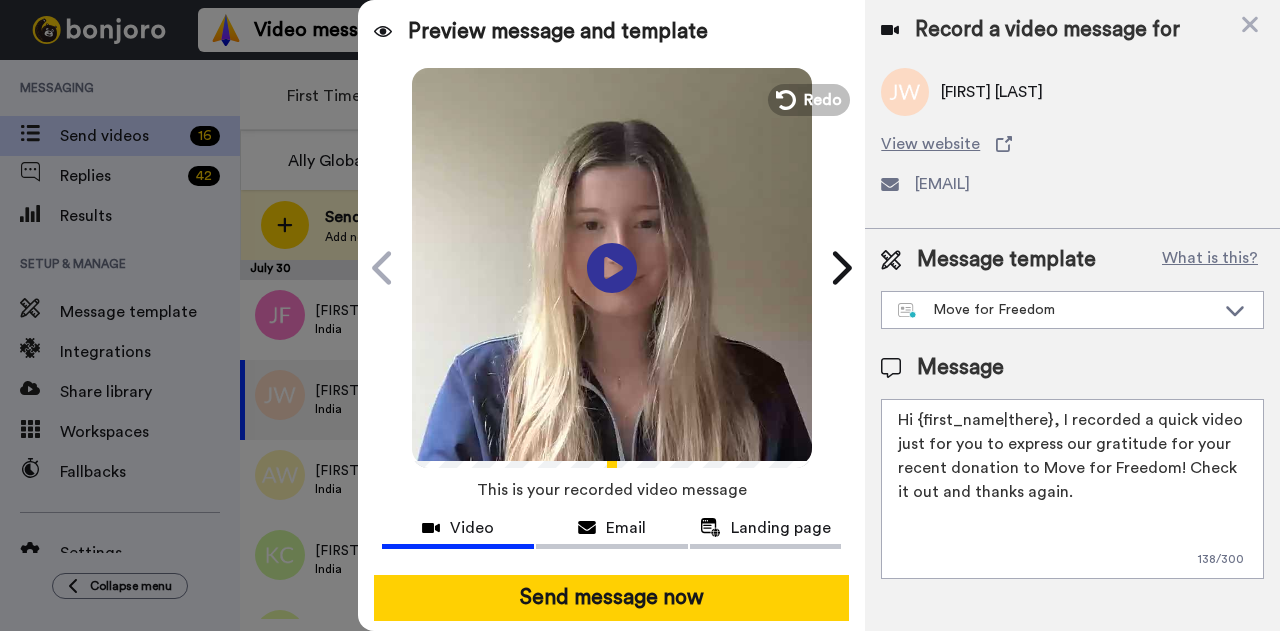 drag, startPoint x: 1047, startPoint y: 419, endPoint x: 919, endPoint y: 421, distance: 128.01562 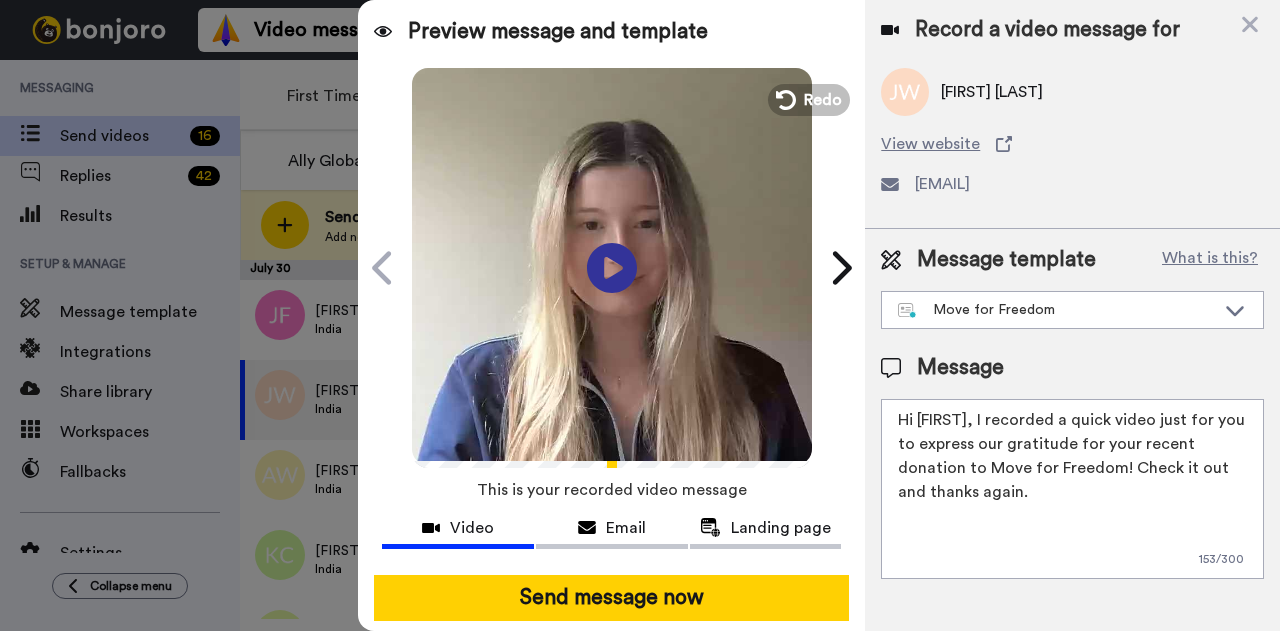 drag, startPoint x: 956, startPoint y: 485, endPoint x: 952, endPoint y: 412, distance: 73.109505 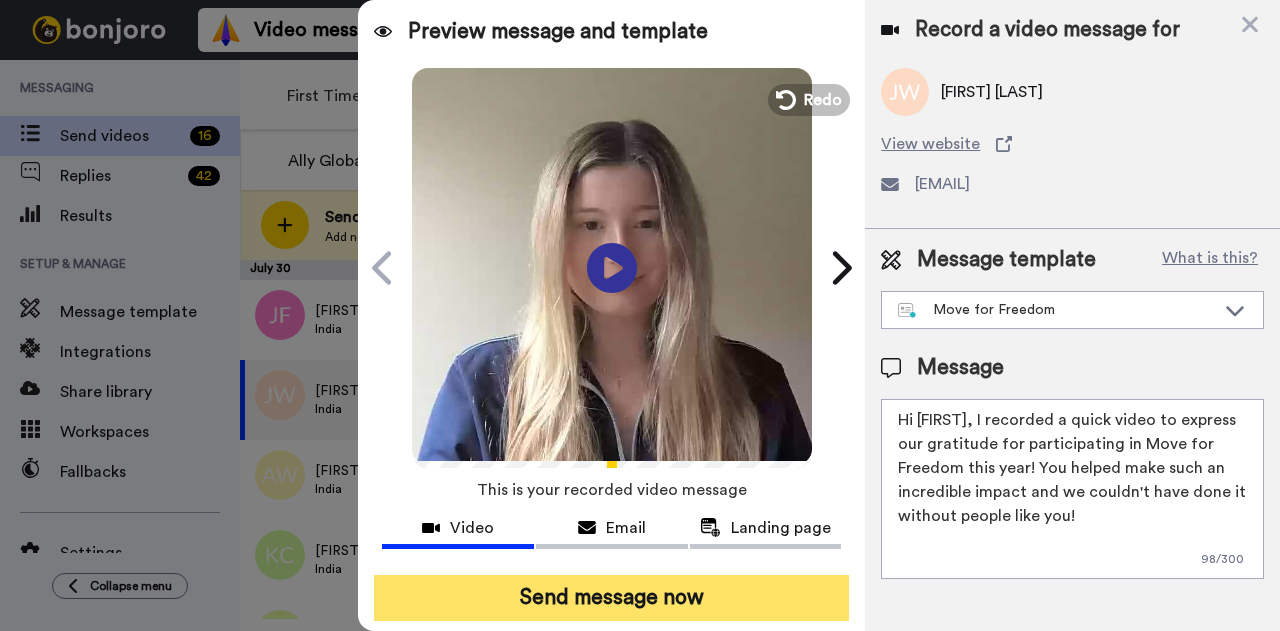 type on "Hi Jon, I recorded a quick video to express our gratitude for participating in Move for Freedom this year! You helped make such an incredible impact and we couldn't have done it without people like you!" 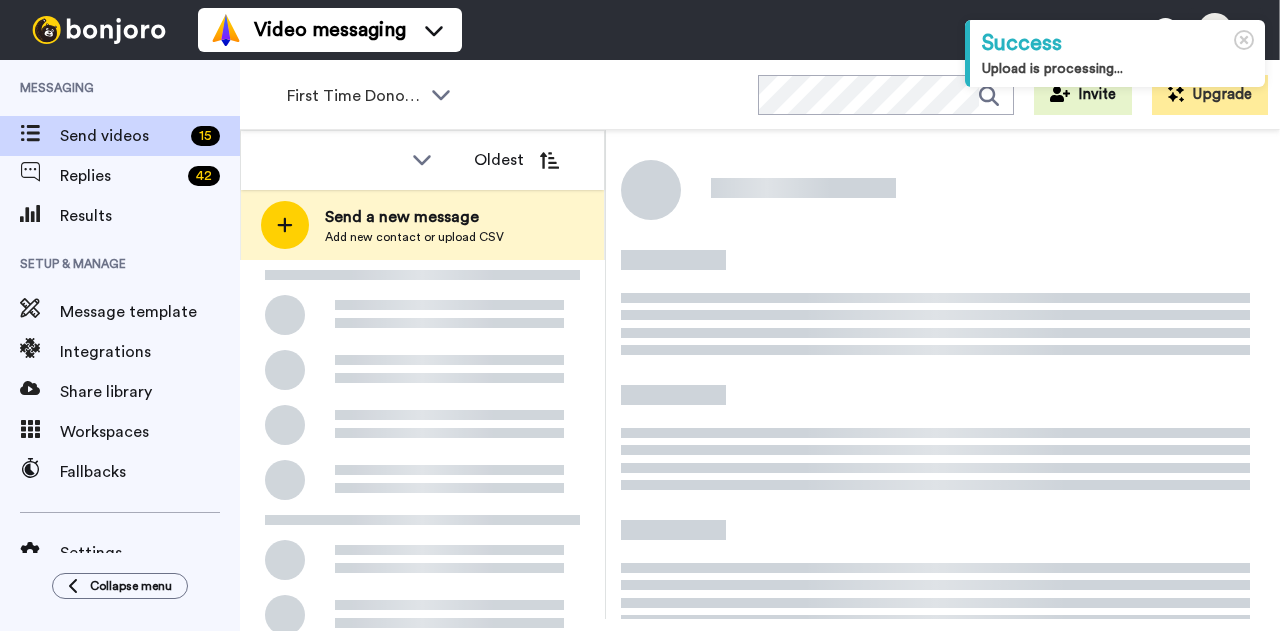 scroll, scrollTop: 0, scrollLeft: 0, axis: both 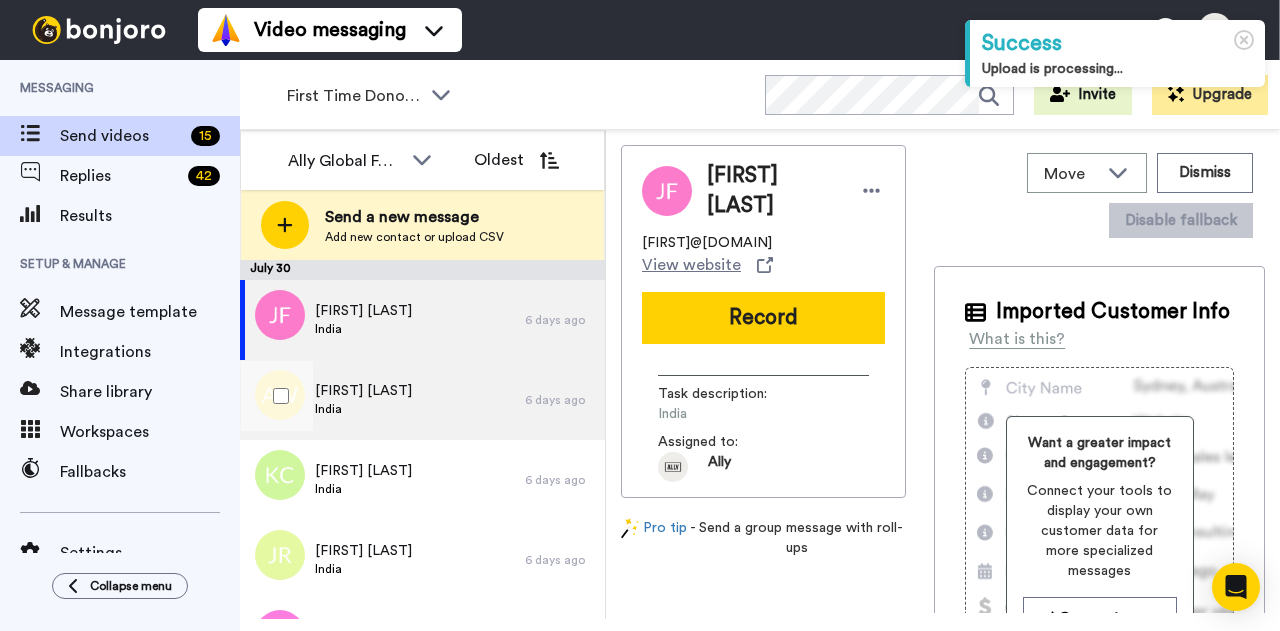 click on "India" at bounding box center [363, 409] 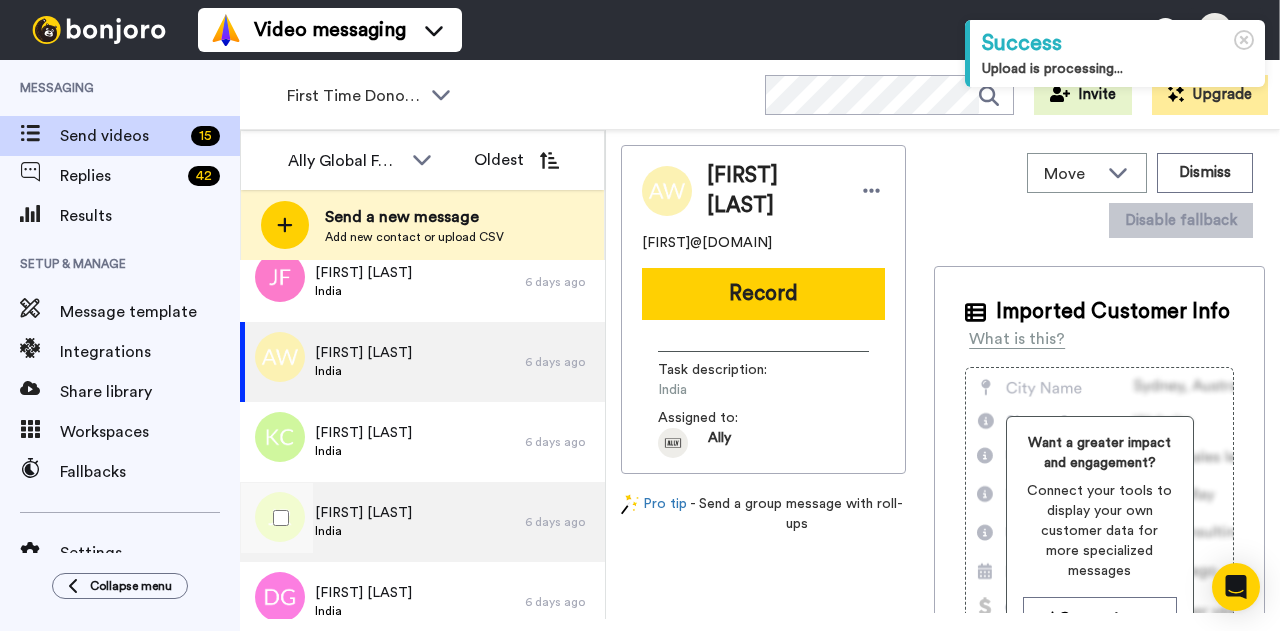 scroll, scrollTop: 0, scrollLeft: 0, axis: both 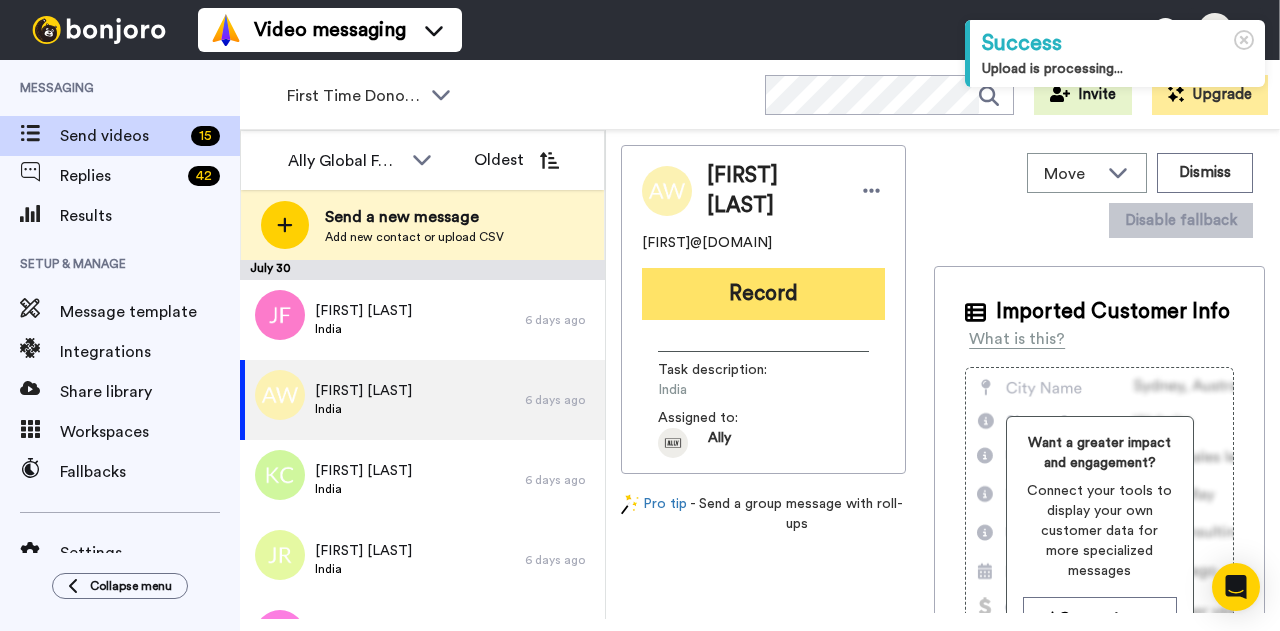 click on "Record" at bounding box center [763, 294] 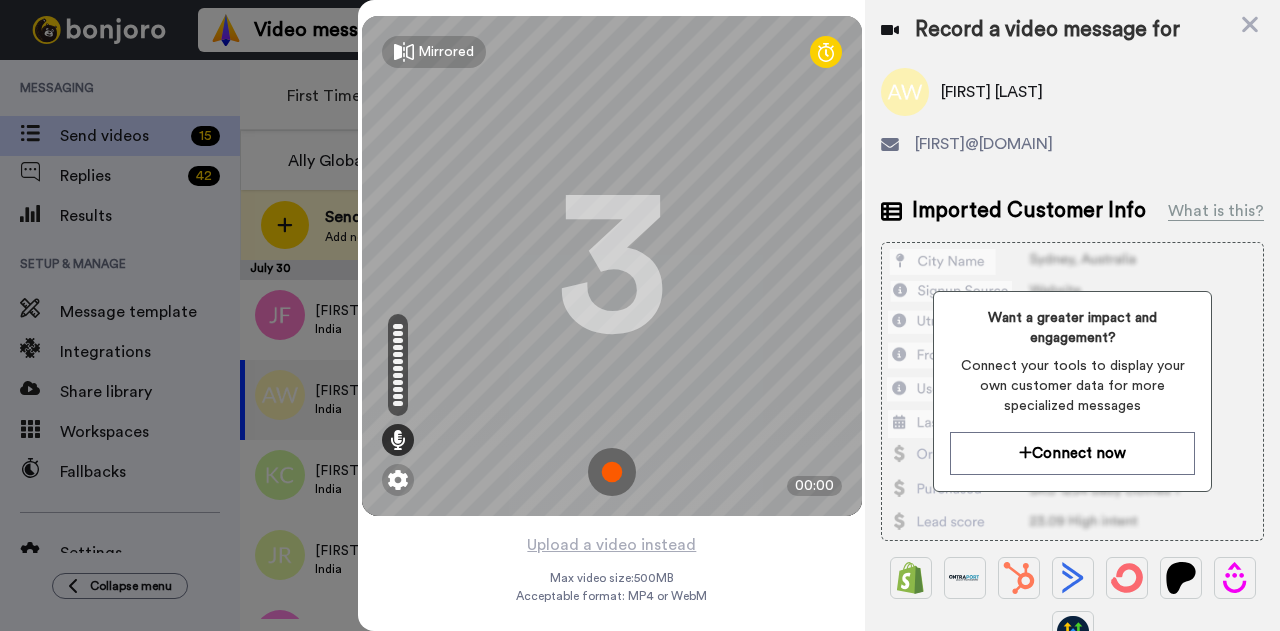 click at bounding box center (612, 472) 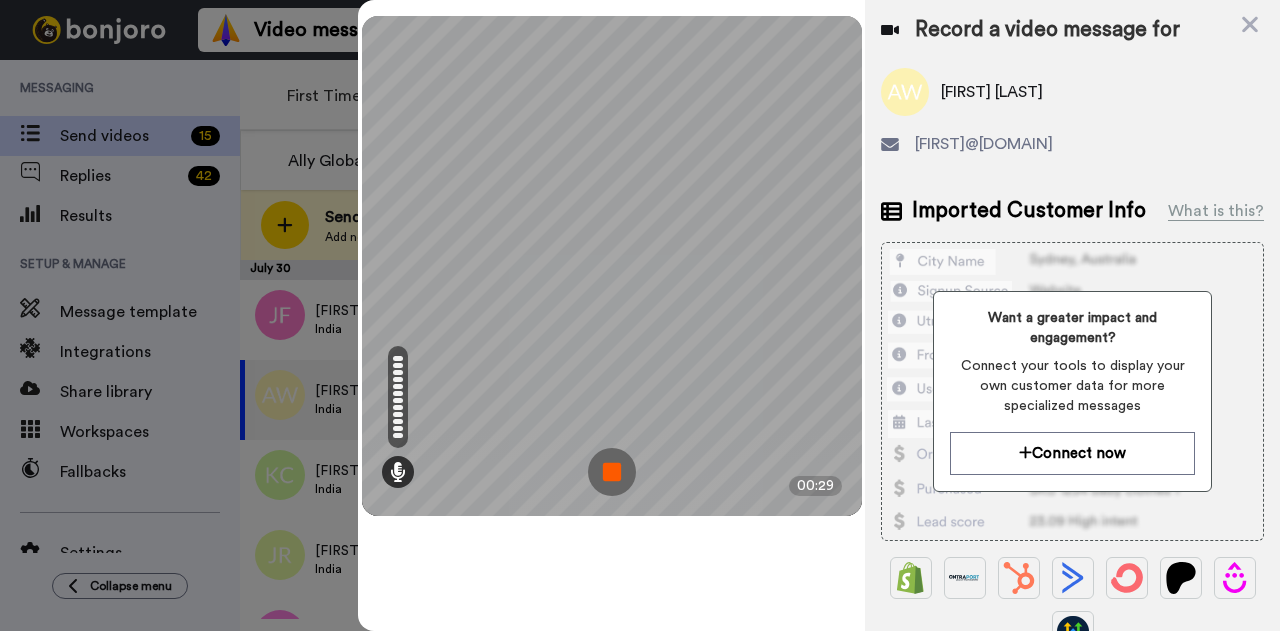 click at bounding box center [612, 472] 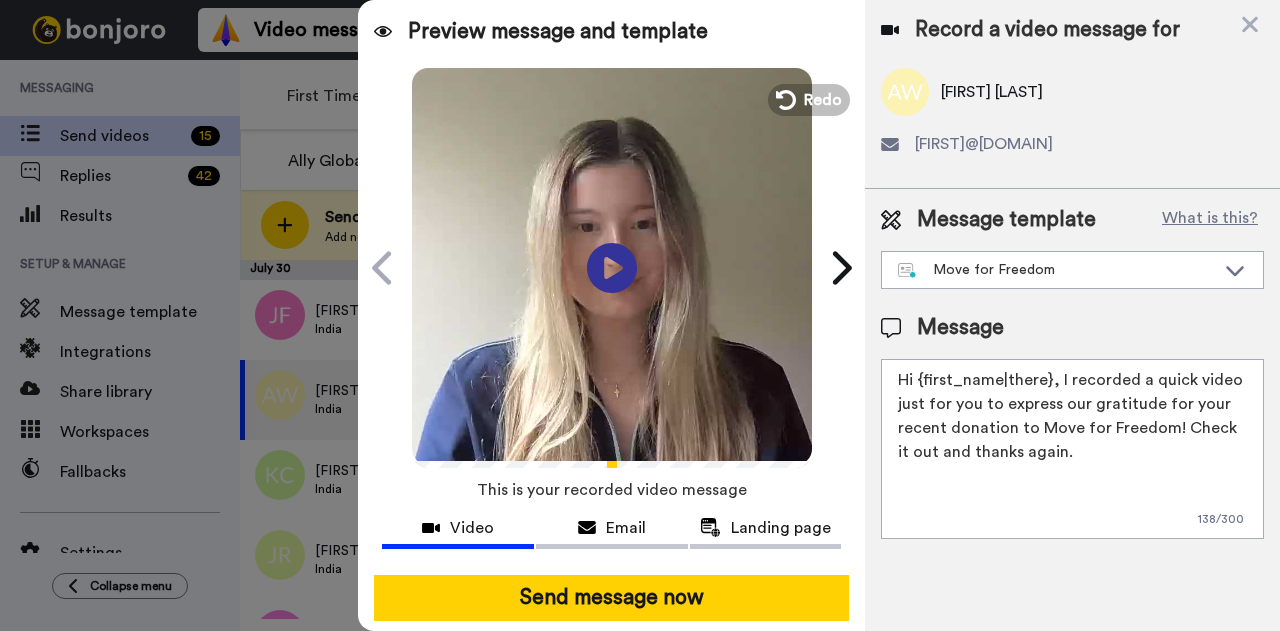 drag, startPoint x: 1051, startPoint y: 383, endPoint x: 912, endPoint y: 375, distance: 139.23003 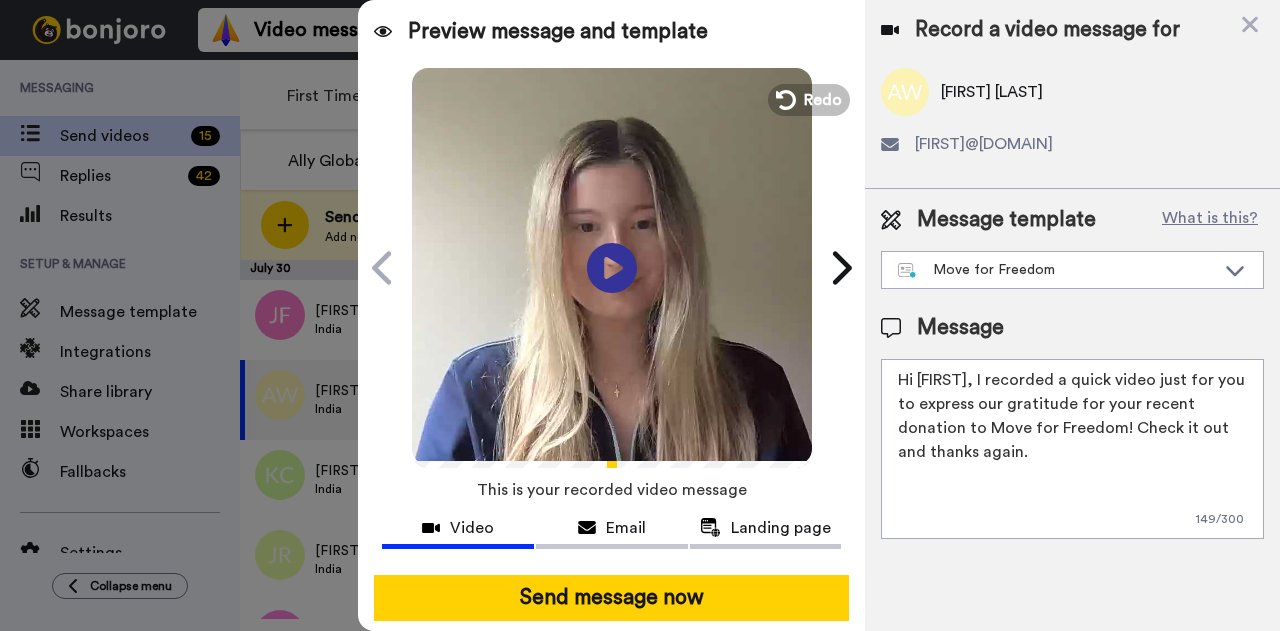 drag, startPoint x: 972, startPoint y: 380, endPoint x: 1052, endPoint y: 439, distance: 99.40322 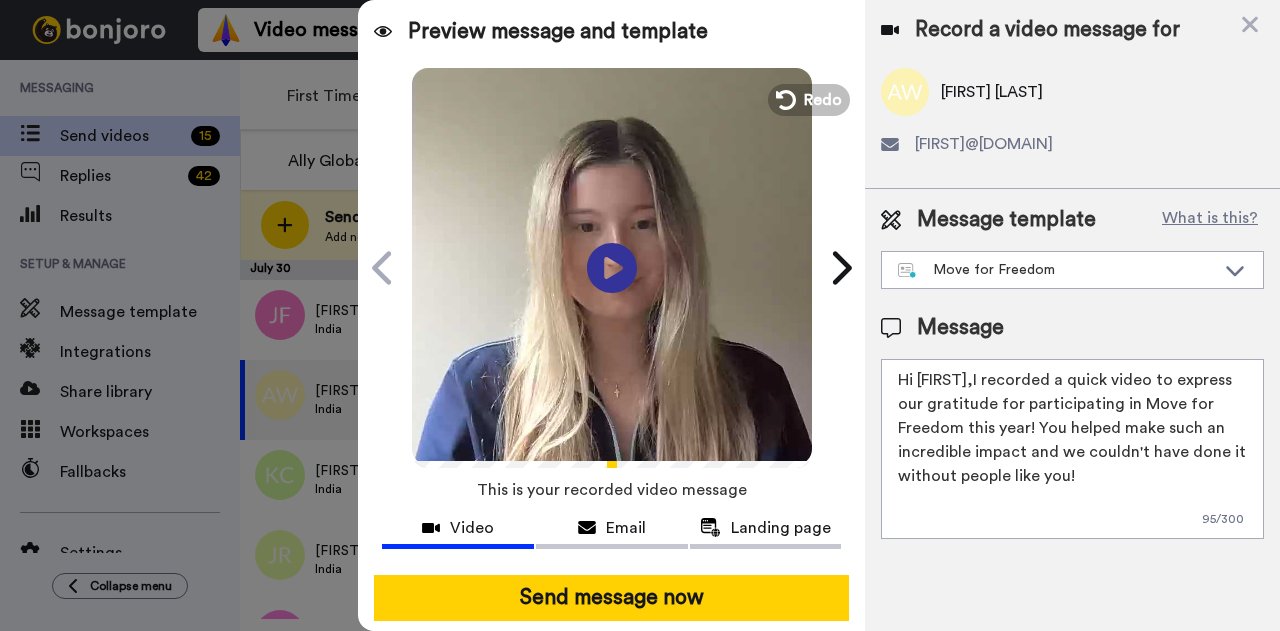 click on "Hi Allison,I recorded a quick video to express our gratitude for participating in Move for Freedom this year! You helped make such an incredible impact and we couldn't have done it without people like you!" at bounding box center [1072, 449] 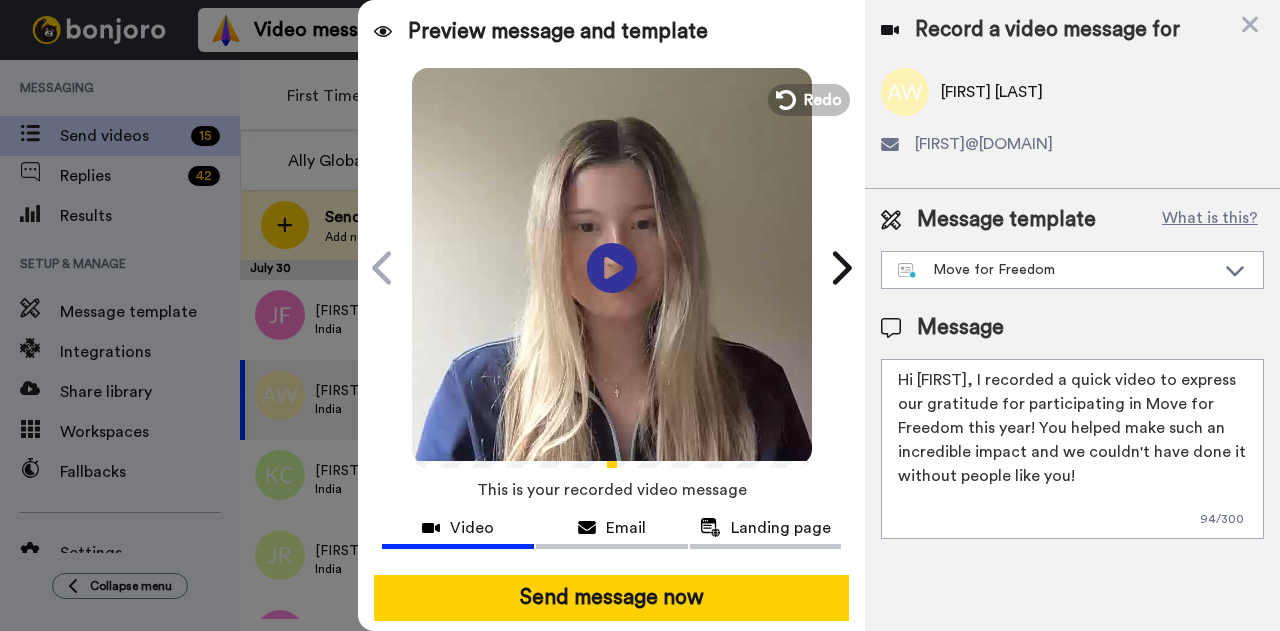 click on "Hi Allison, I recorded a quick video to express our gratitude for participating in Move for Freedom this year! You helped make such an incredible impact and we couldn't have done it without people like you!" at bounding box center [1072, 449] 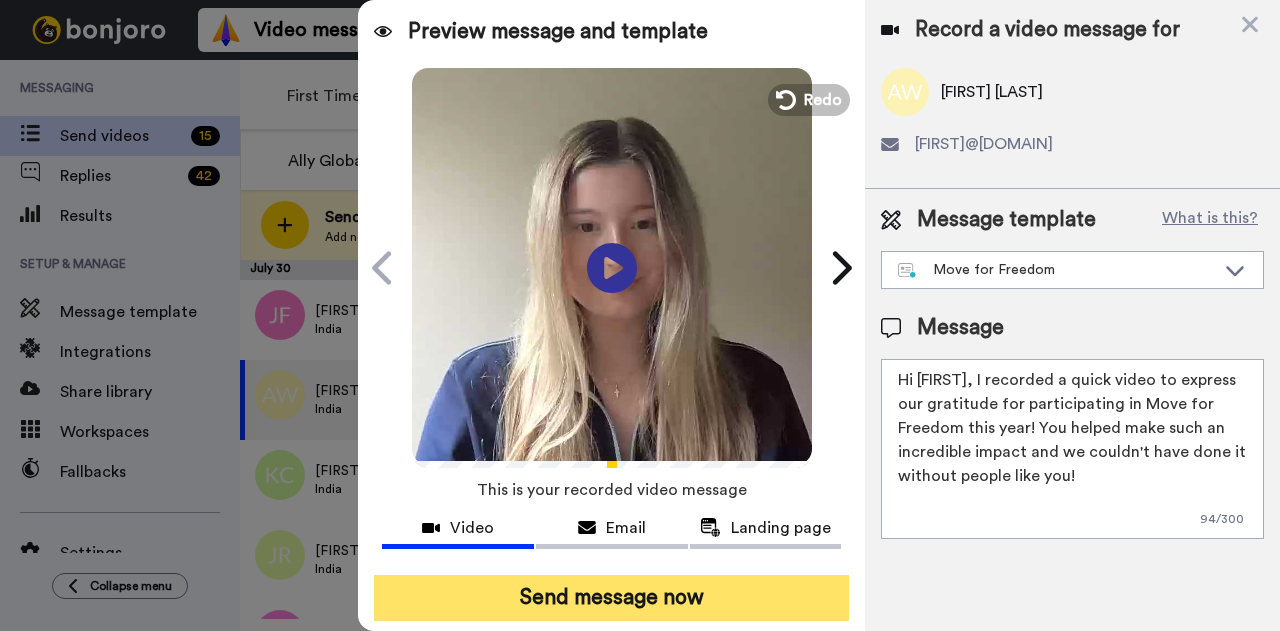 type on "Hi Allison, I recorded a quick video to express our gratitude for participating in Move for Freedom this year! You helped make such an incredible impact and we couldn't have done it without people like you!" 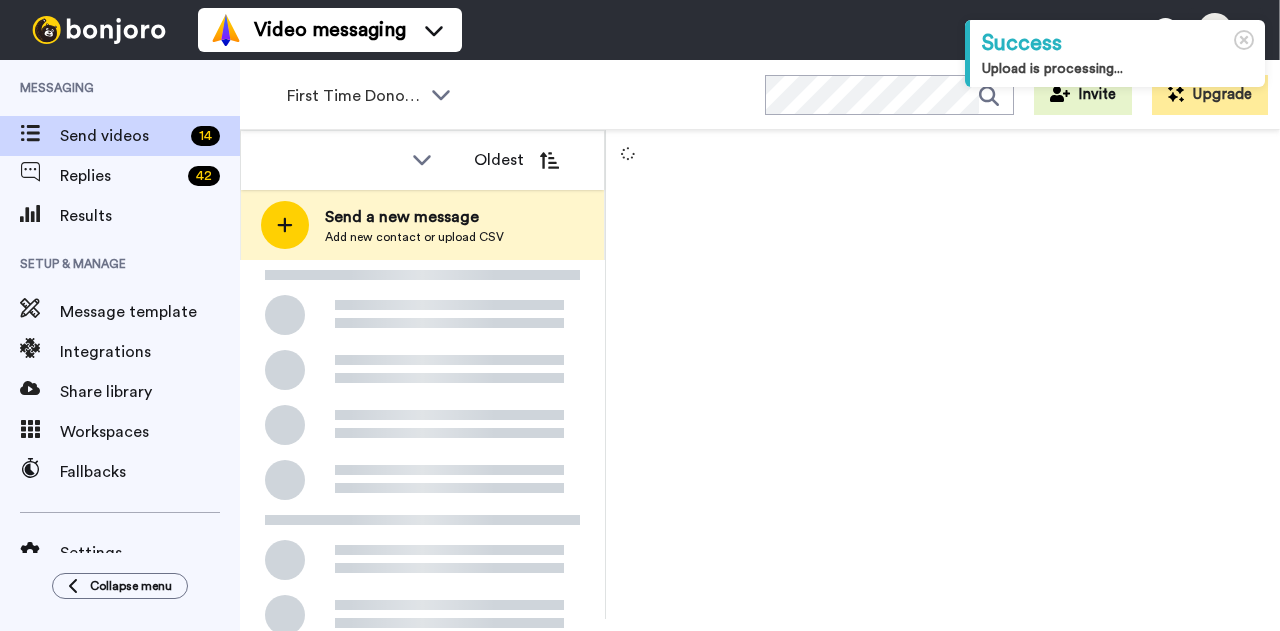 scroll, scrollTop: 0, scrollLeft: 0, axis: both 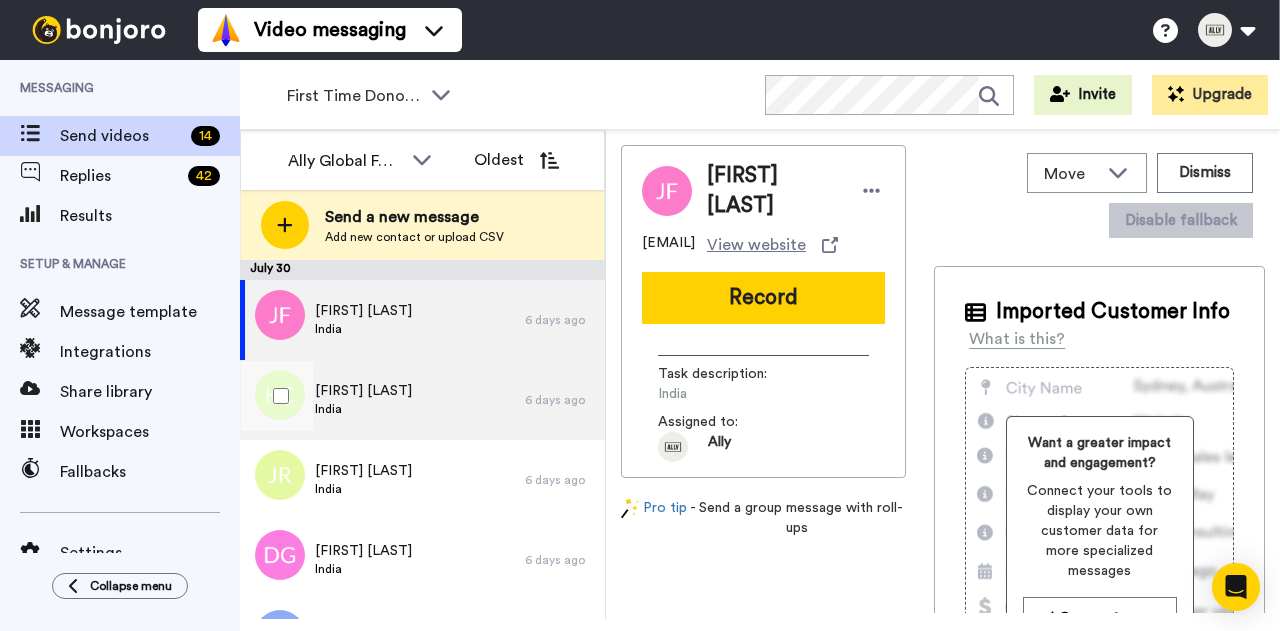click on "Kerstan Dozois India" at bounding box center [382, 400] 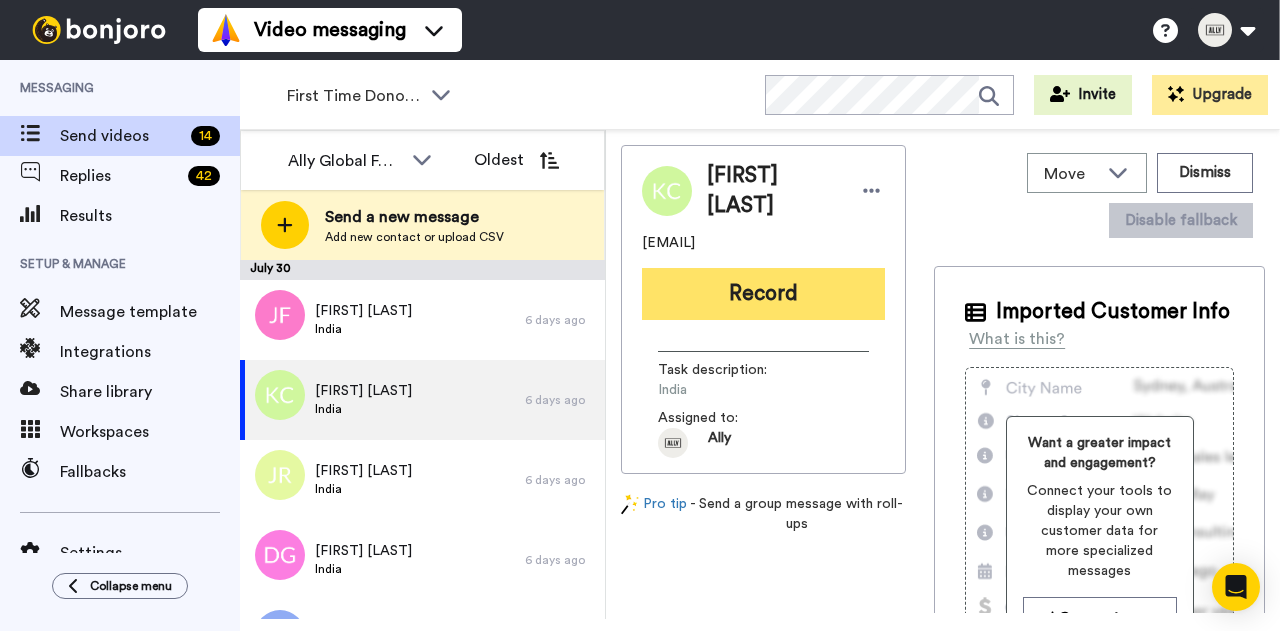 click on "Record" at bounding box center [763, 294] 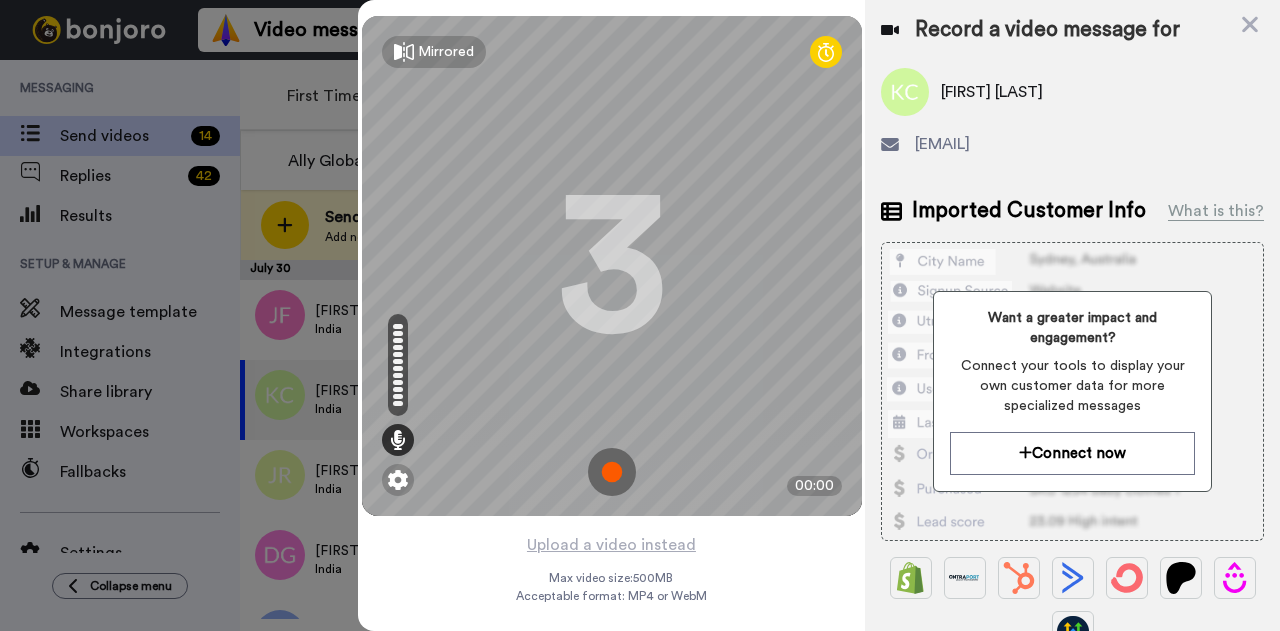 click at bounding box center (612, 472) 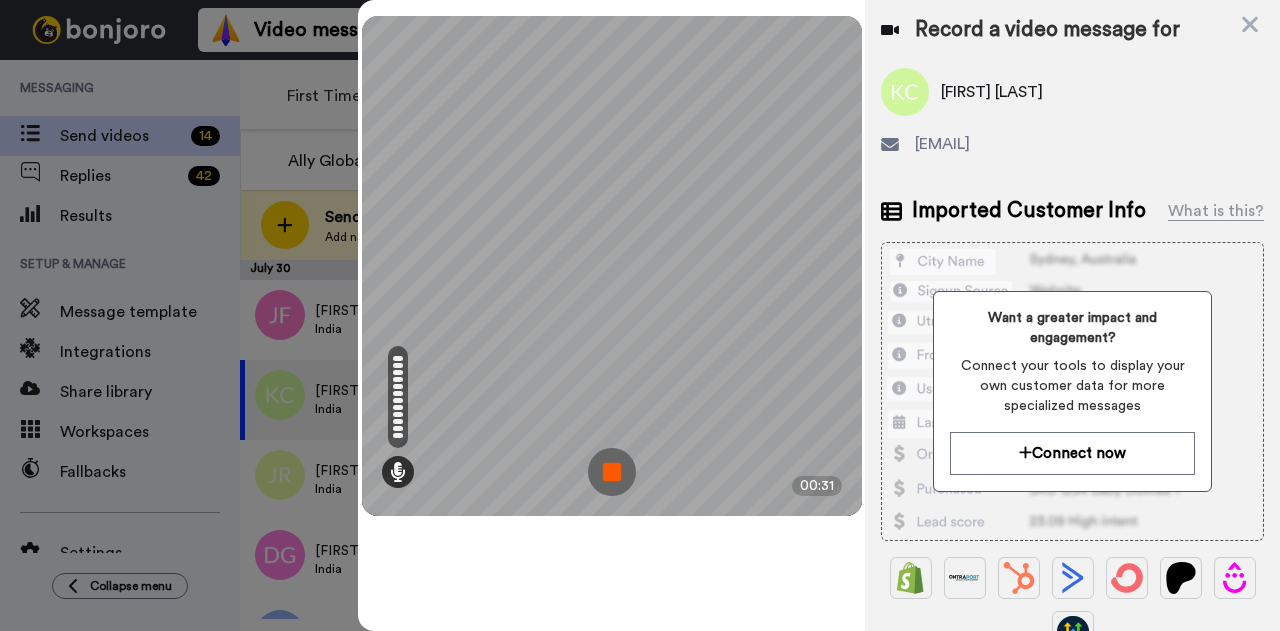 click at bounding box center (612, 472) 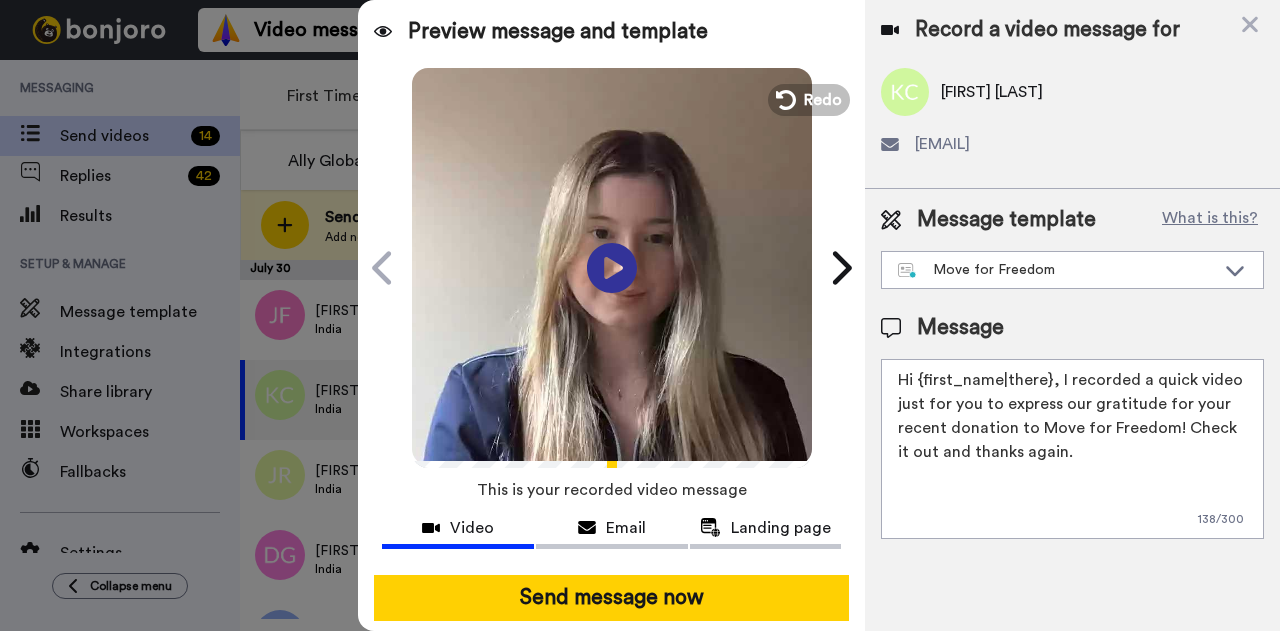 drag, startPoint x: 1050, startPoint y: 381, endPoint x: 916, endPoint y: 378, distance: 134.03358 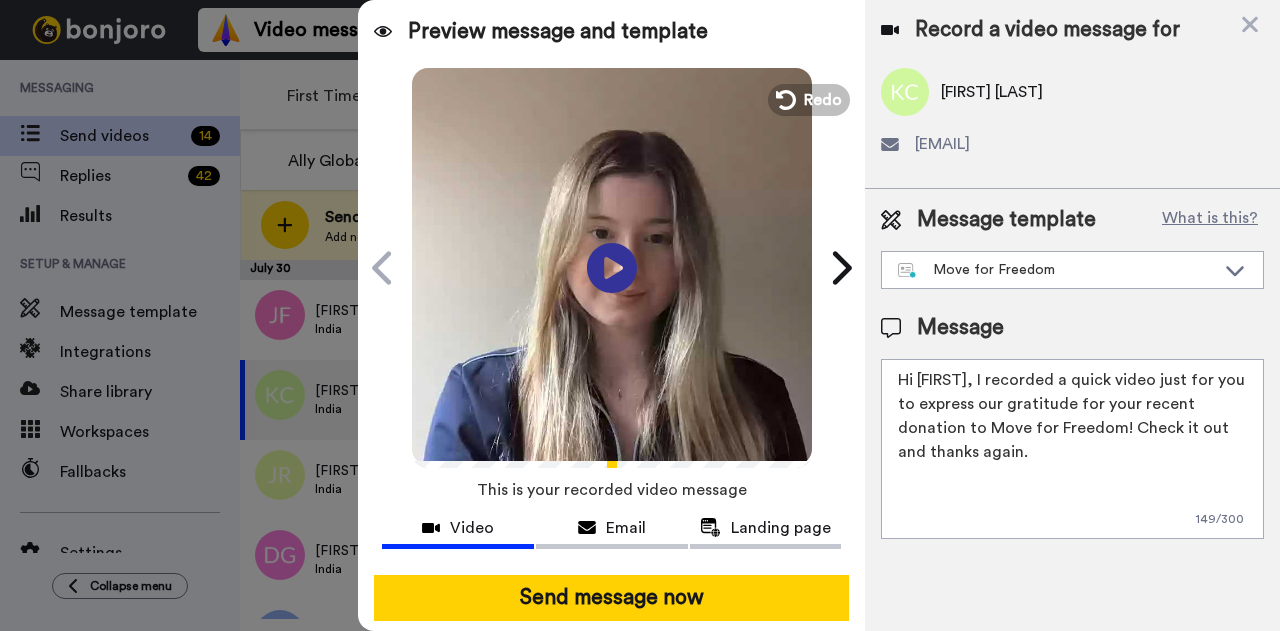 drag, startPoint x: 984, startPoint y: 379, endPoint x: 1075, endPoint y: 453, distance: 117.29024 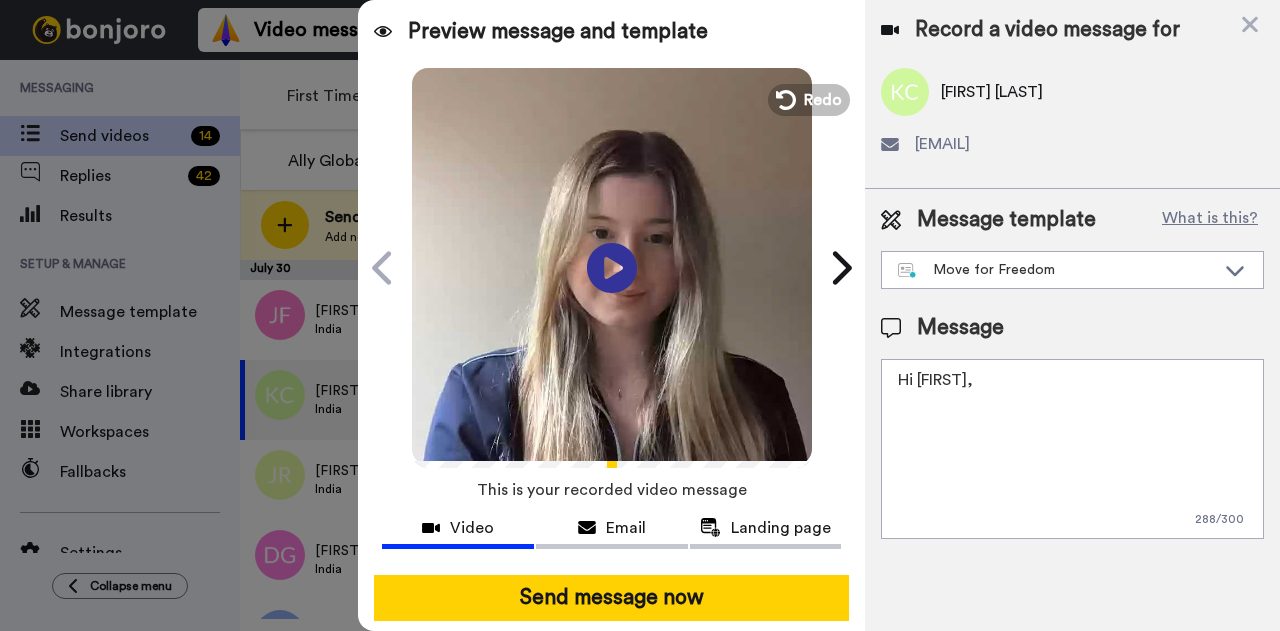 paste on "I recorded a quick video to express our gratitude for participating in Move for Freedom this year! You helped make such an incredible impact and we couldn't have done it without people like you!" 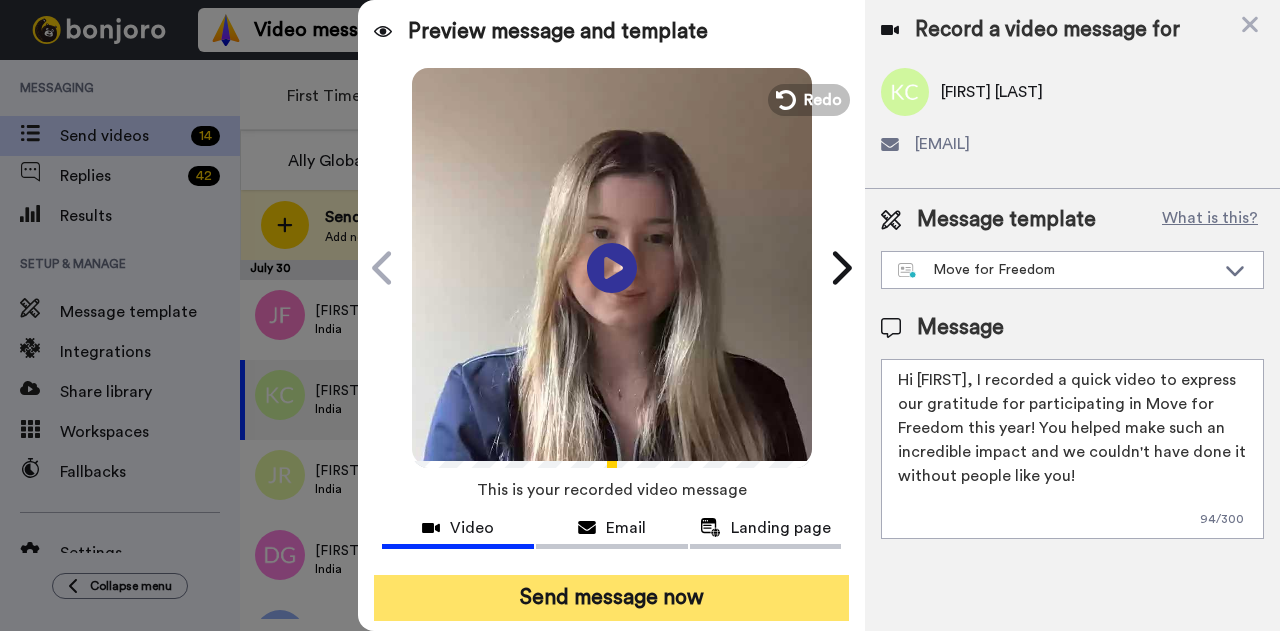 type on "Hi Kerstan, I recorded a quick video to express our gratitude for participating in Move for Freedom this year! You helped make such an incredible impact and we couldn't have done it without people like you!" 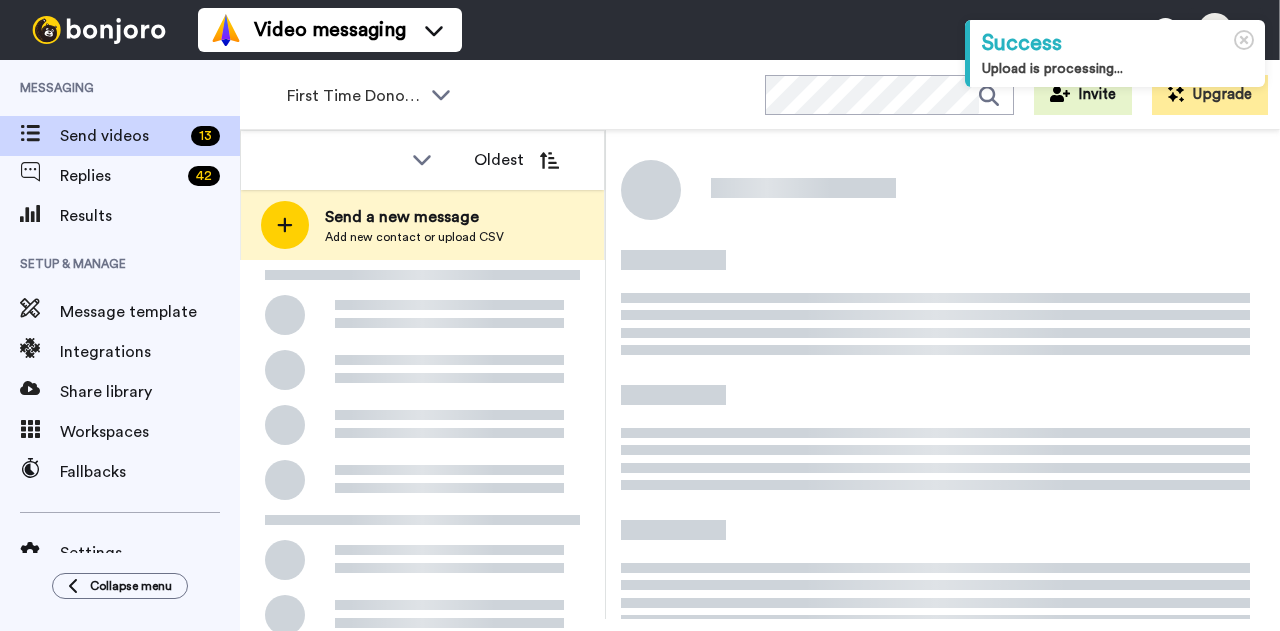 scroll, scrollTop: 0, scrollLeft: 0, axis: both 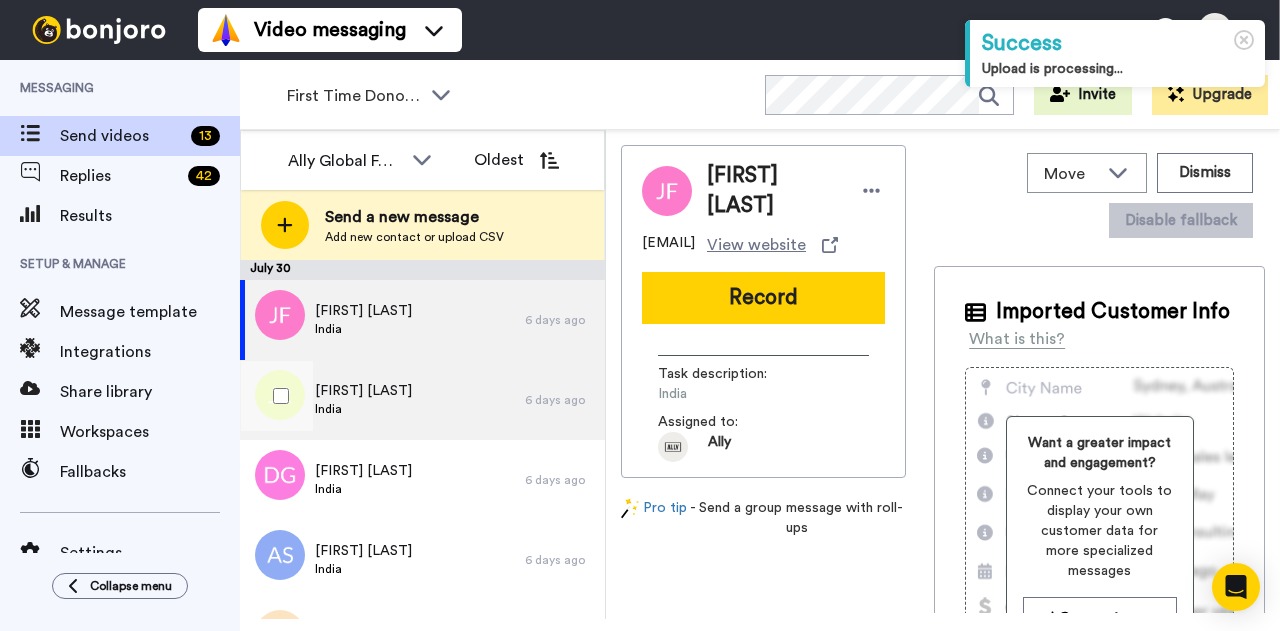 click on "[FIRST] [LAST] [COUNTRY]" at bounding box center (382, 400) 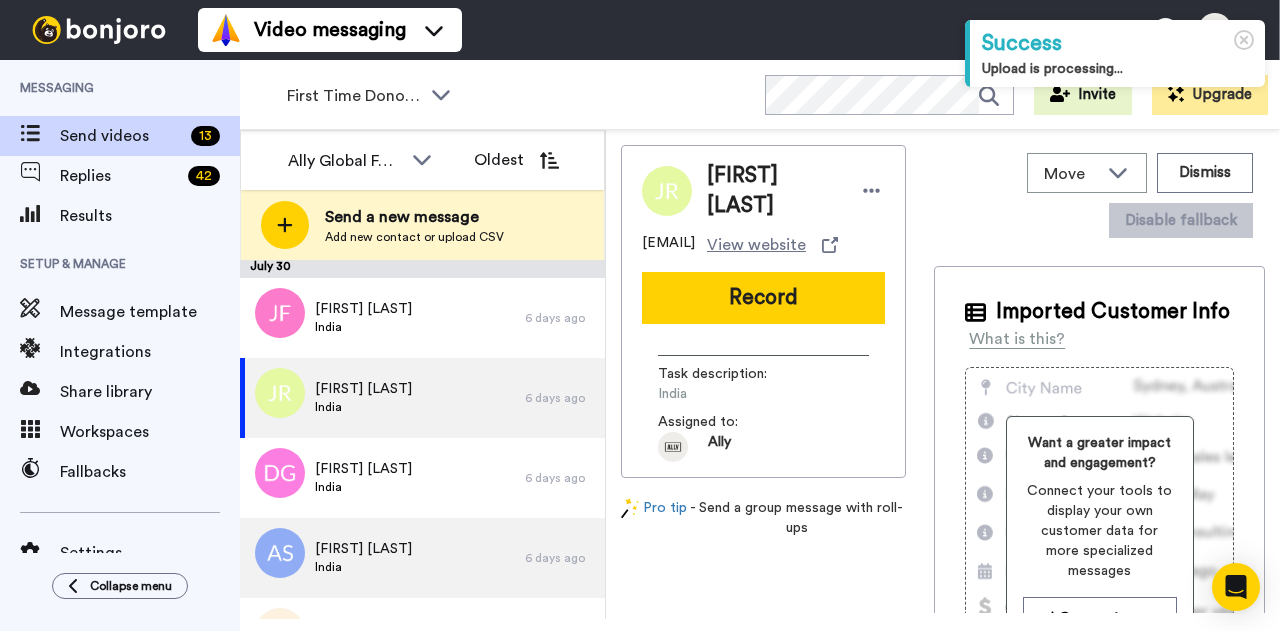 scroll, scrollTop: 0, scrollLeft: 0, axis: both 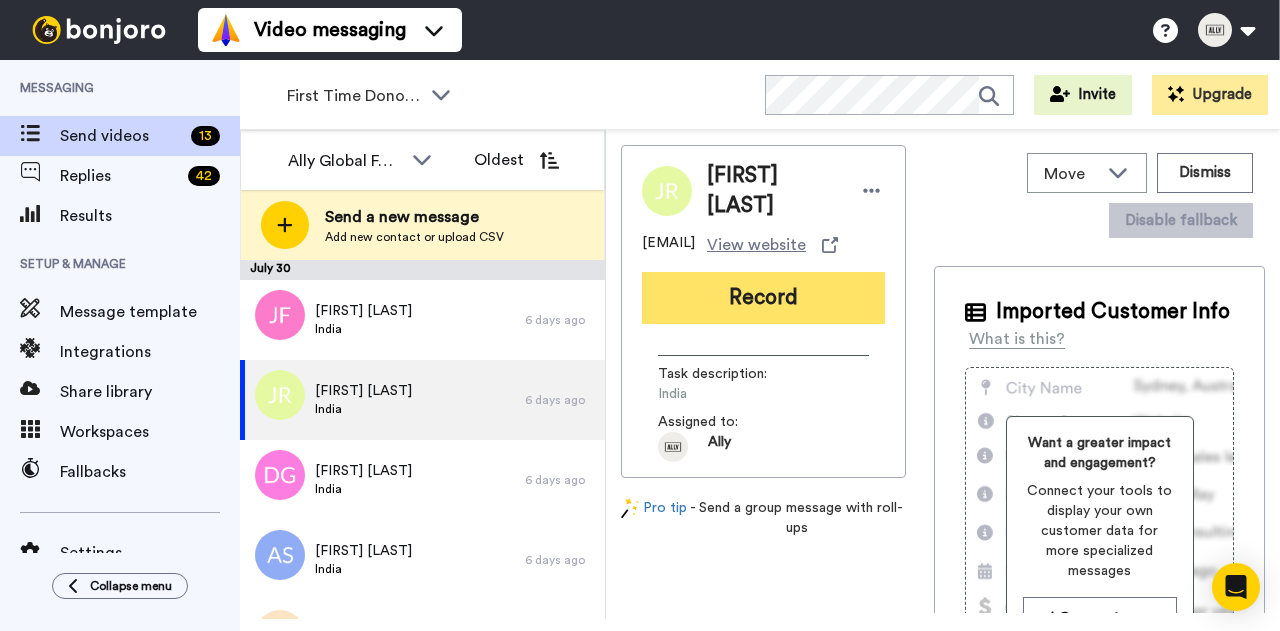 click on "Record" at bounding box center (763, 298) 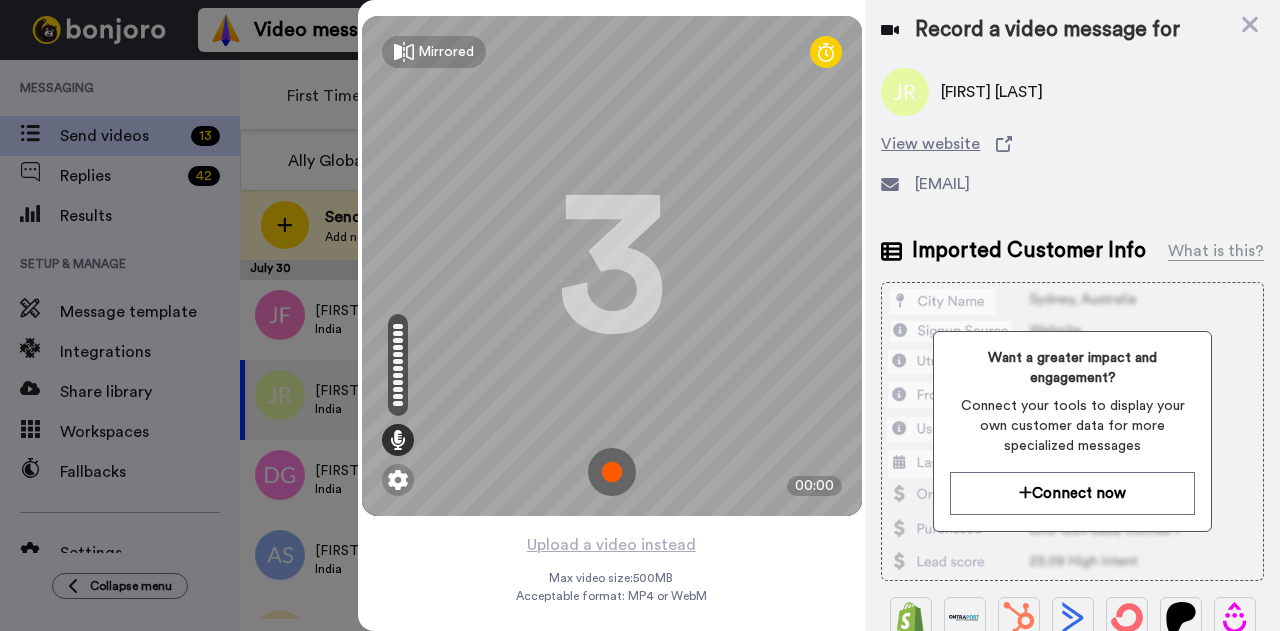 click at bounding box center (612, 472) 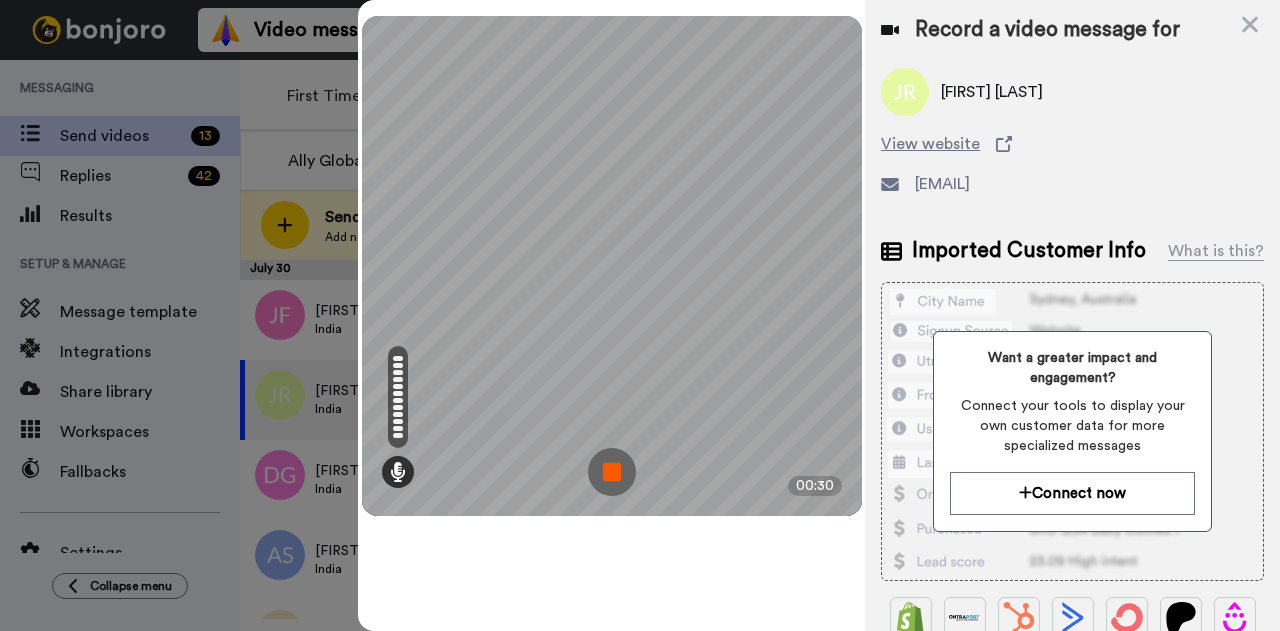 click at bounding box center [612, 472] 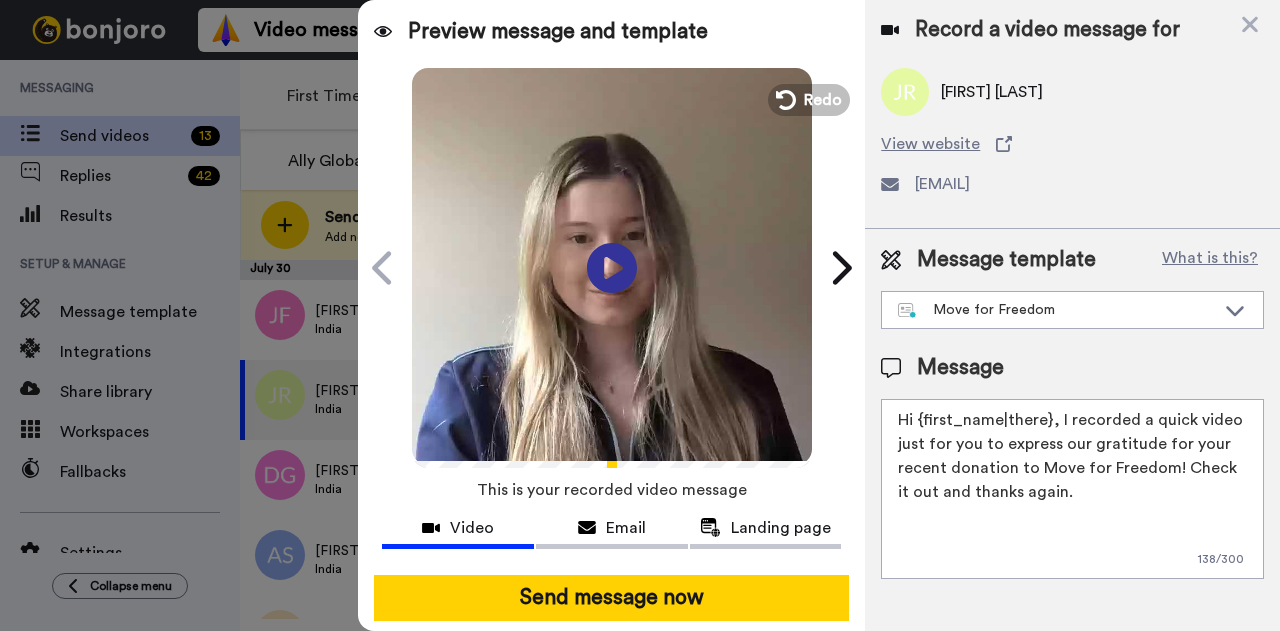 drag, startPoint x: 1046, startPoint y: 424, endPoint x: 920, endPoint y: 421, distance: 126.035706 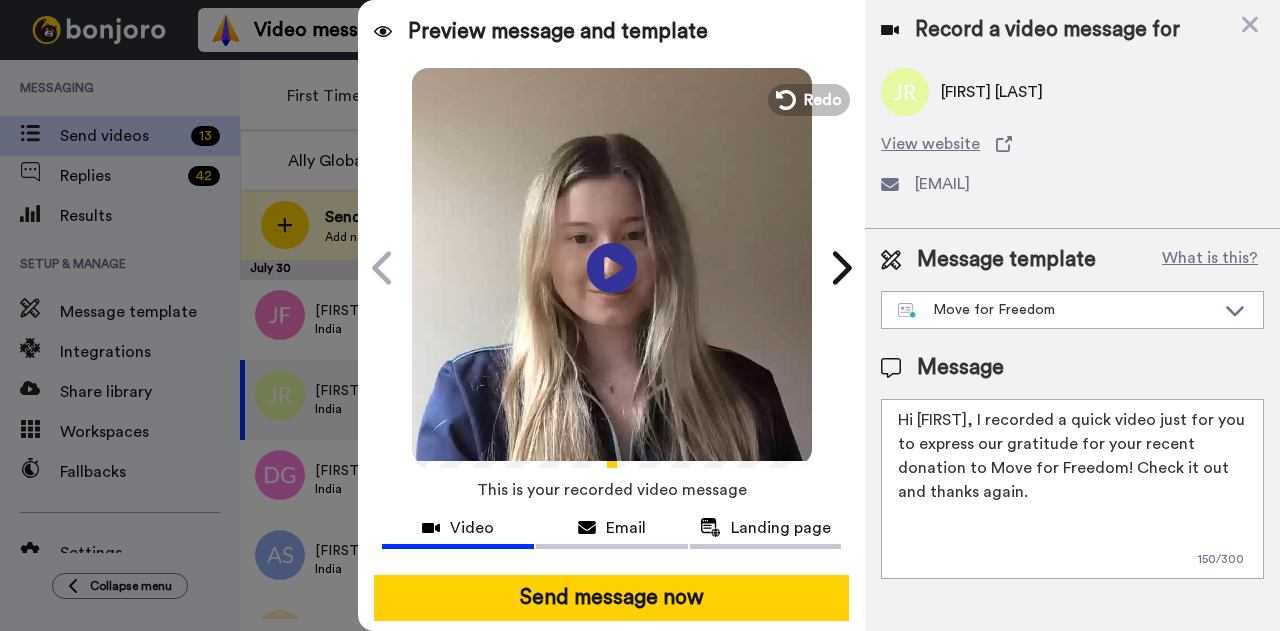 drag, startPoint x: 975, startPoint y: 423, endPoint x: 1020, endPoint y: 517, distance: 104.21612 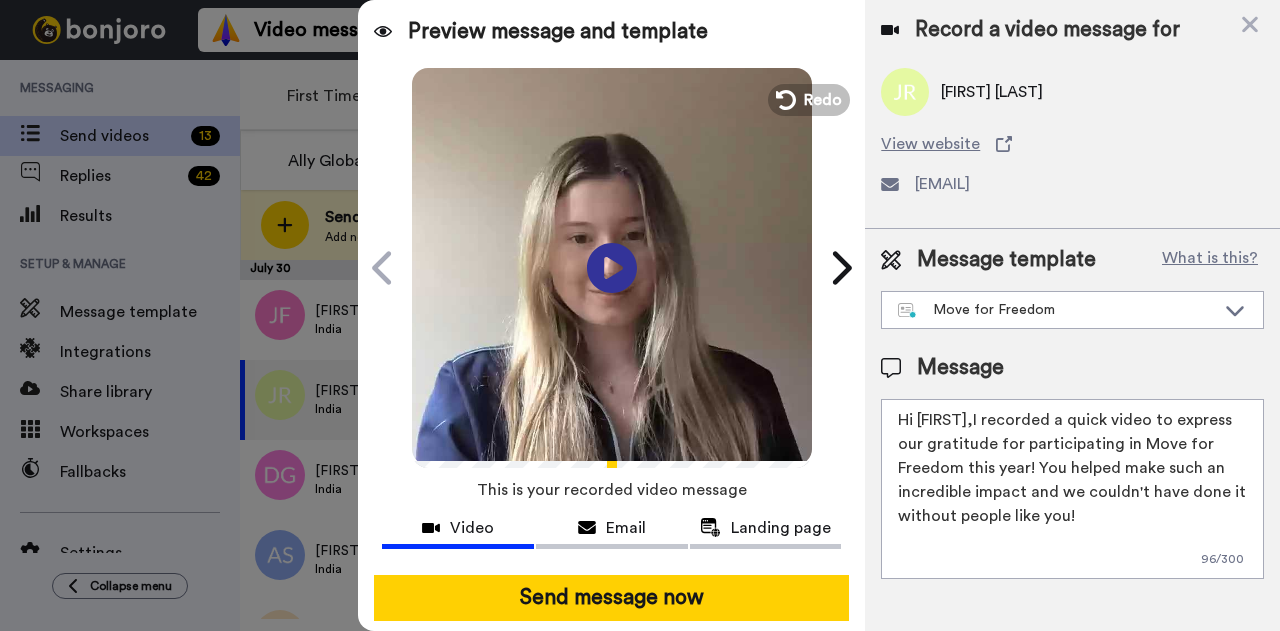 click on "Hi Joshua,I recorded a quick video to express our gratitude for participating in Move for Freedom this year! You helped make such an incredible impact and we couldn't have done it without people like you!" at bounding box center [1072, 489] 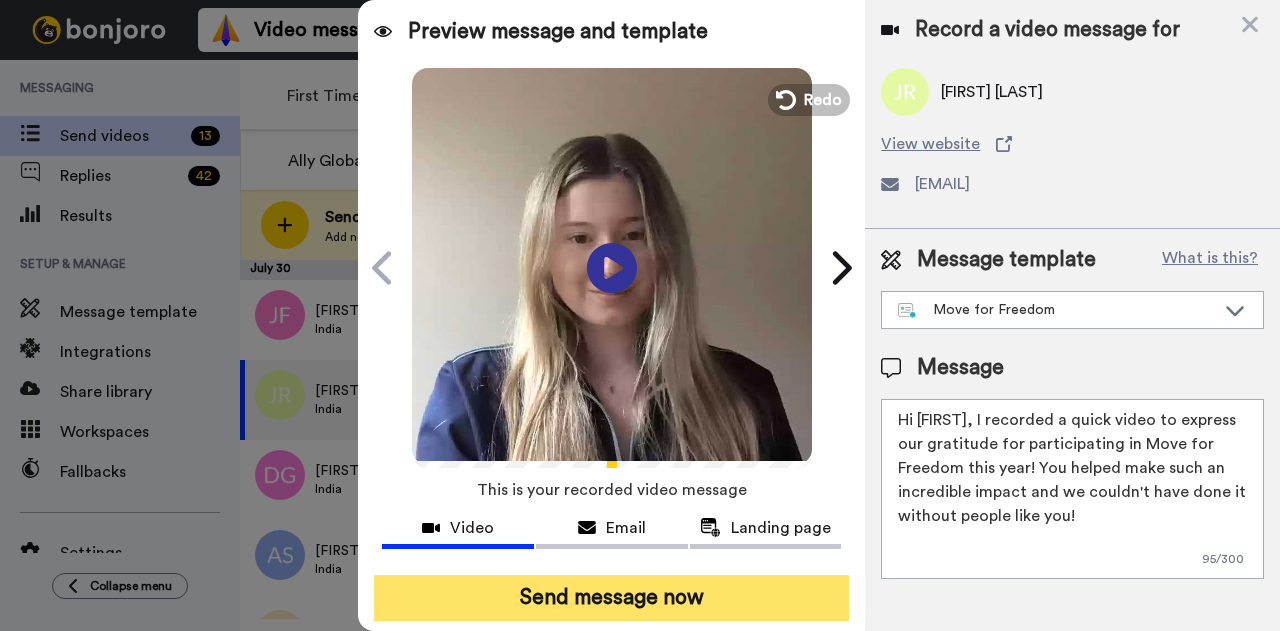 type on "Hi Joshua, I recorded a quick video to express our gratitude for participating in Move for Freedom this year! You helped make such an incredible impact and we couldn't have done it without people like you!" 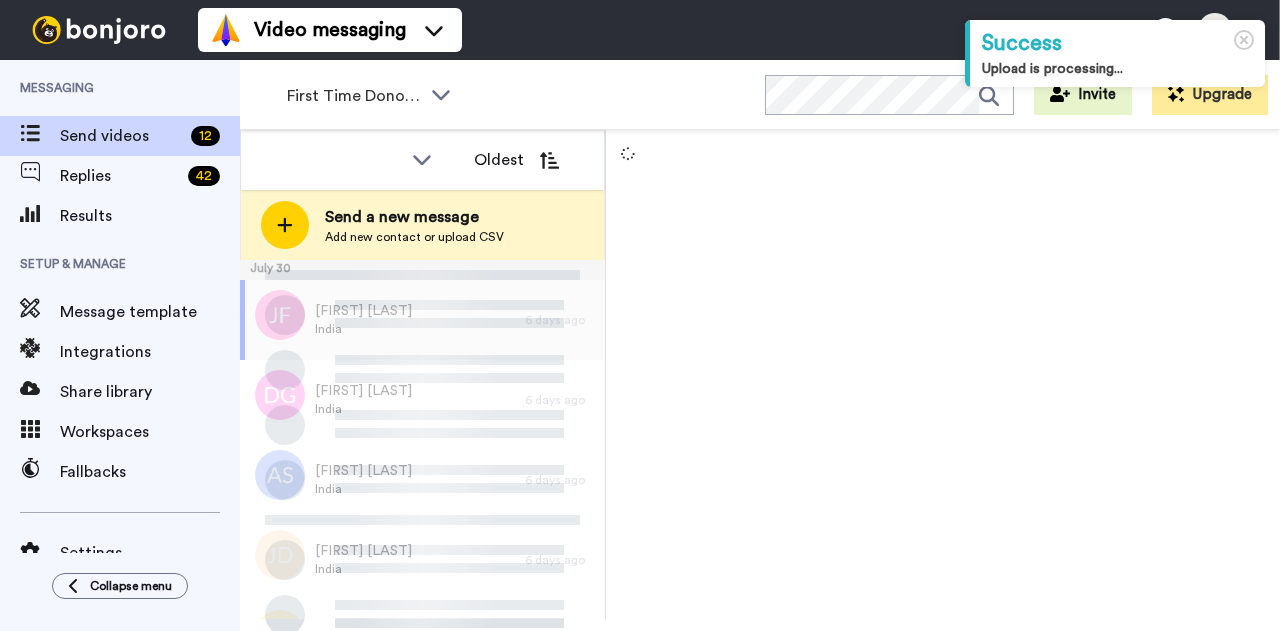 scroll, scrollTop: 0, scrollLeft: 0, axis: both 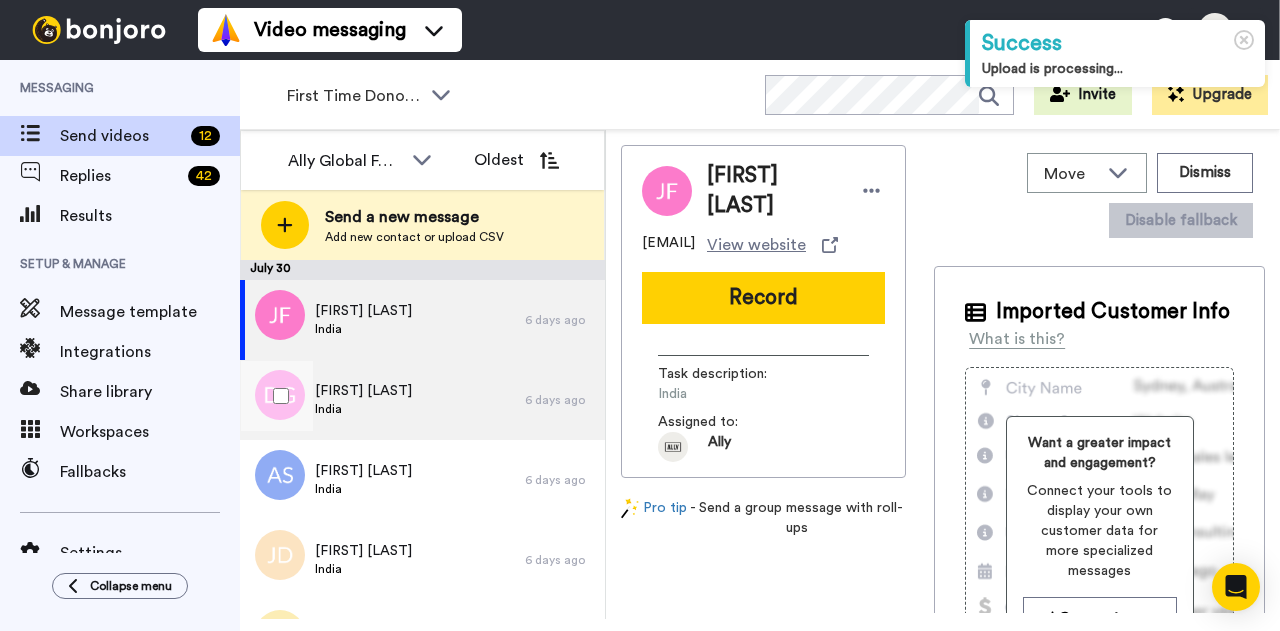 click on "India" at bounding box center [363, 409] 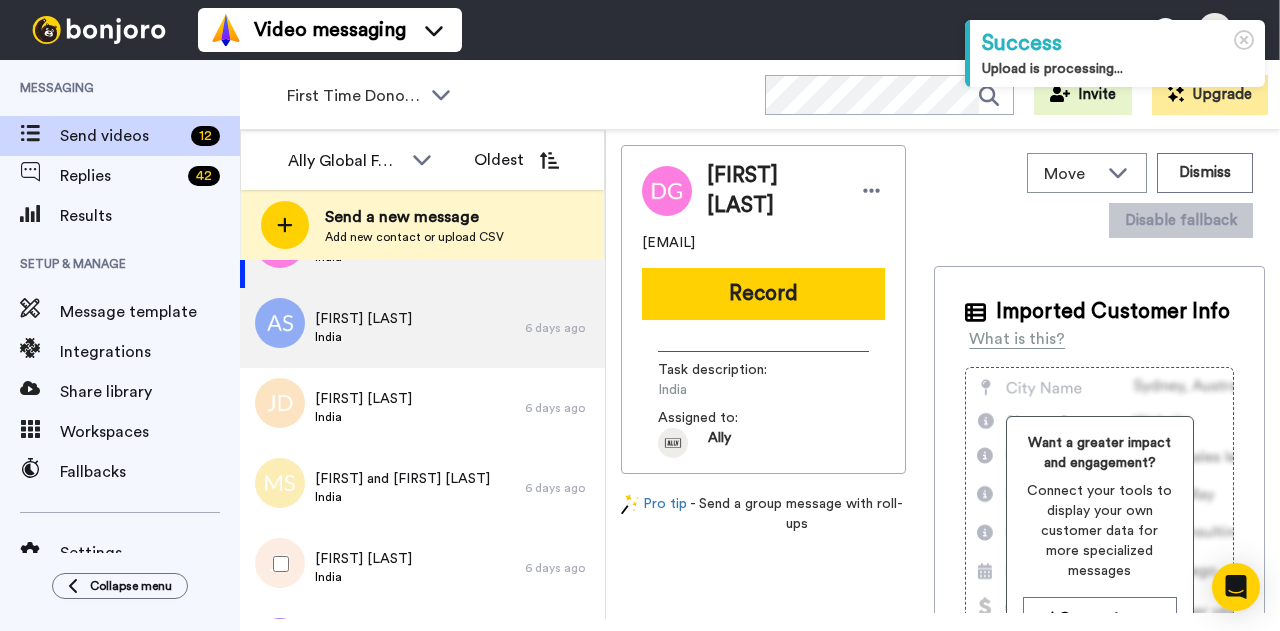 scroll, scrollTop: 108, scrollLeft: 0, axis: vertical 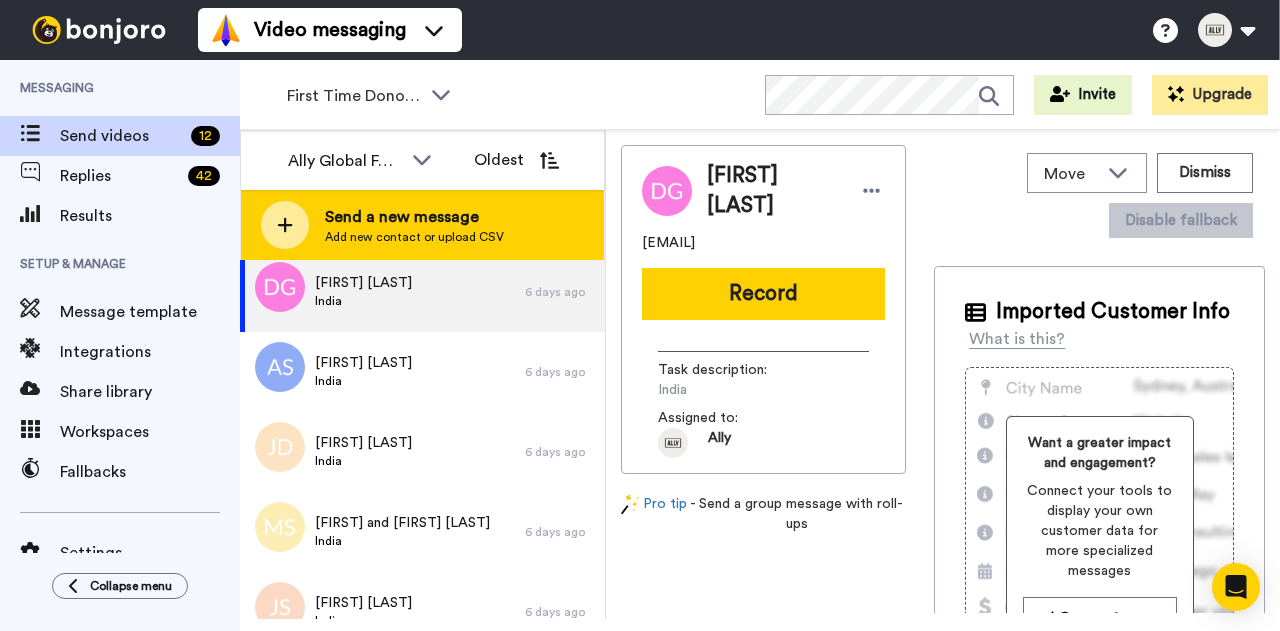 click on "Send a new message" at bounding box center [414, 217] 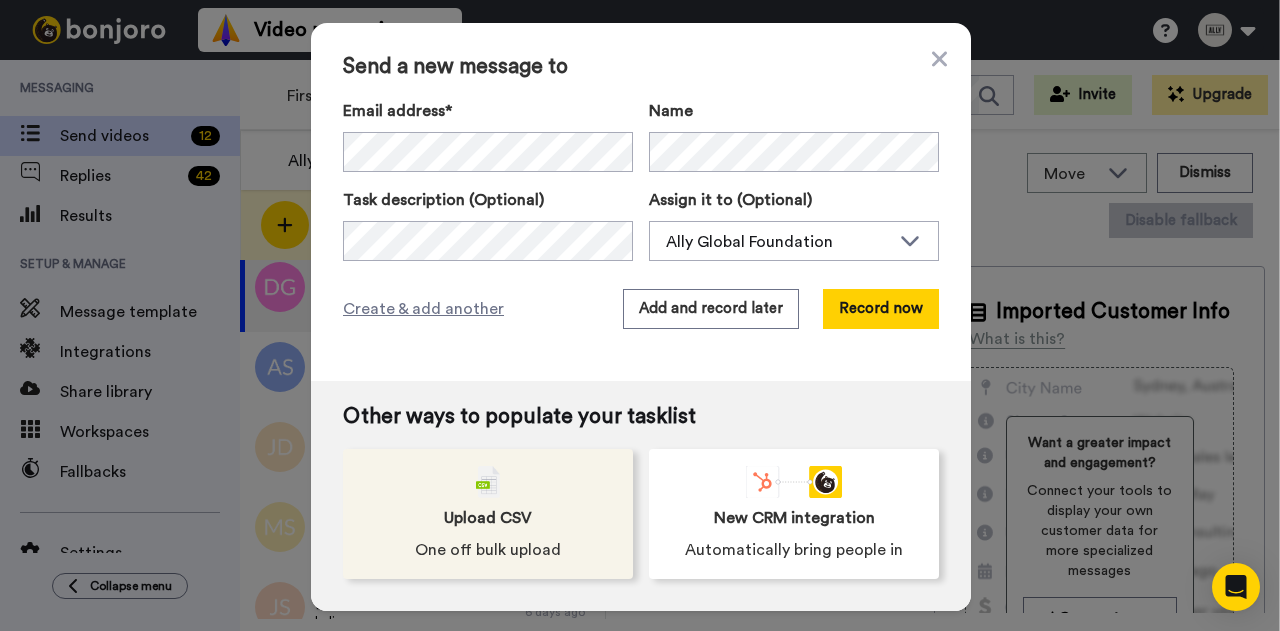 click on "Upload CSV One off bulk upload" at bounding box center (488, 514) 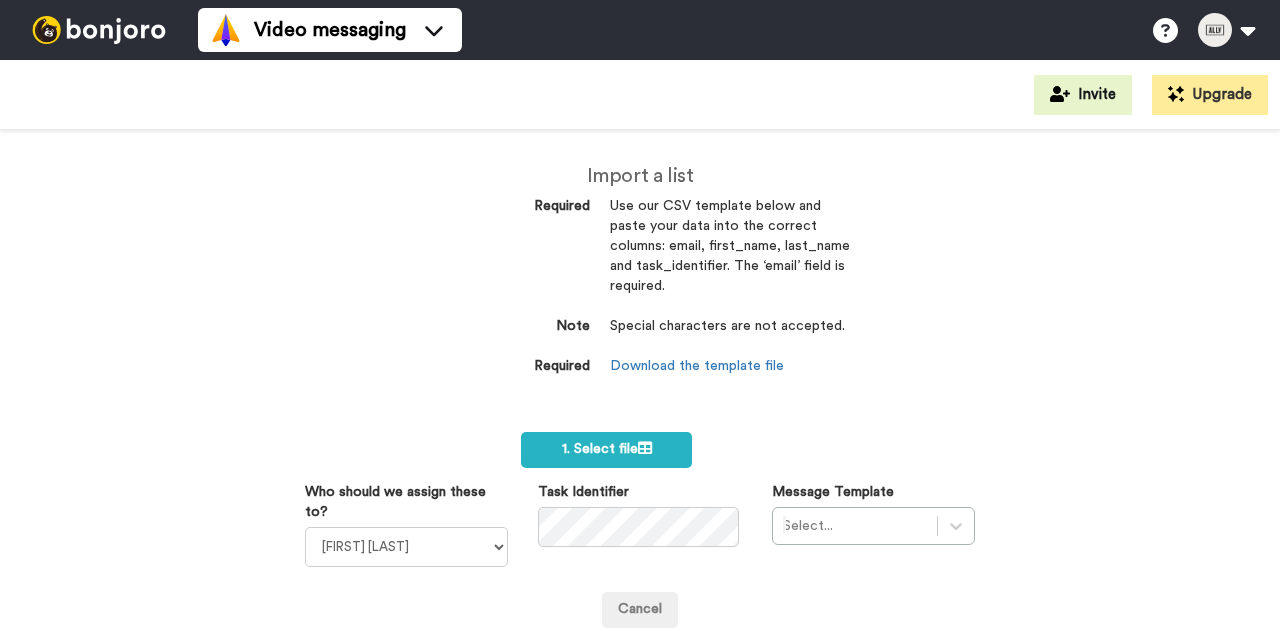 scroll, scrollTop: 0, scrollLeft: 0, axis: both 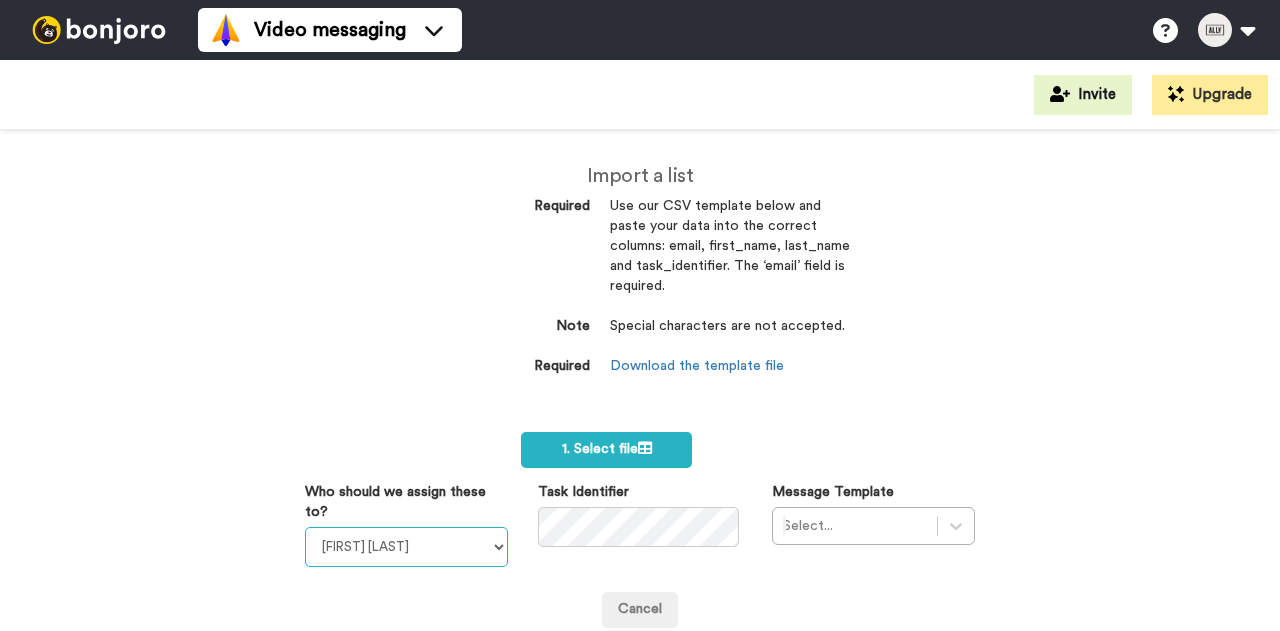 click on "[FIRST] [LAST] [FIRST] [LAST] [FIRST] [LAST] [ORG] [FIRST] [LAST]" at bounding box center (406, 547) 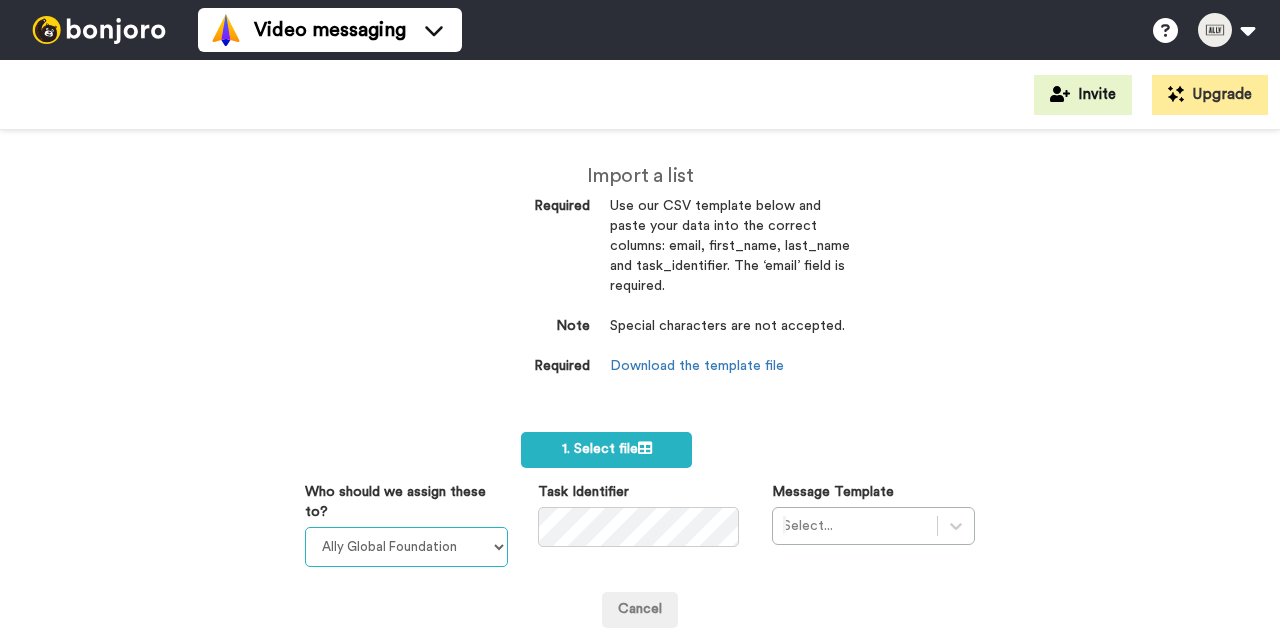 click on "[FIRST] [LAST] [FIRST] [LAST] [FIRST] [LAST] [ORG] [FIRST] [LAST]" at bounding box center (406, 547) 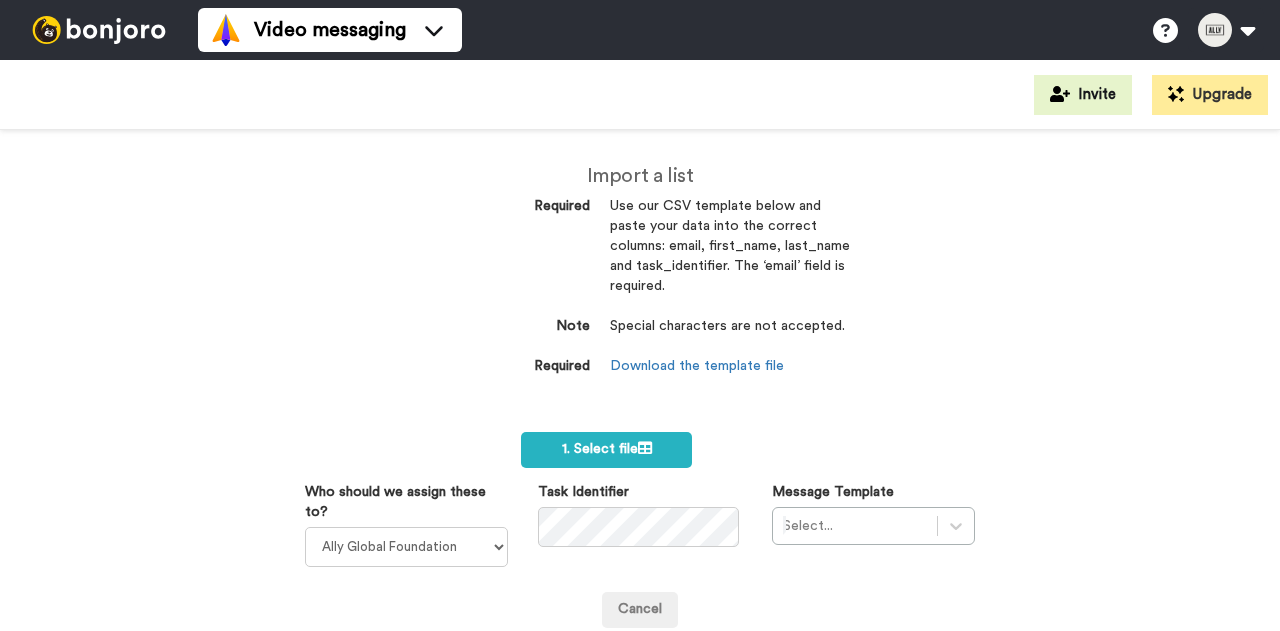 click on "Import a list
Required
Use our CSV template below and paste your data into the correct columns: email, first_name, last_name and task_identifier. The ‘email’ field is required.
Note
Special characters are not accepted.
Required
Download the template file" at bounding box center (640, 281) 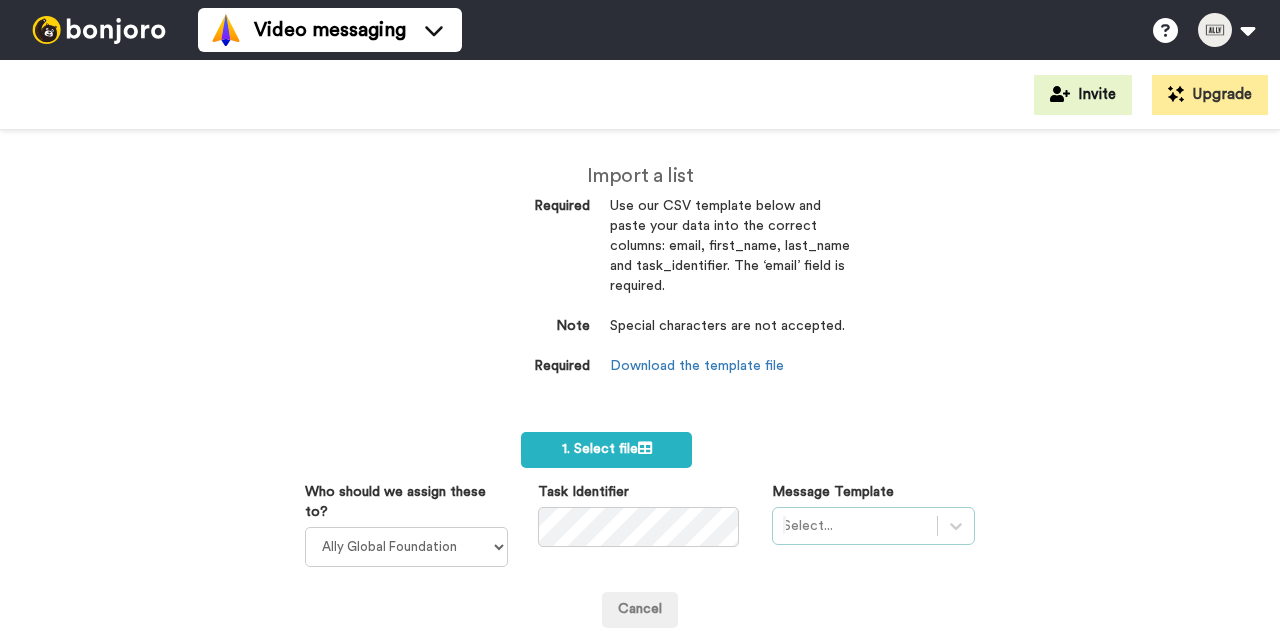 click on "Select..." at bounding box center [873, 526] 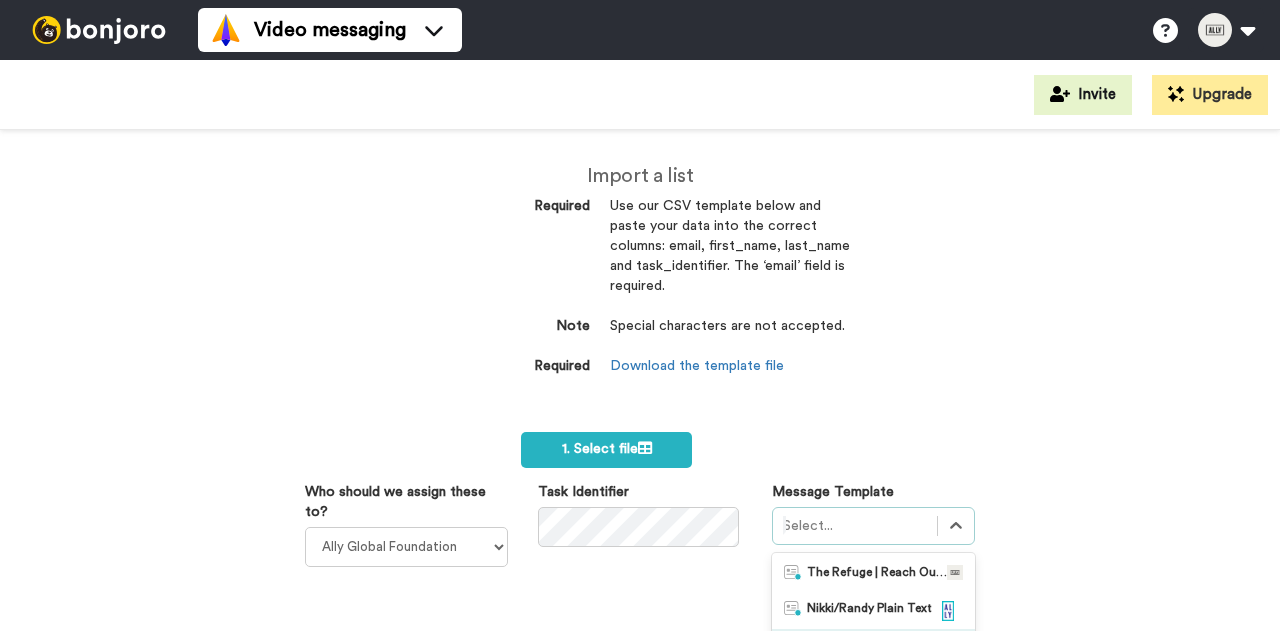 scroll, scrollTop: 117, scrollLeft: 0, axis: vertical 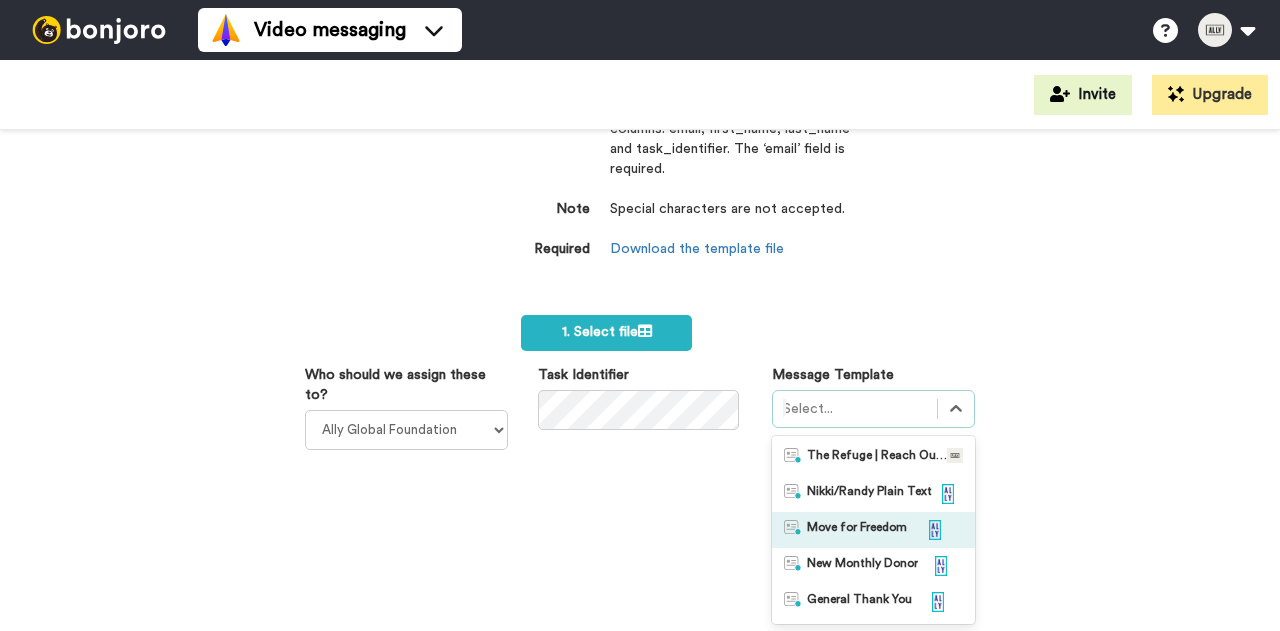 click on "Move for Freedom" at bounding box center (857, 530) 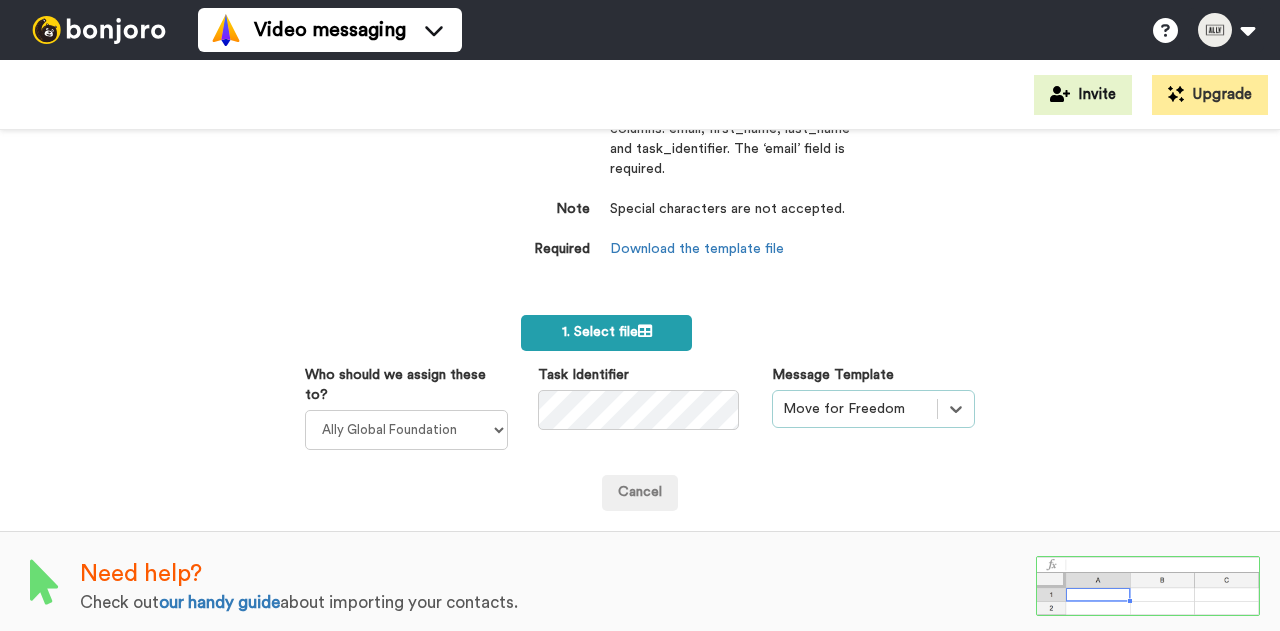 click on "1. Select file" at bounding box center [606, 333] 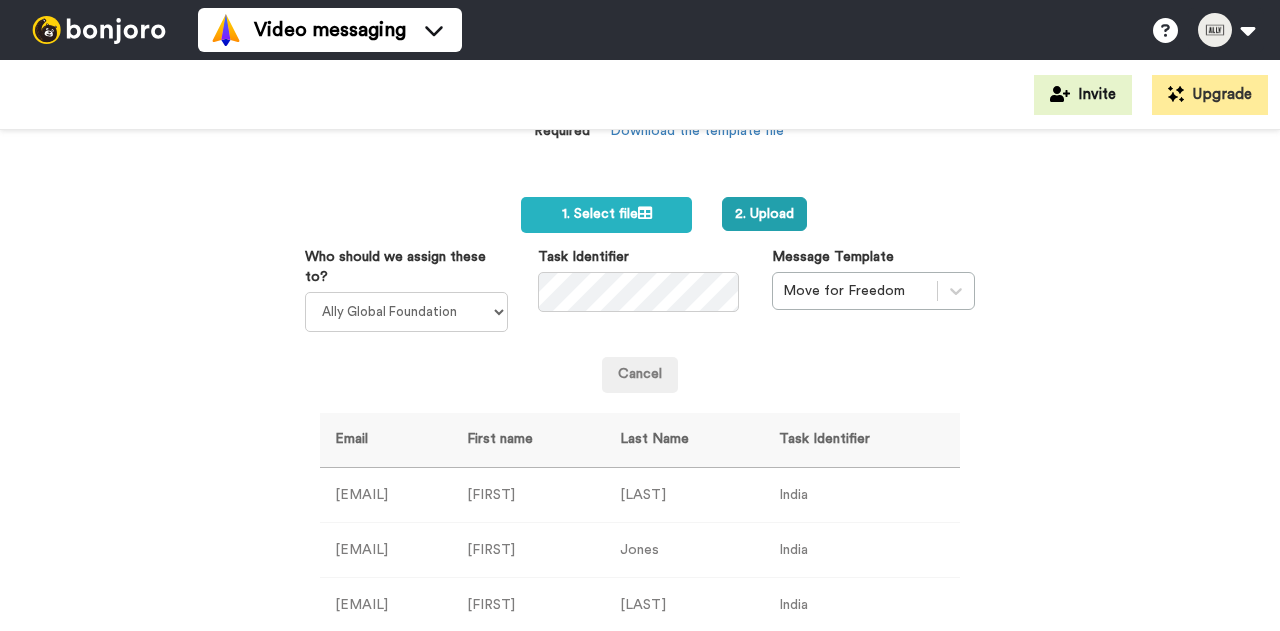 scroll, scrollTop: 234, scrollLeft: 0, axis: vertical 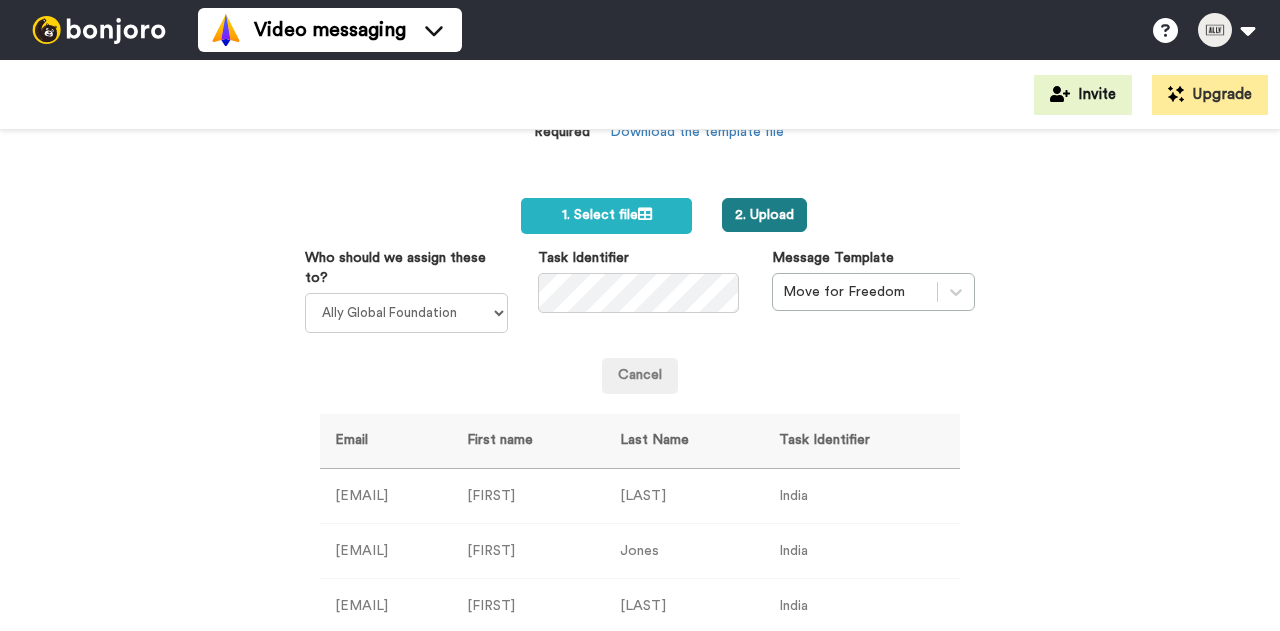 click on "2. Upload" at bounding box center (764, 215) 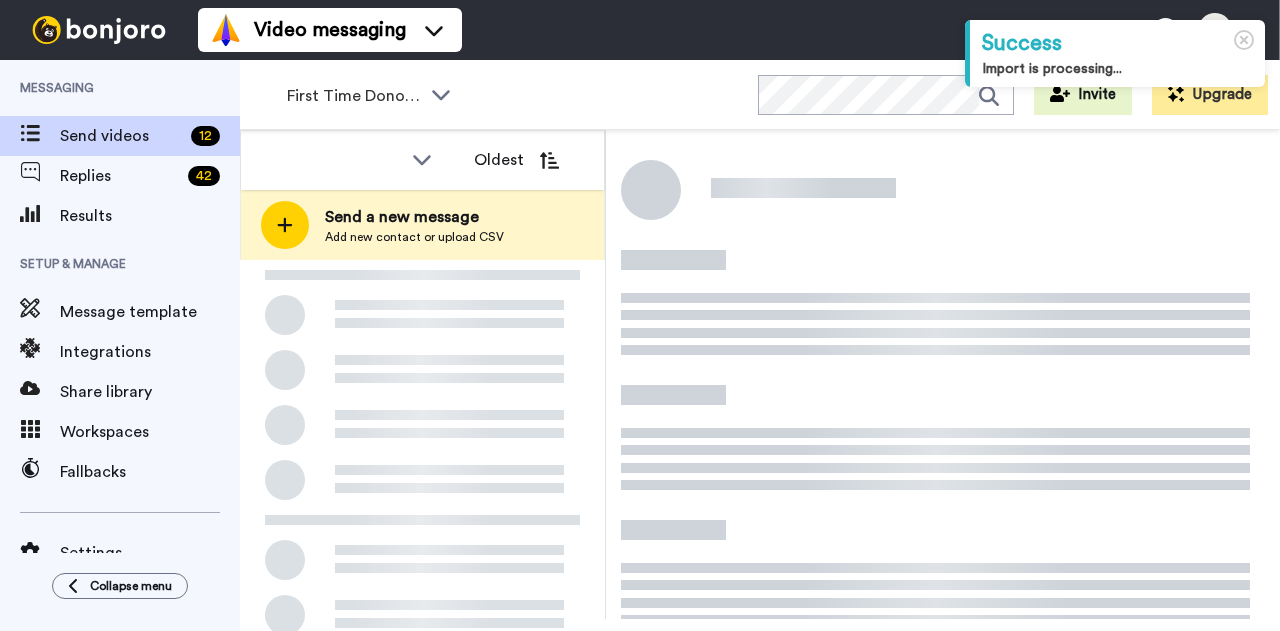 scroll, scrollTop: 0, scrollLeft: 0, axis: both 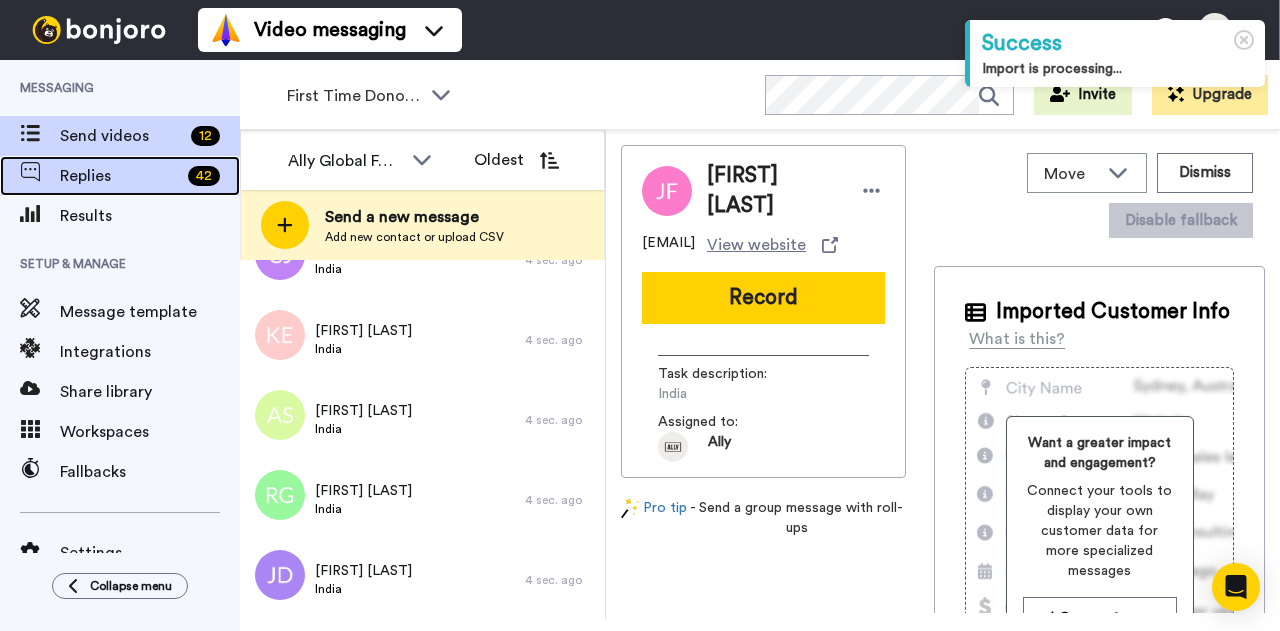 click on "Replies" at bounding box center (120, 176) 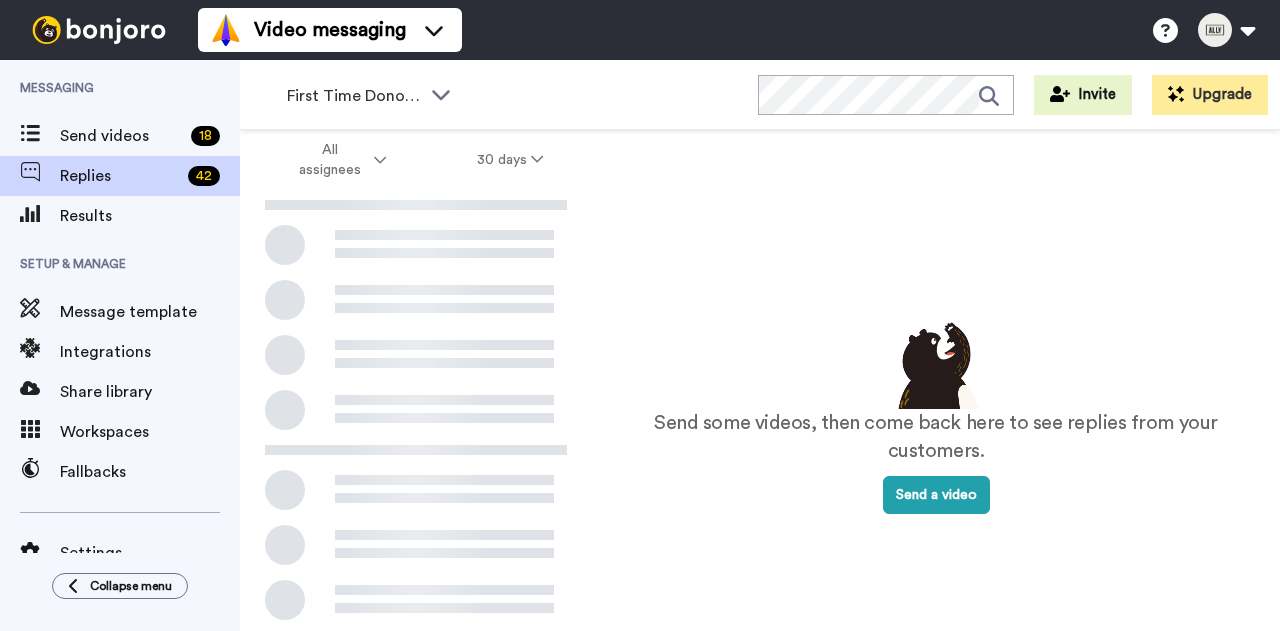 scroll, scrollTop: 0, scrollLeft: 0, axis: both 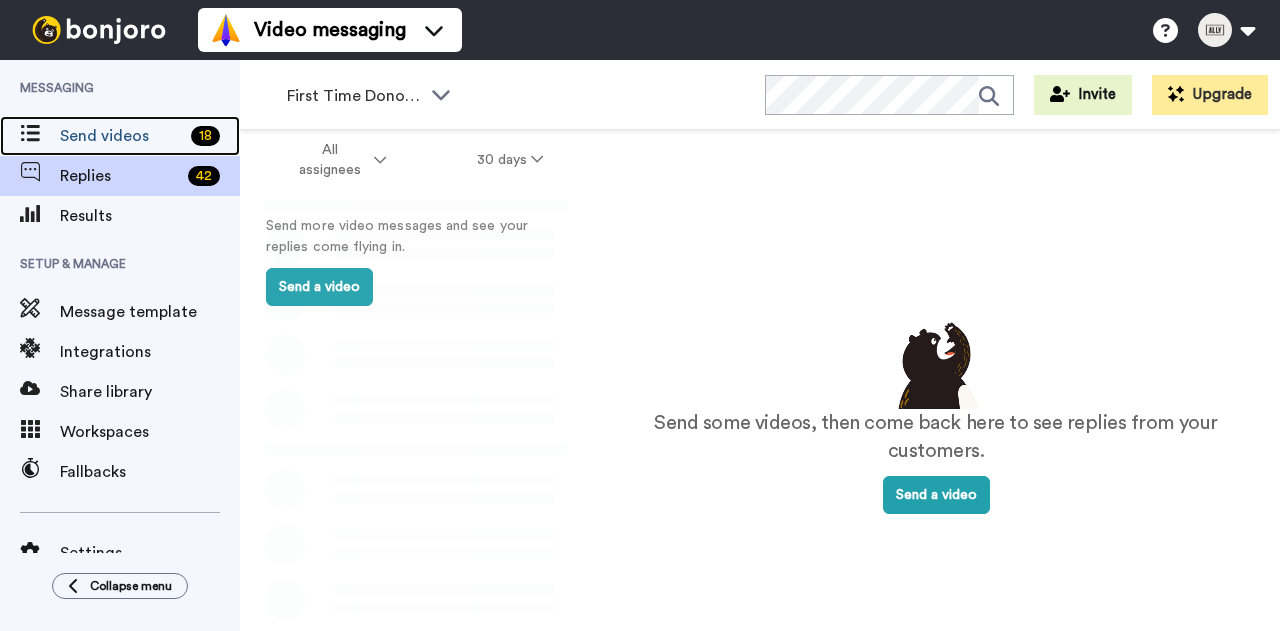 click on "Send videos" at bounding box center [121, 136] 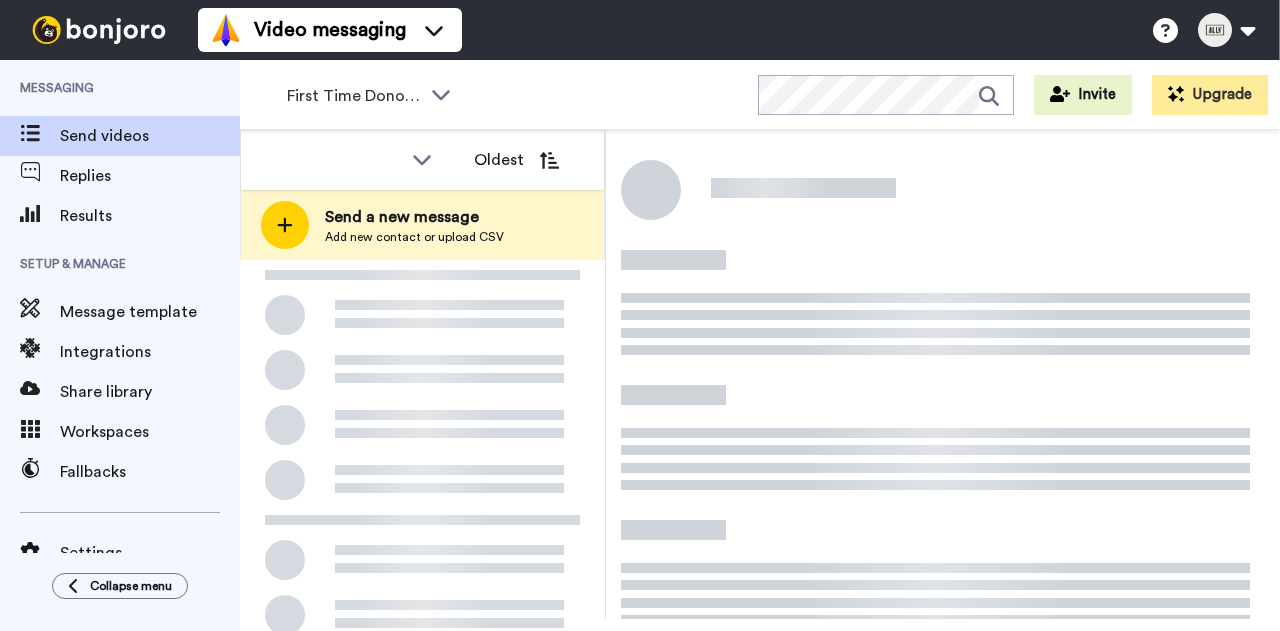 scroll, scrollTop: 0, scrollLeft: 0, axis: both 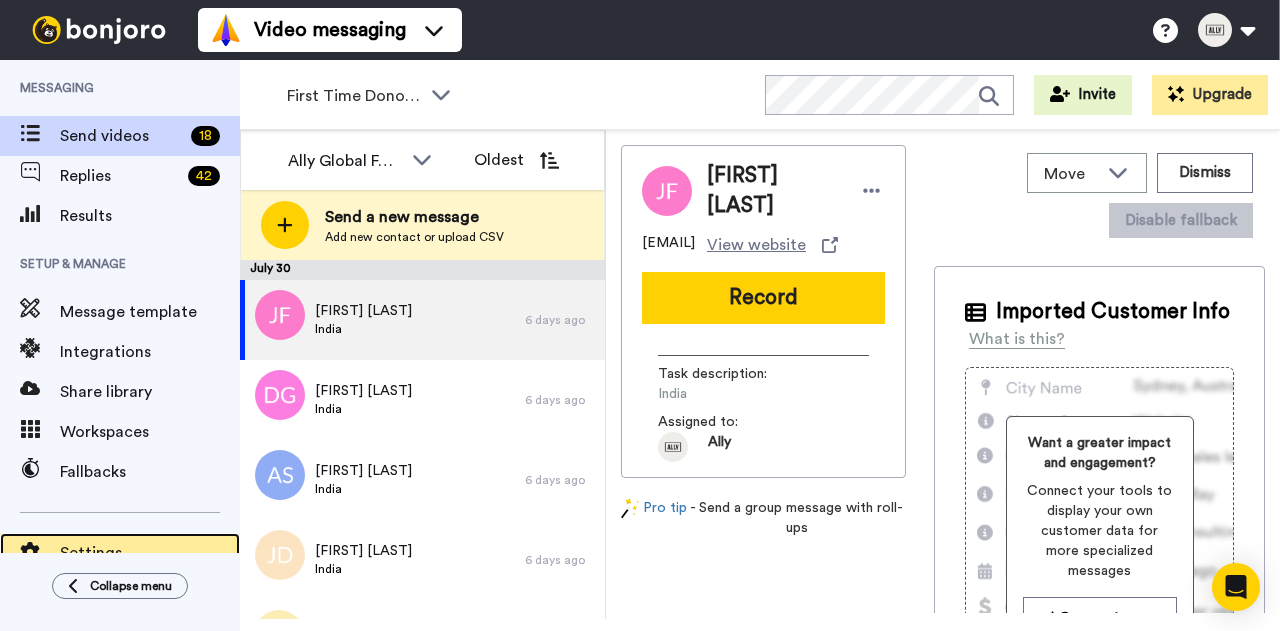 click on "Settings" at bounding box center [120, 553] 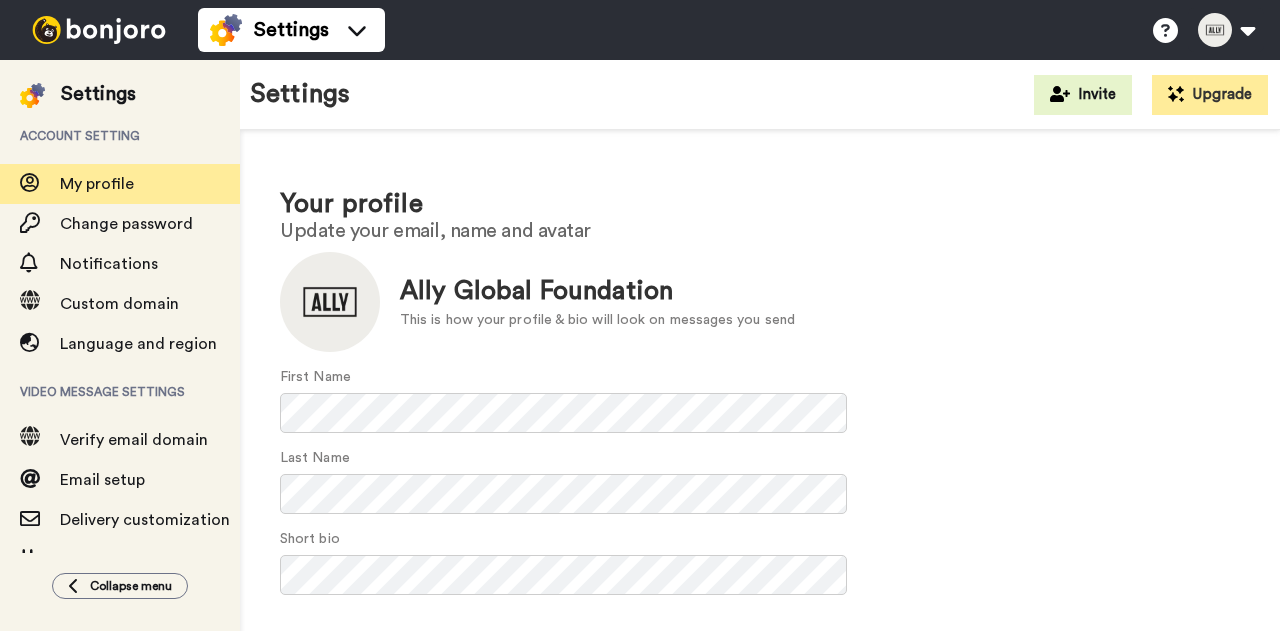 scroll, scrollTop: 0, scrollLeft: 0, axis: both 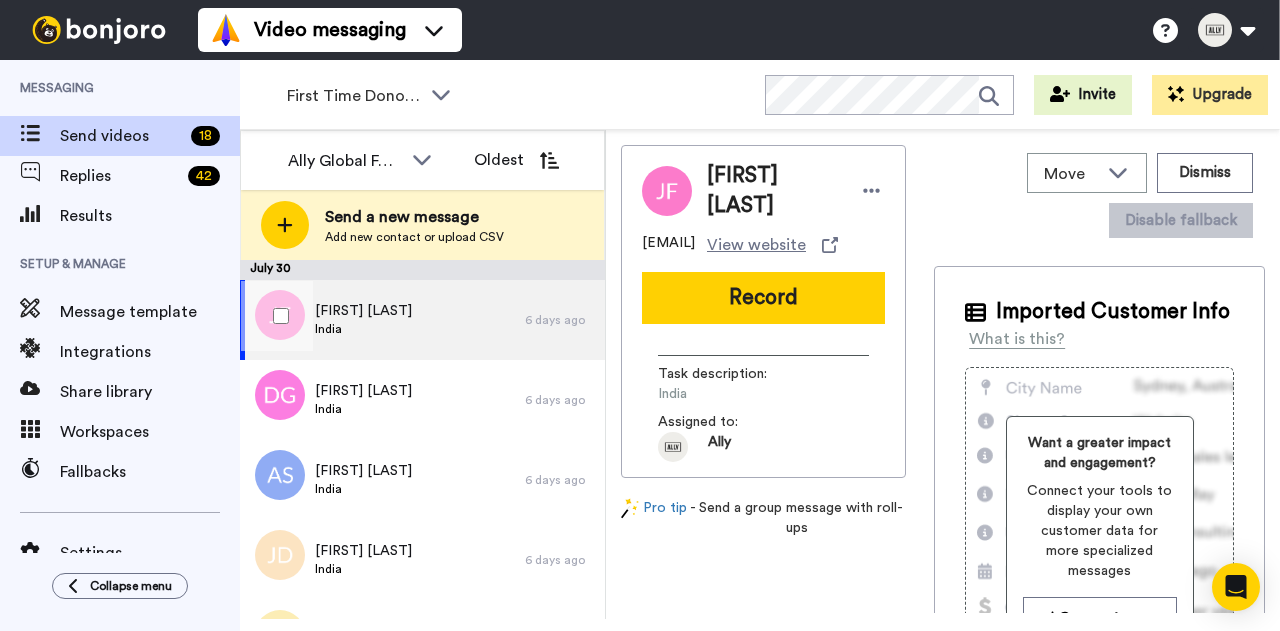 click on "Janelle Fitz India" at bounding box center (382, 320) 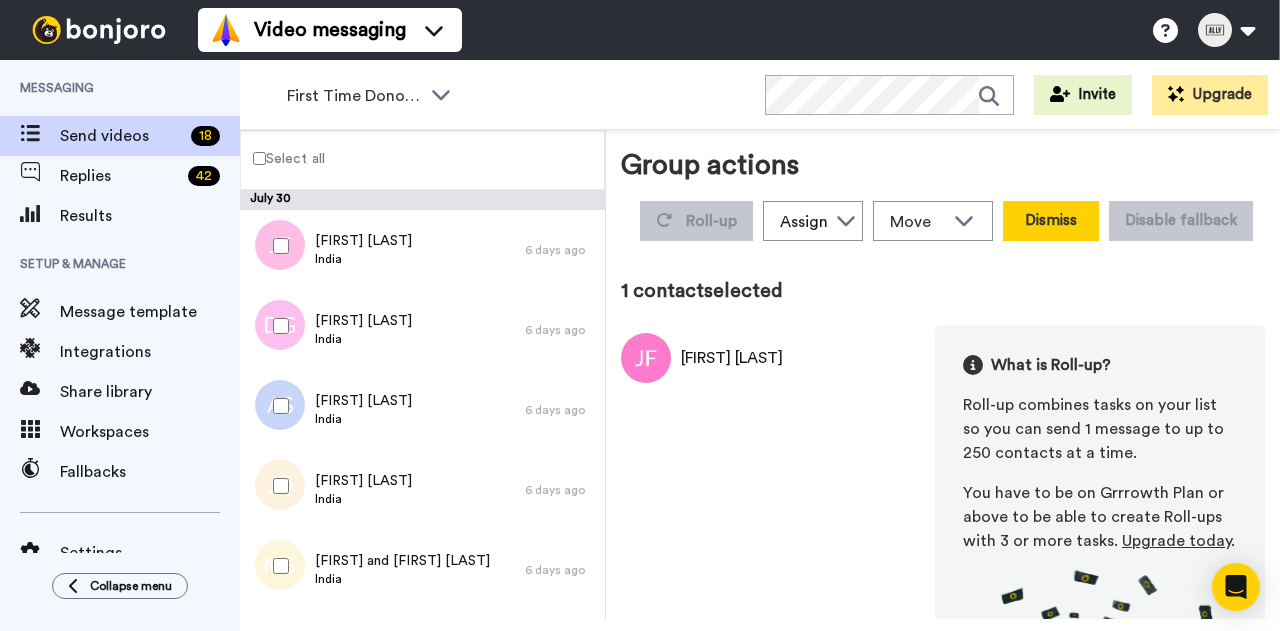 click on "Dismiss" at bounding box center (1051, 221) 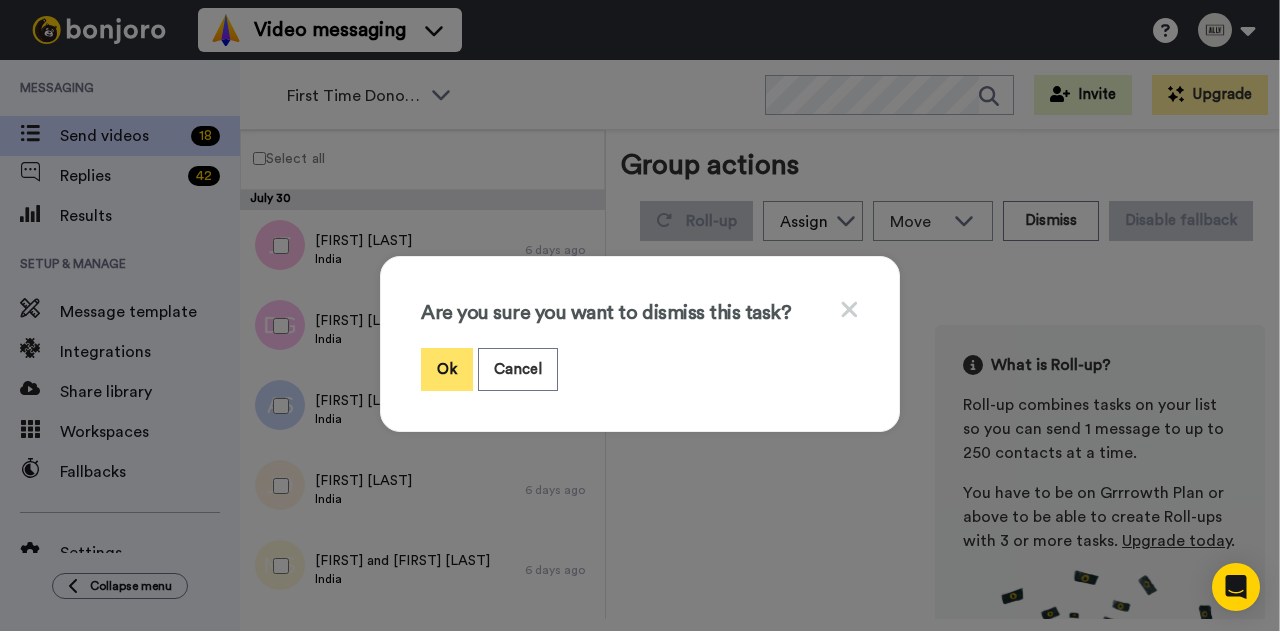 click on "Ok" at bounding box center (447, 369) 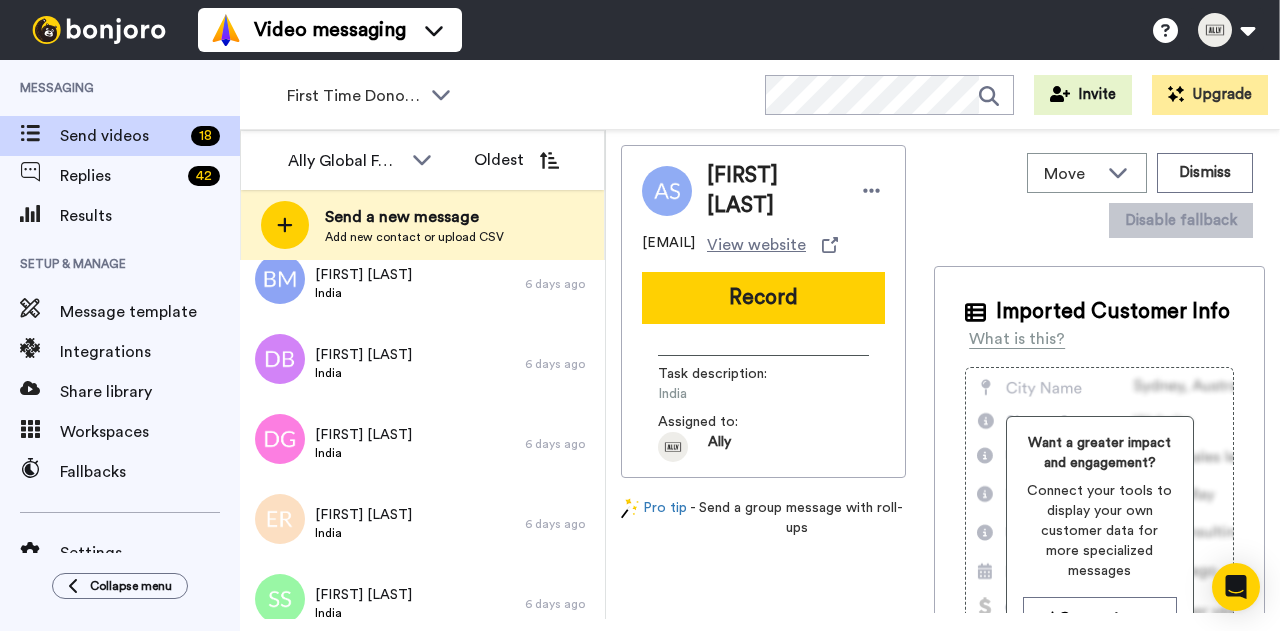 scroll, scrollTop: 0, scrollLeft: 0, axis: both 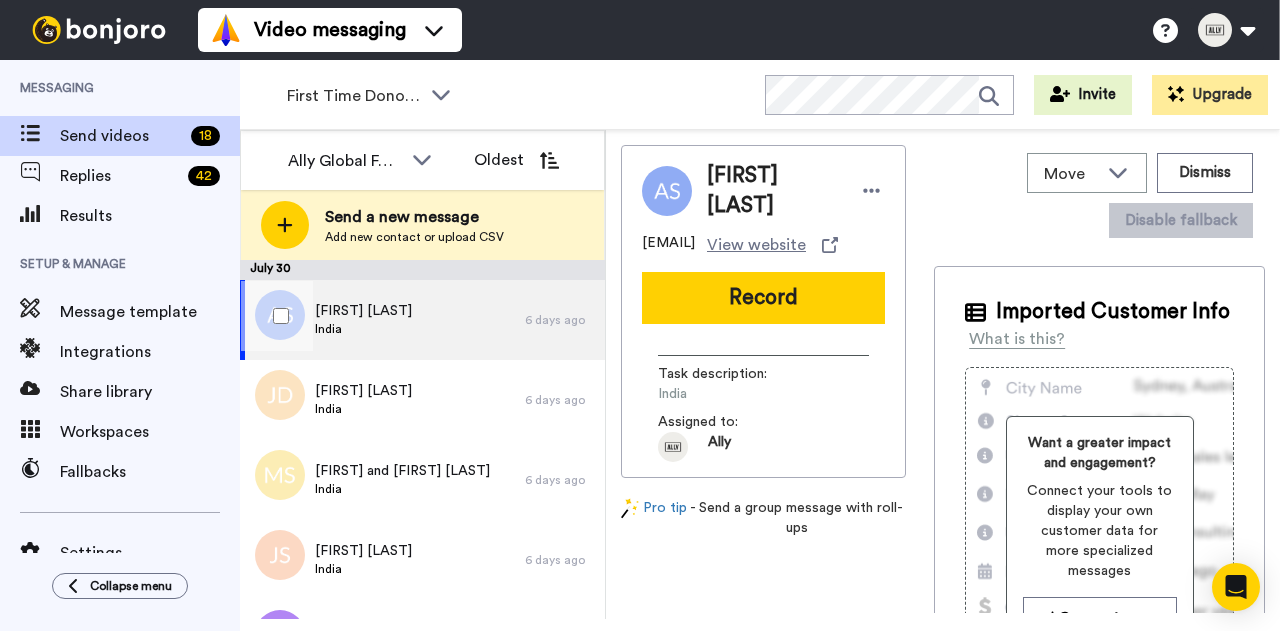 drag, startPoint x: 366, startPoint y: 345, endPoint x: 310, endPoint y: 341, distance: 56.142673 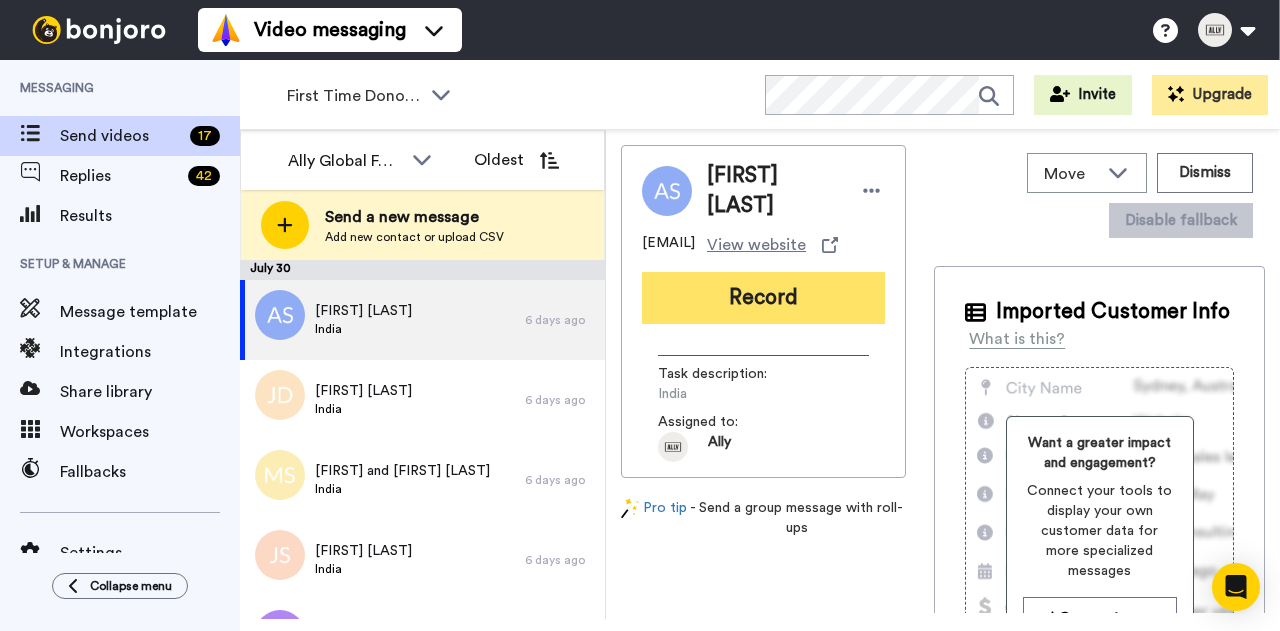 click on "Record" at bounding box center (763, 298) 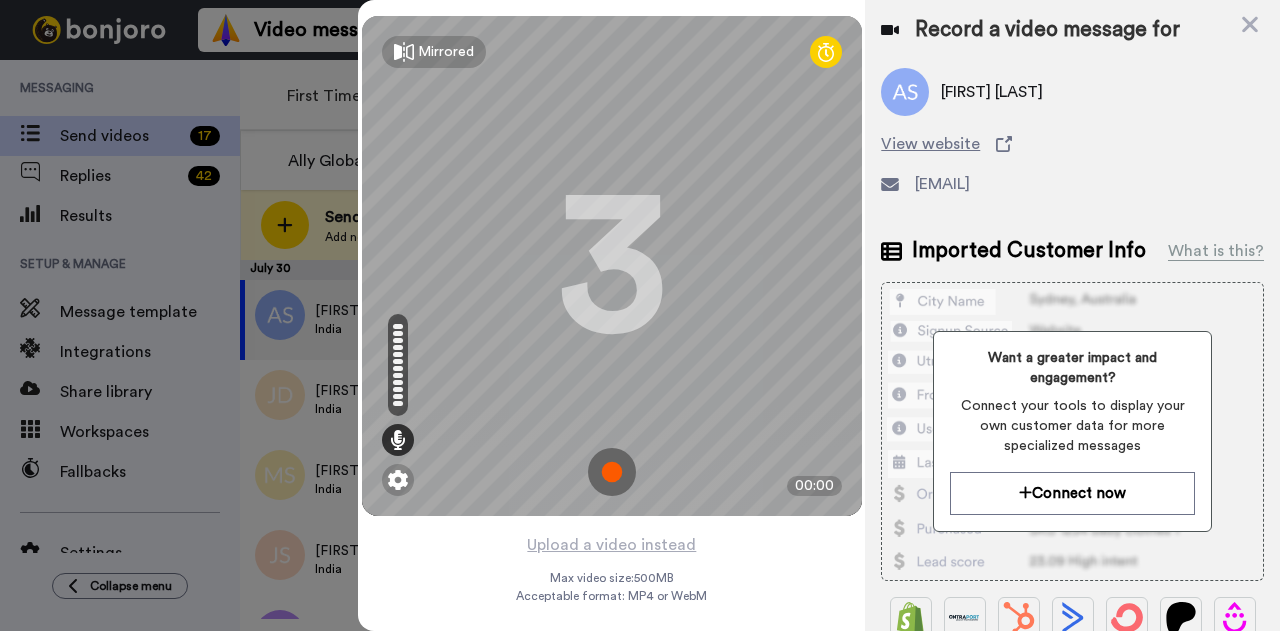 click at bounding box center (612, 472) 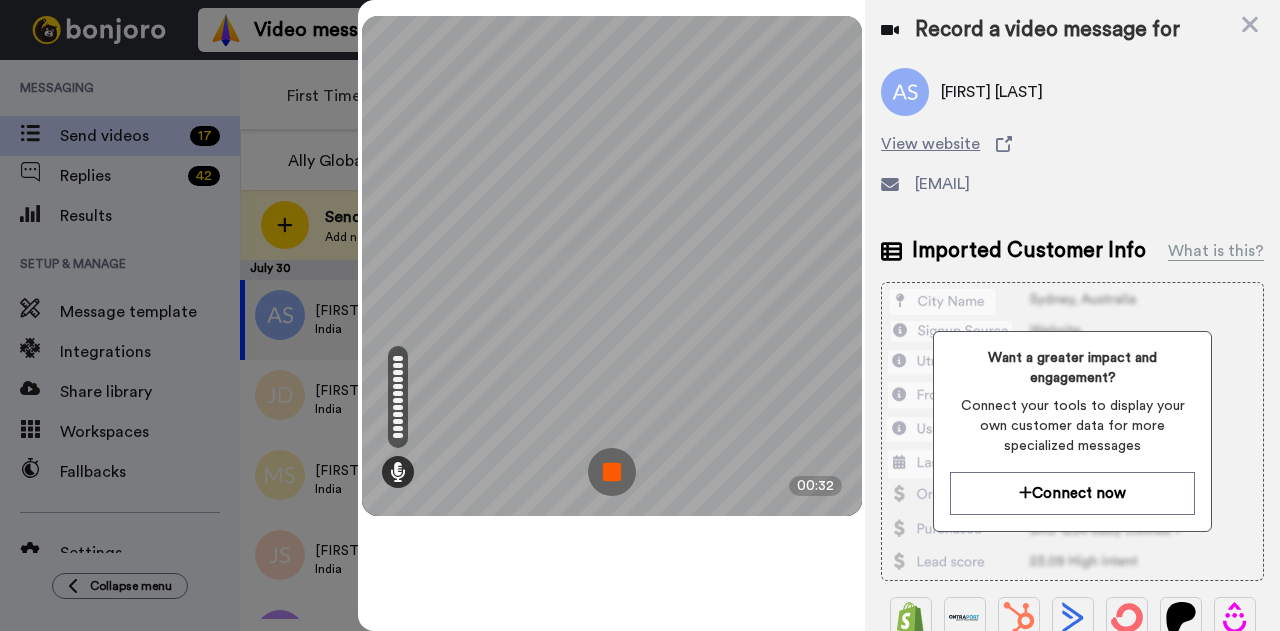click at bounding box center (612, 472) 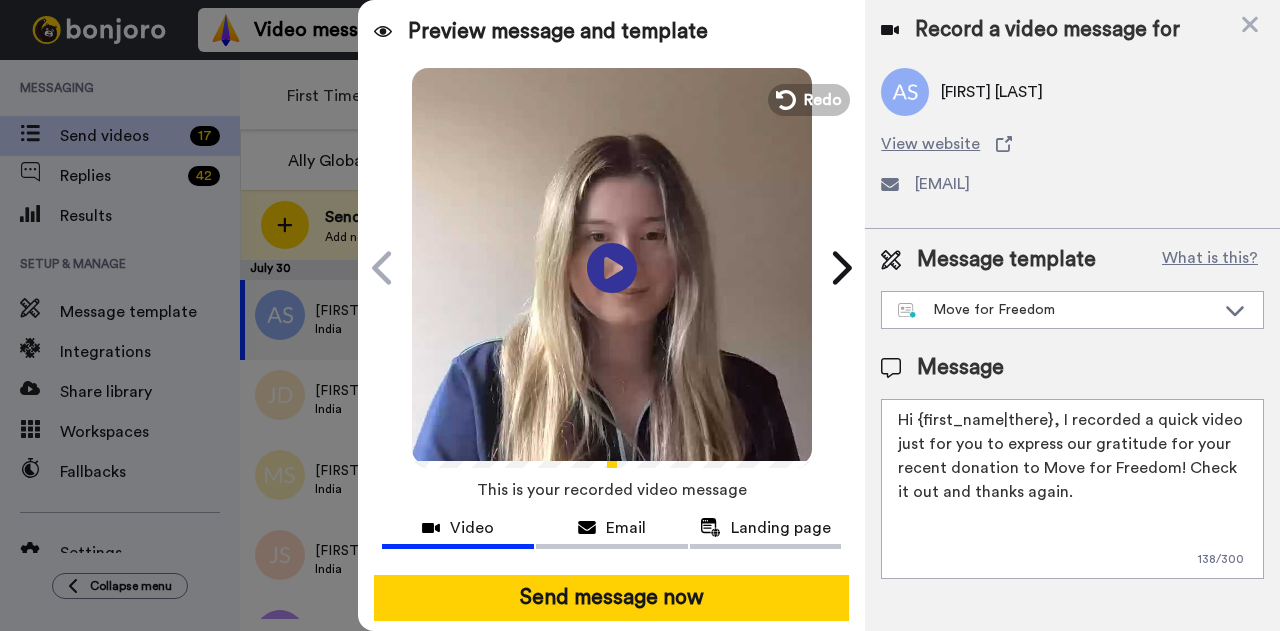 drag, startPoint x: 1047, startPoint y: 417, endPoint x: 916, endPoint y: 409, distance: 131.24405 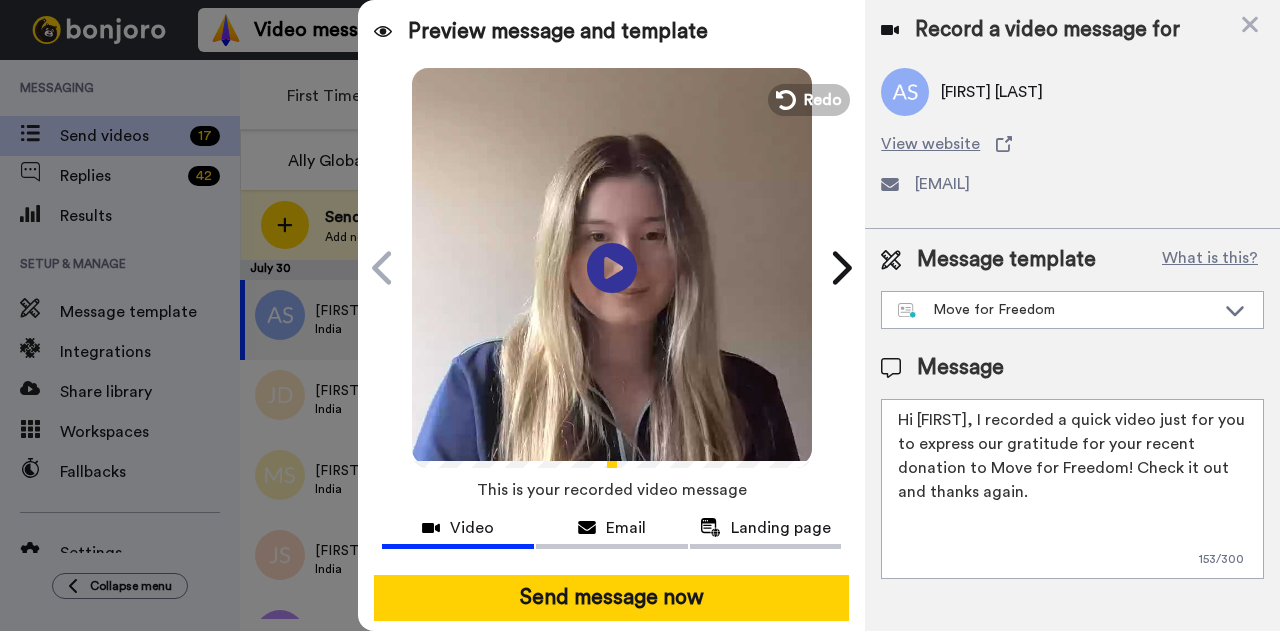 drag, startPoint x: 954, startPoint y: 415, endPoint x: 1050, endPoint y: 543, distance: 160 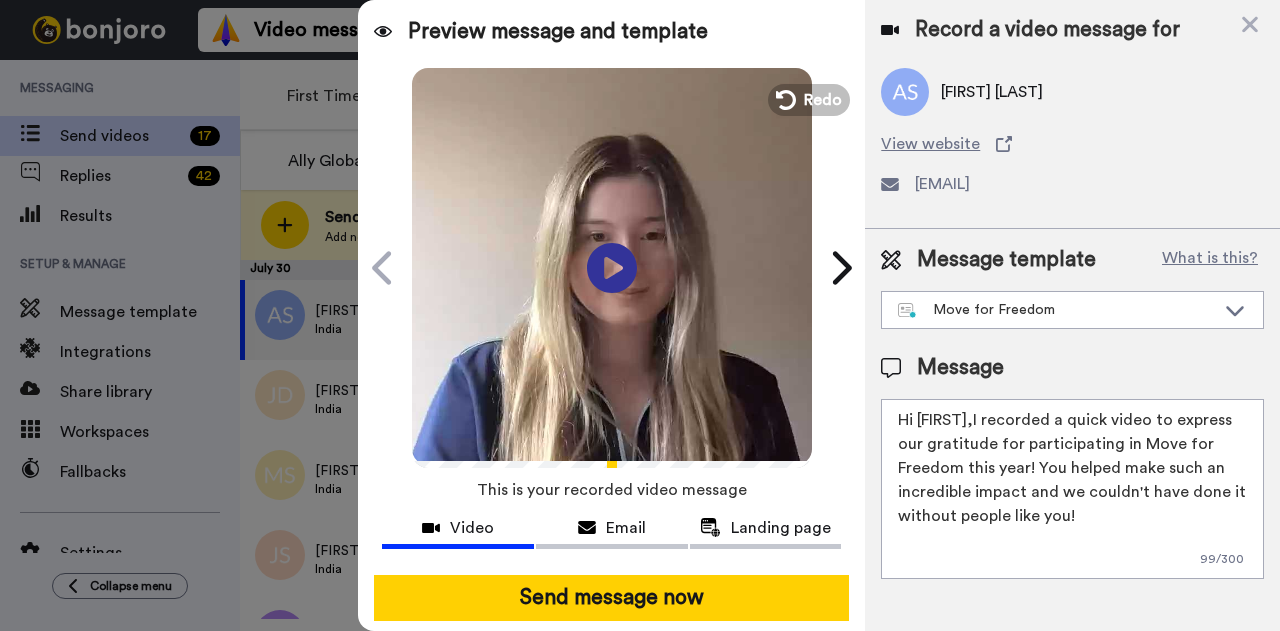 click on "Hi Amy,I recorded a quick video to express our gratitude for participating in Move for Freedom this year! You helped make such an incredible impact and we couldn't have done it without people like you!" at bounding box center (1072, 489) 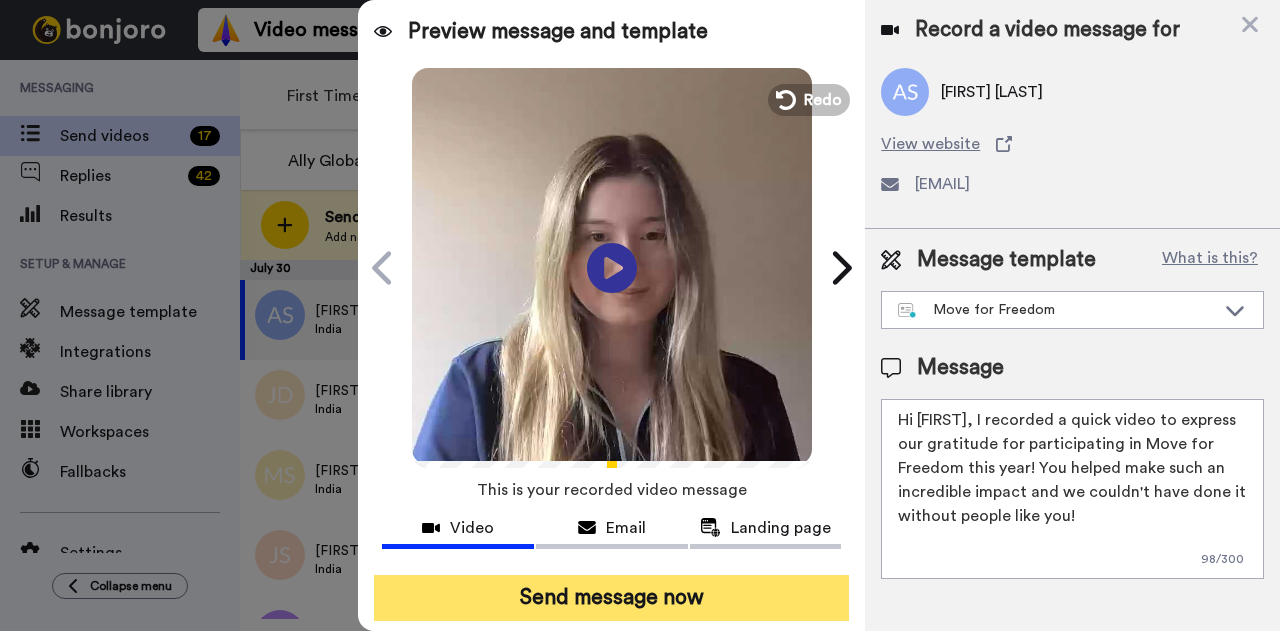 type on "Hi Amy, I recorded a quick video to express our gratitude for participating in Move for Freedom this year! You helped make such an incredible impact and we couldn't have done it without people like you!" 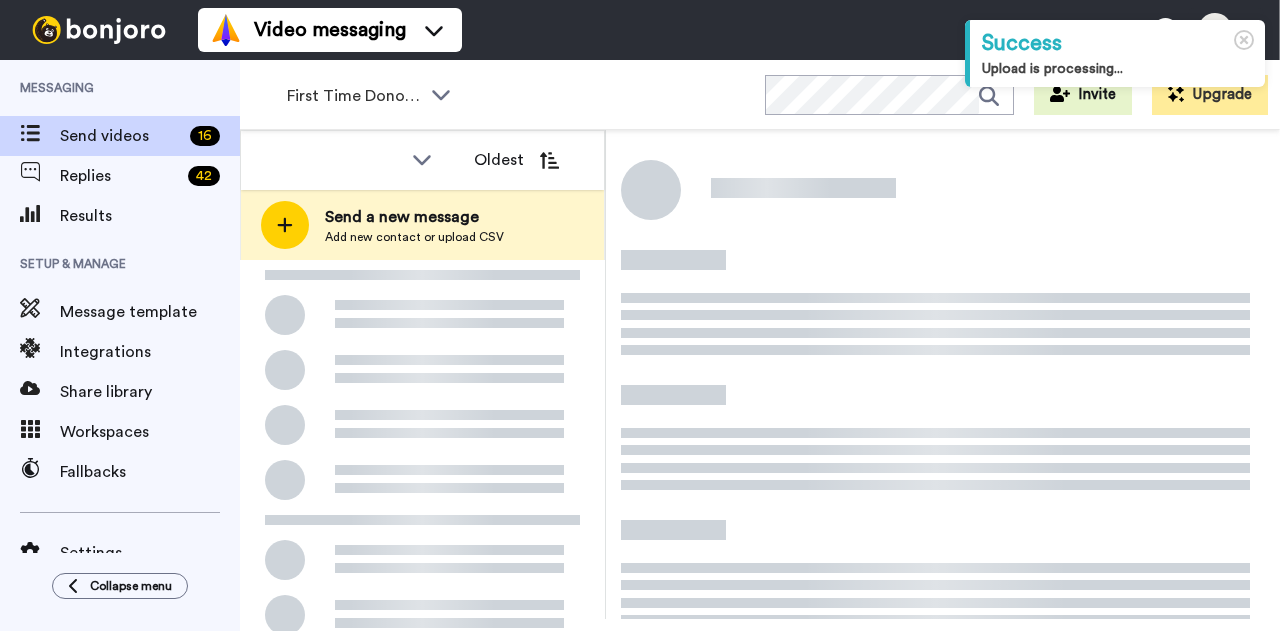scroll, scrollTop: 0, scrollLeft: 0, axis: both 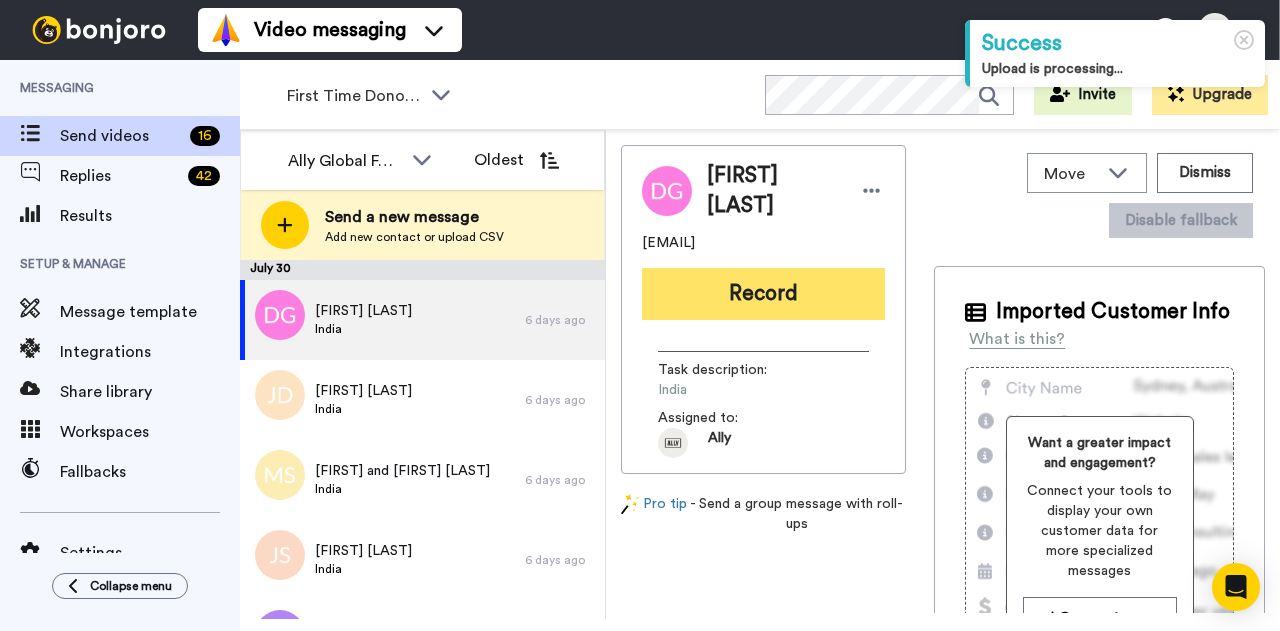 click on "Record" at bounding box center (763, 294) 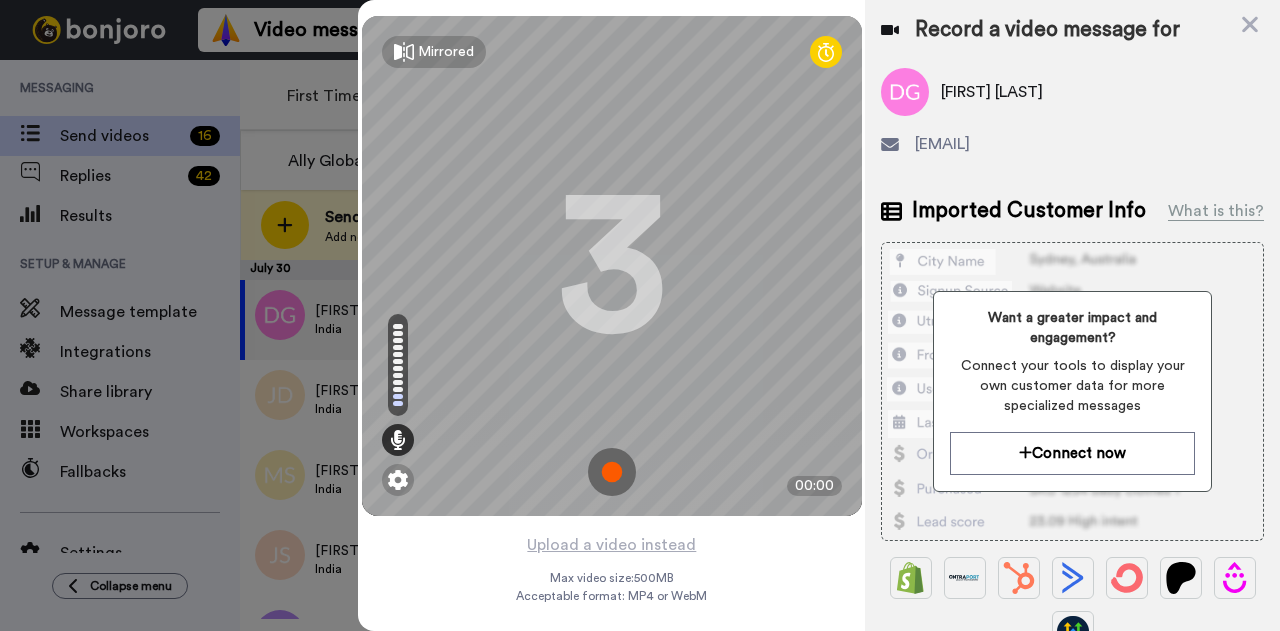 click at bounding box center (612, 472) 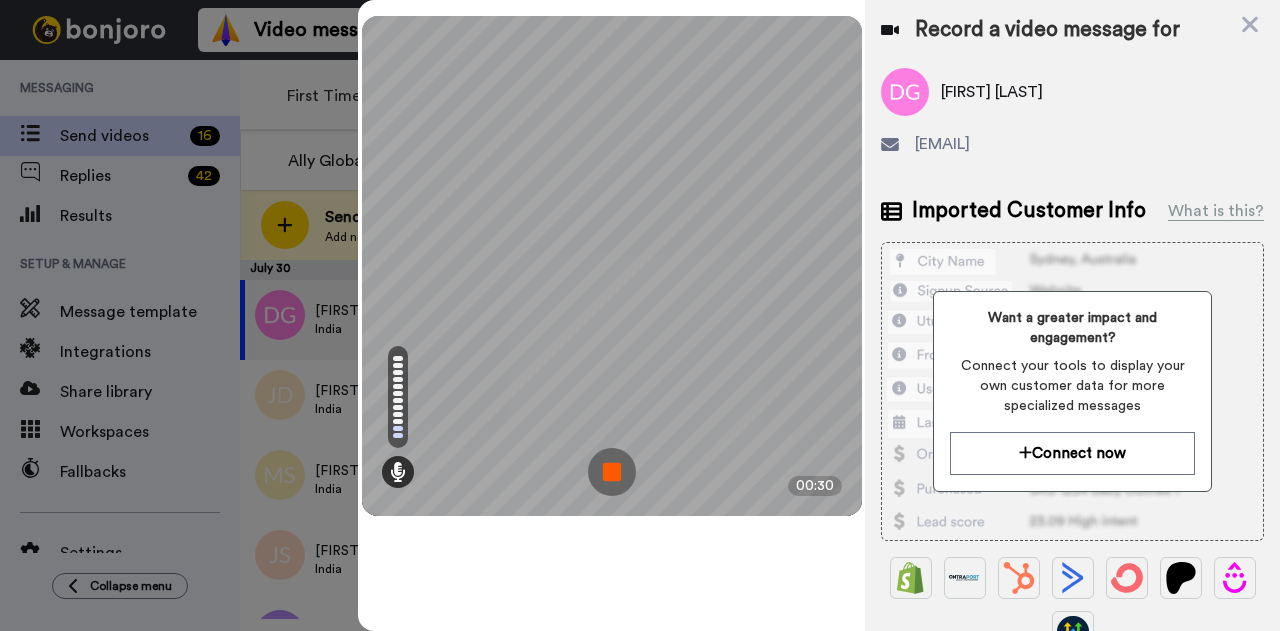 click at bounding box center [612, 472] 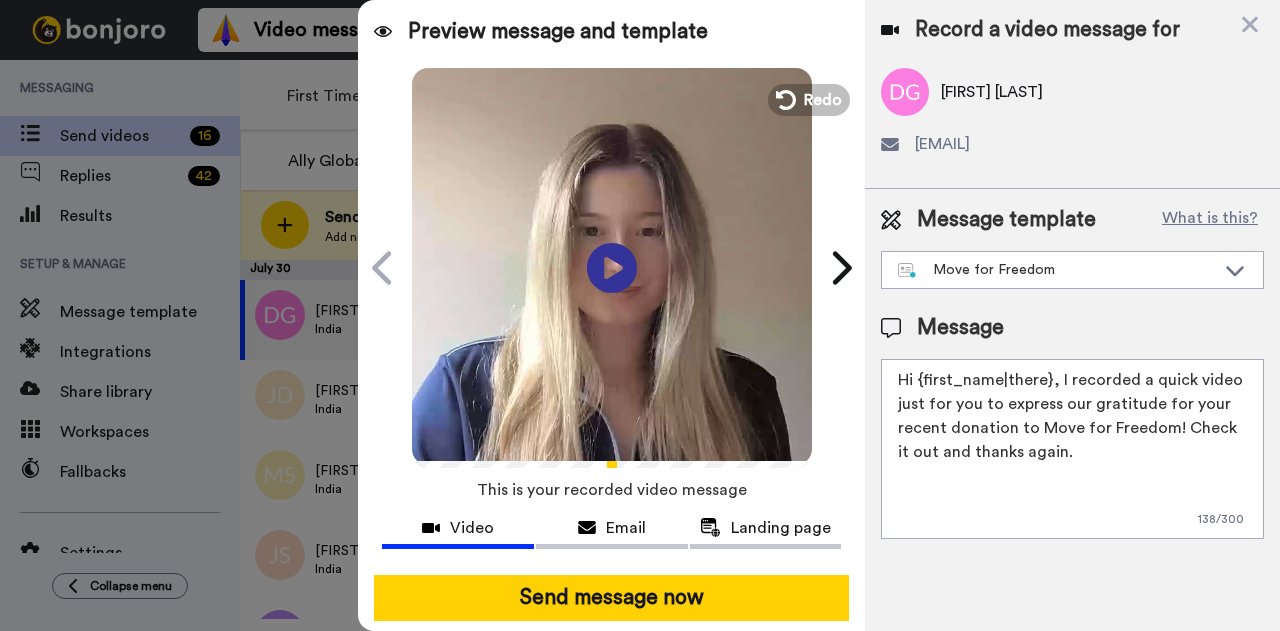 drag, startPoint x: 1046, startPoint y: 379, endPoint x: 920, endPoint y: 383, distance: 126.06348 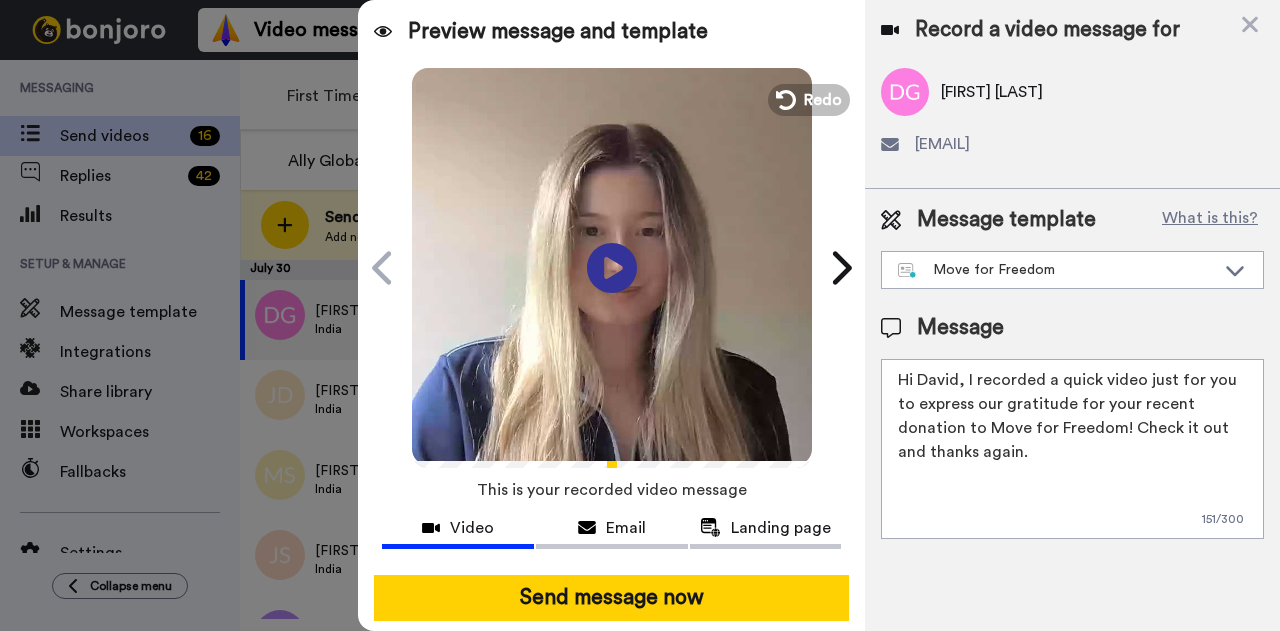 drag, startPoint x: 966, startPoint y: 380, endPoint x: 1032, endPoint y: 487, distance: 125.71794 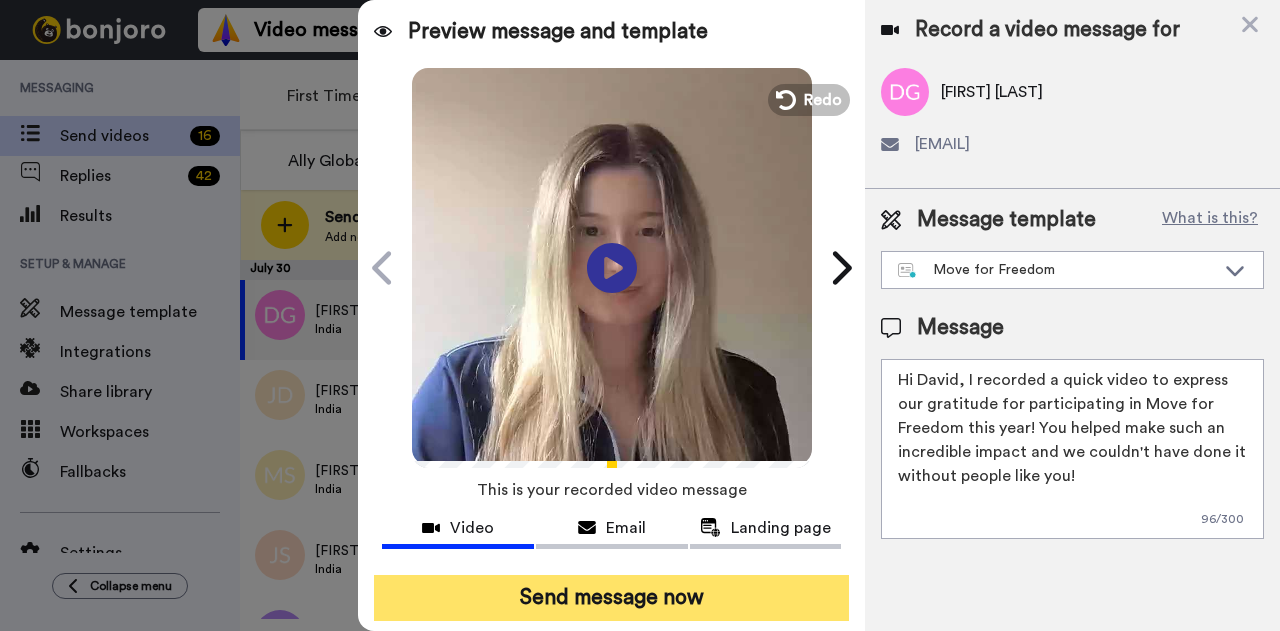 type on "Hi David, I recorded a quick video to express our gratitude for participating in Move for Freedom this year! You helped make such an incredible impact and we couldn't have done it without people like you!" 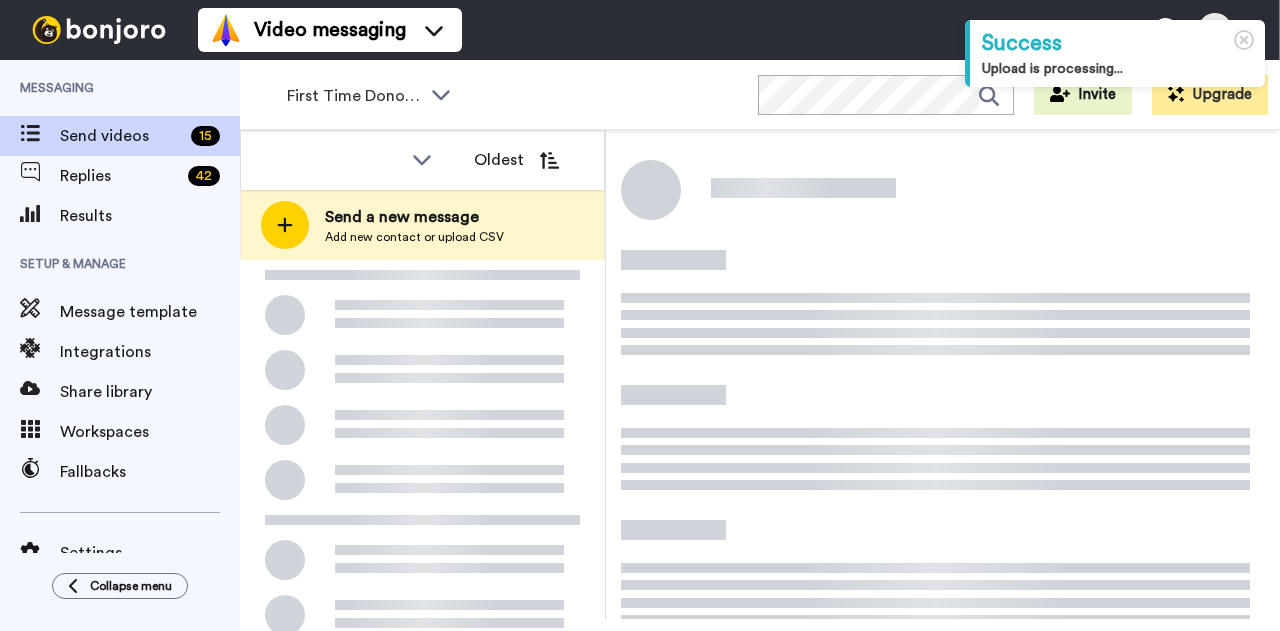 scroll, scrollTop: 0, scrollLeft: 0, axis: both 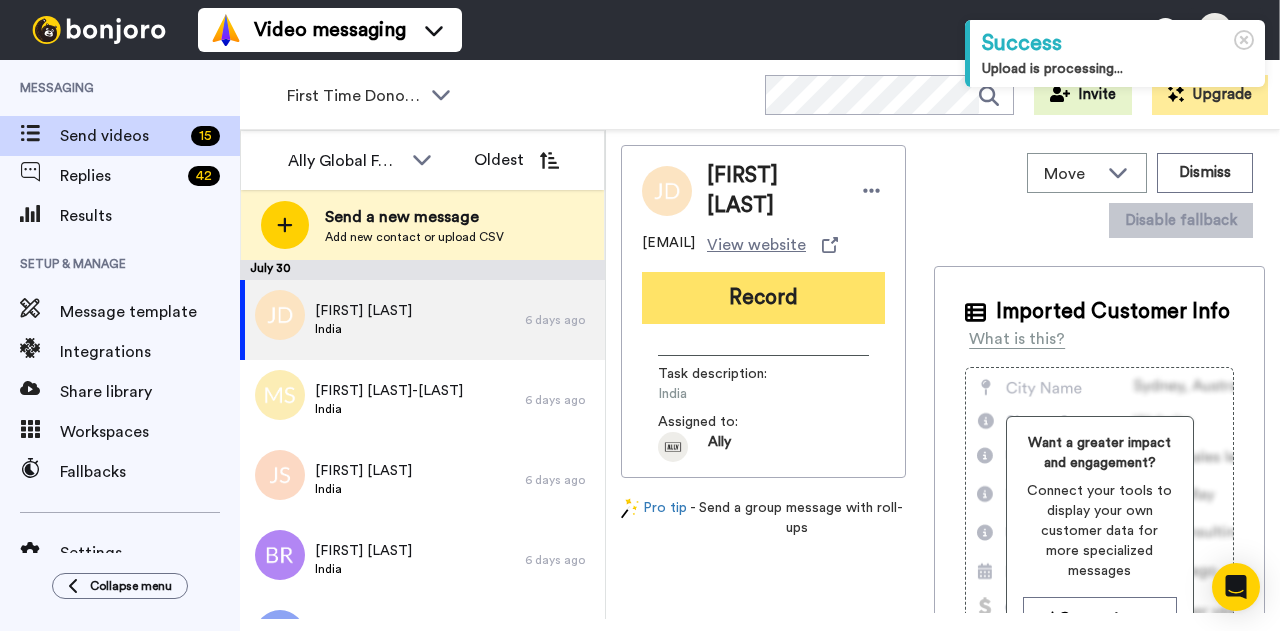 click on "Record" at bounding box center (763, 298) 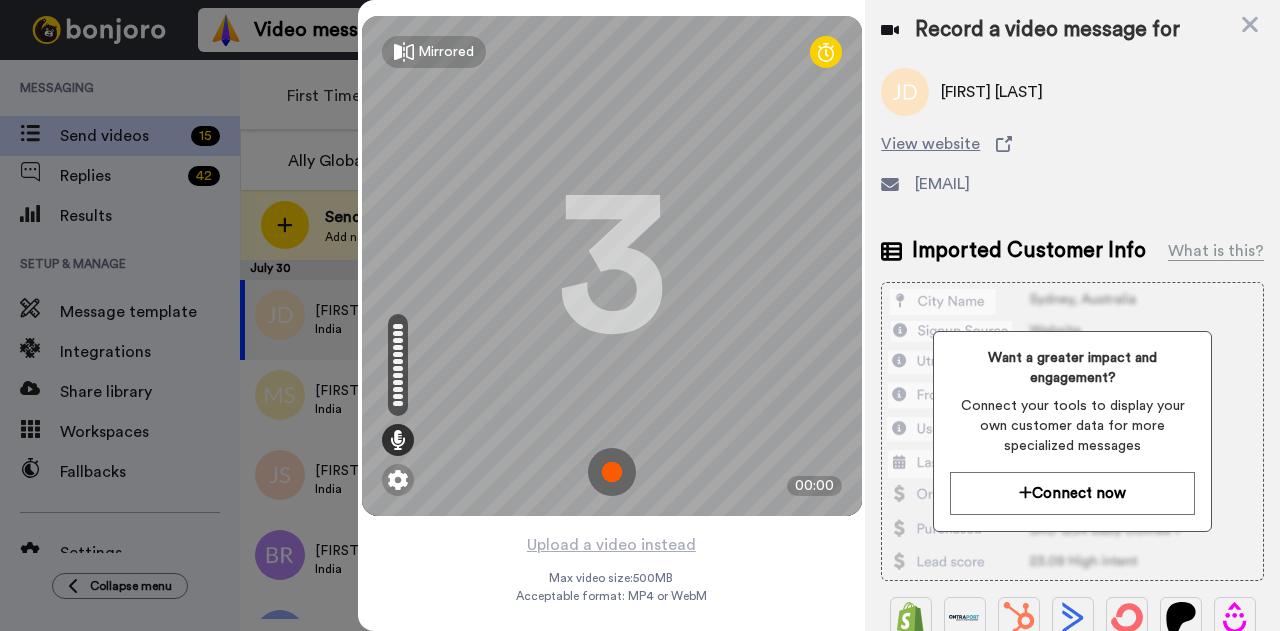 click at bounding box center (612, 472) 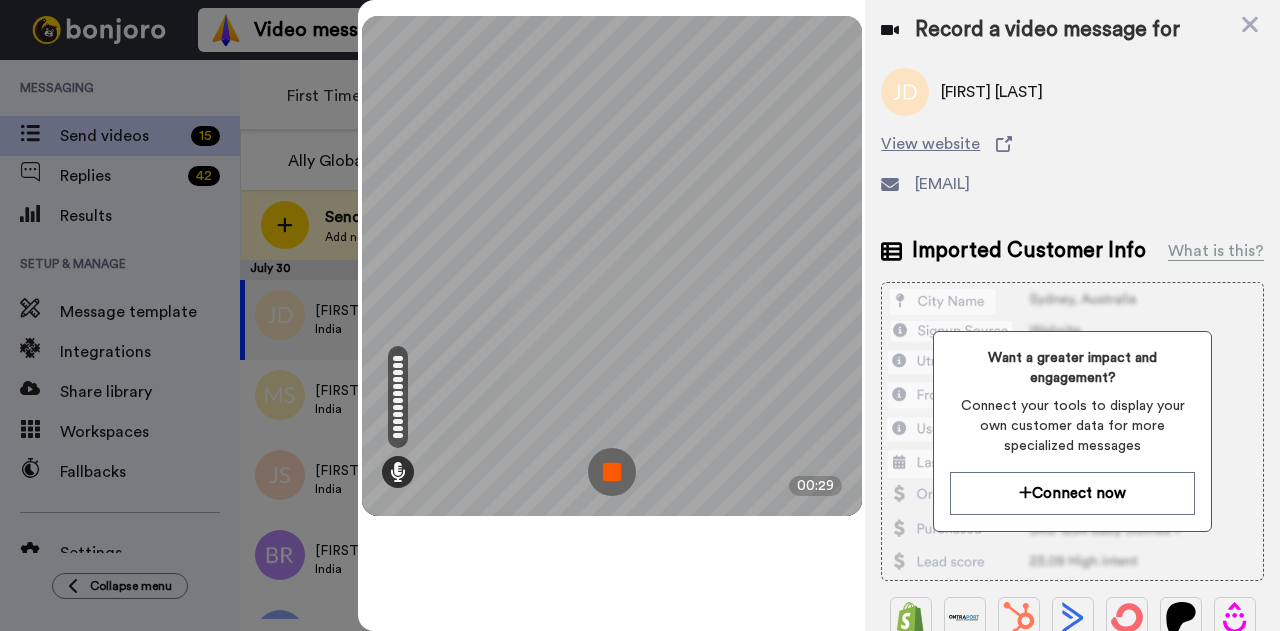 click at bounding box center (612, 472) 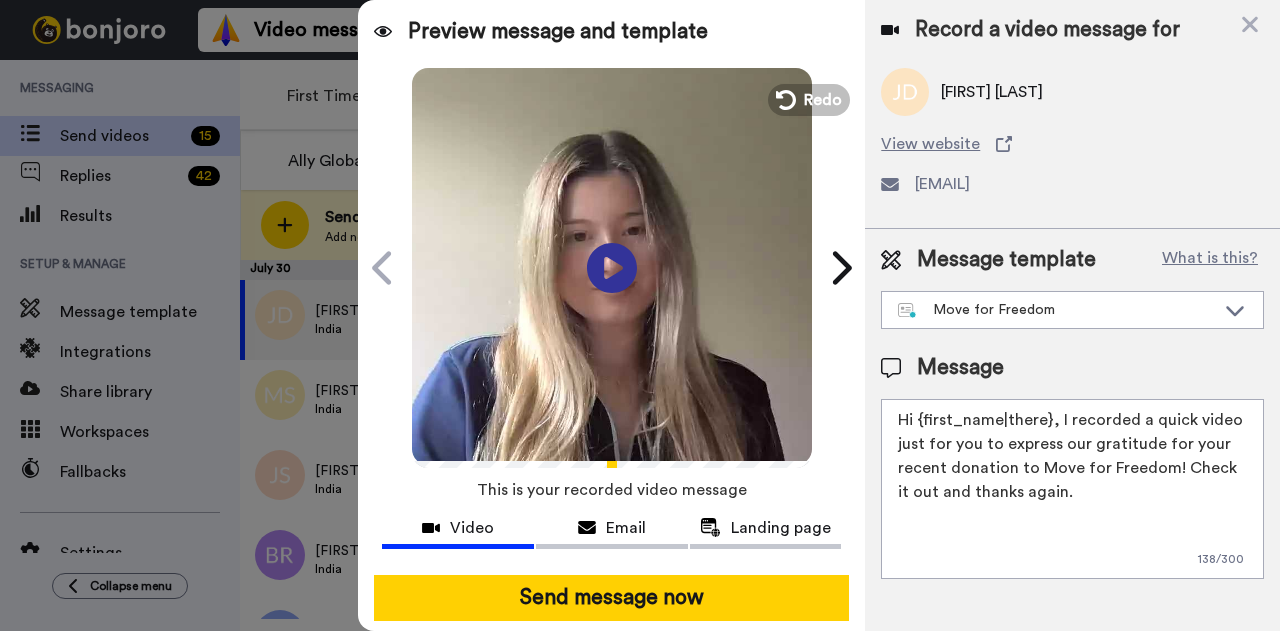 drag, startPoint x: 1047, startPoint y: 420, endPoint x: 918, endPoint y: 407, distance: 129.65338 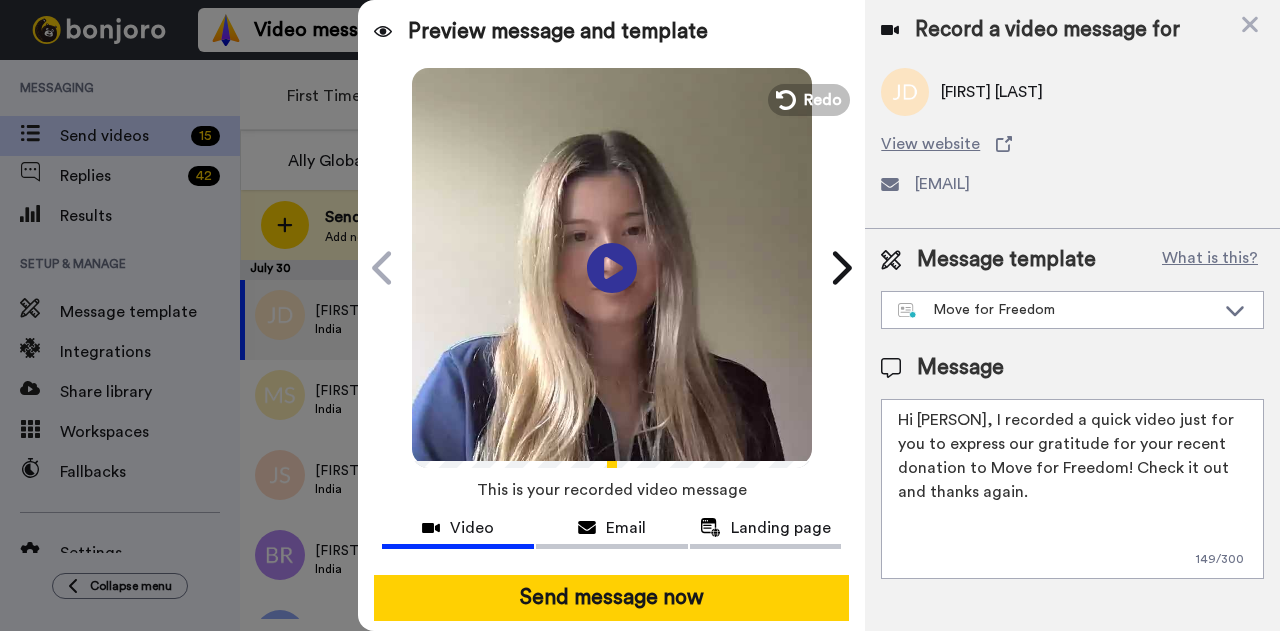drag, startPoint x: 978, startPoint y: 419, endPoint x: 1040, endPoint y: 533, distance: 129.76903 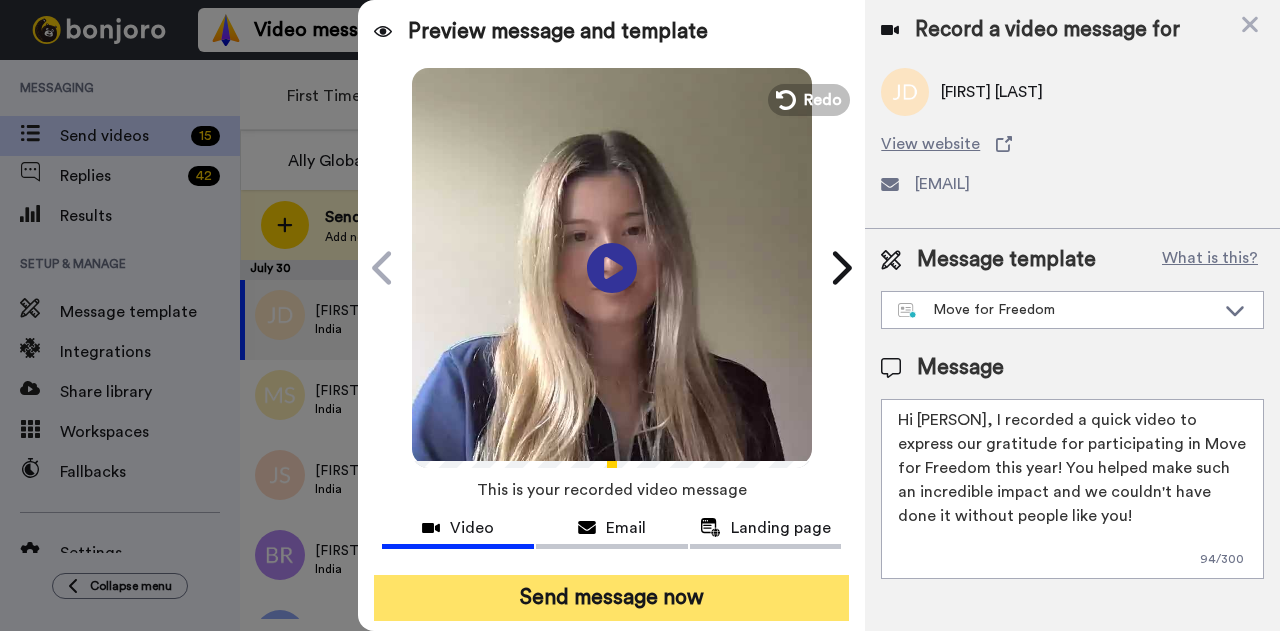 type on "Hi Justina, I recorded a quick video to express our gratitude for participating in Move for Freedom this year! You helped make such an incredible impact and we couldn't have done it without people like you!" 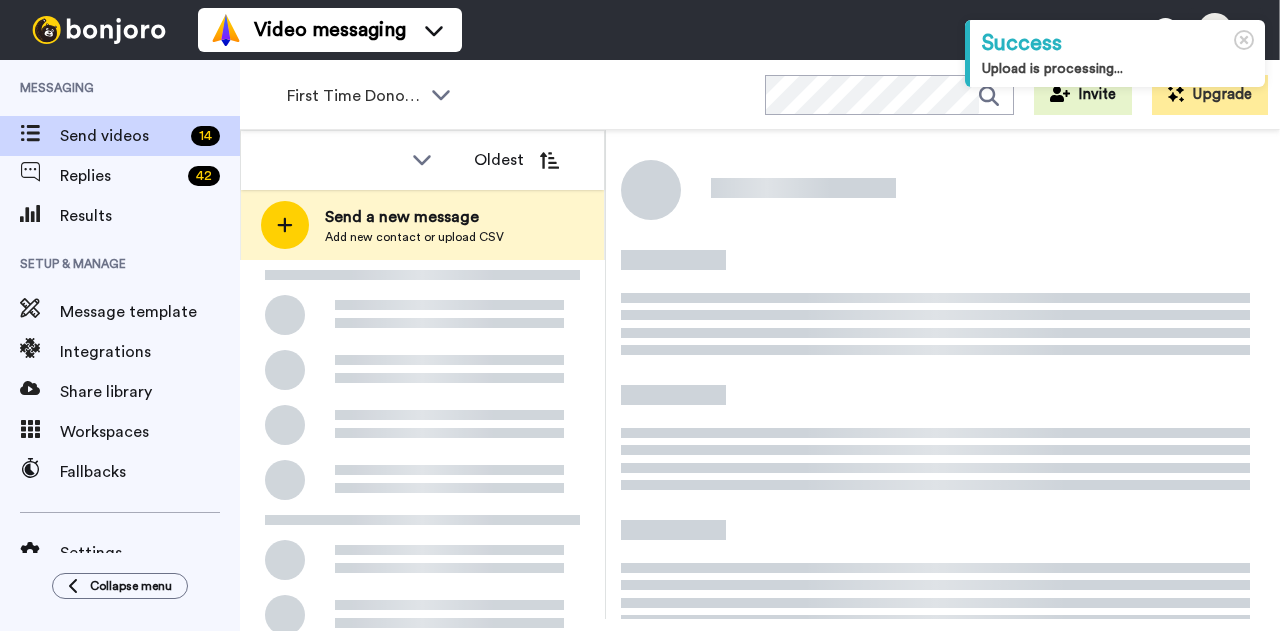 scroll, scrollTop: 0, scrollLeft: 0, axis: both 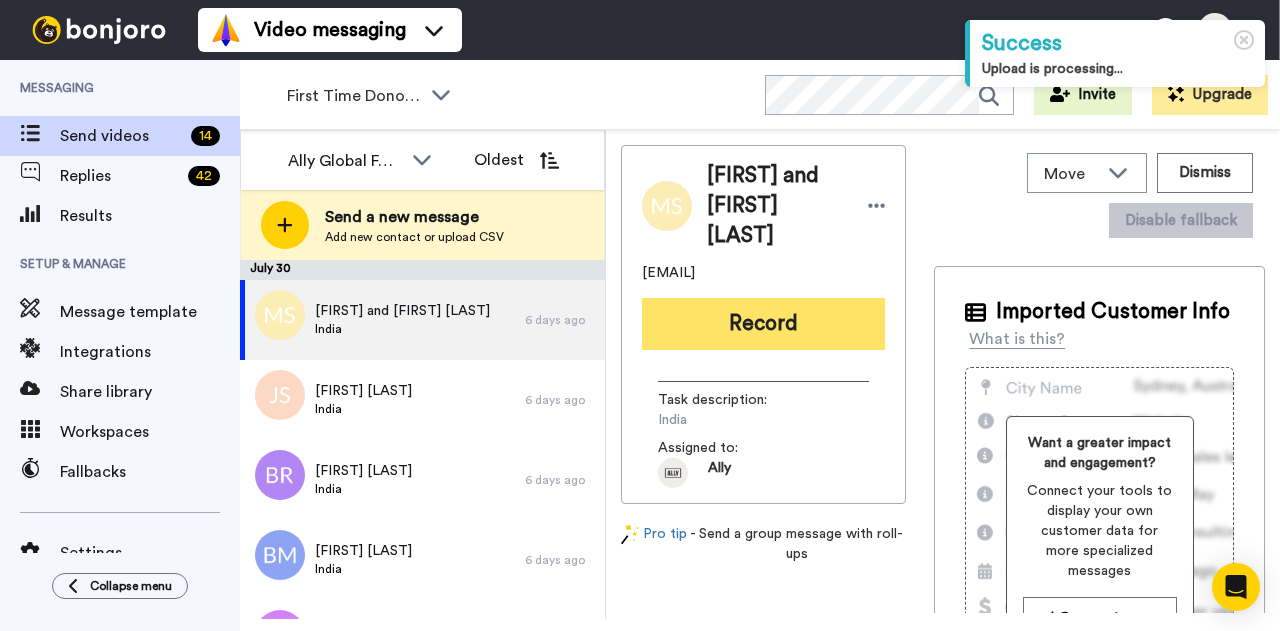 click on "Record" at bounding box center [763, 324] 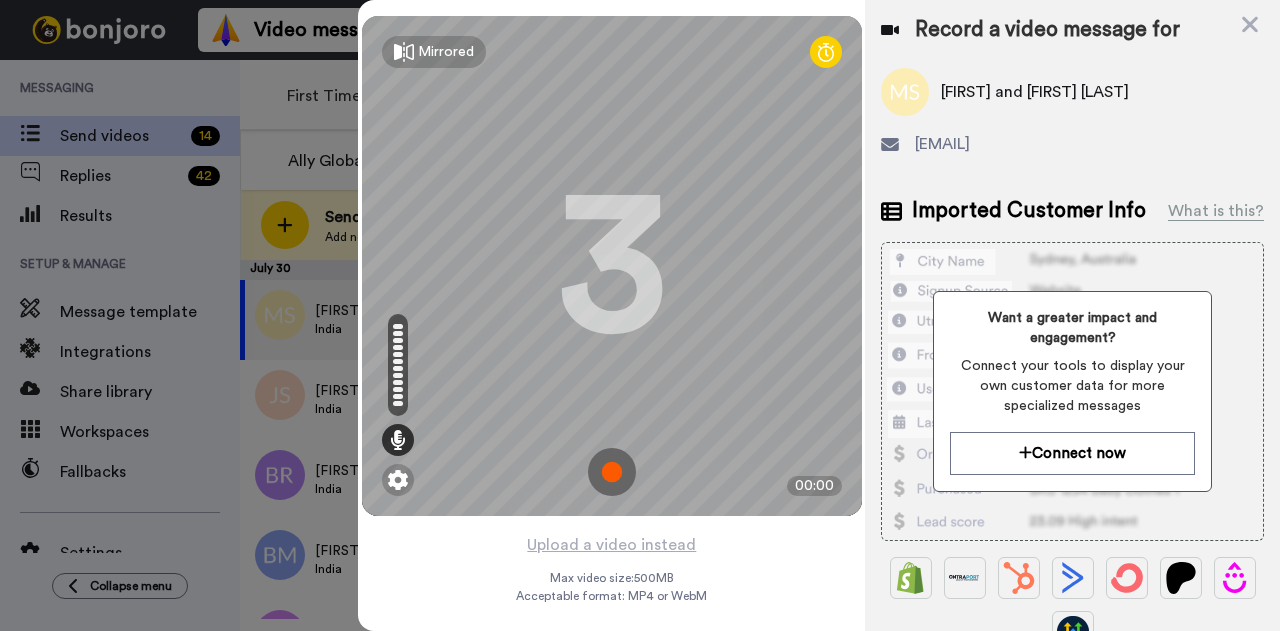 click at bounding box center (612, 472) 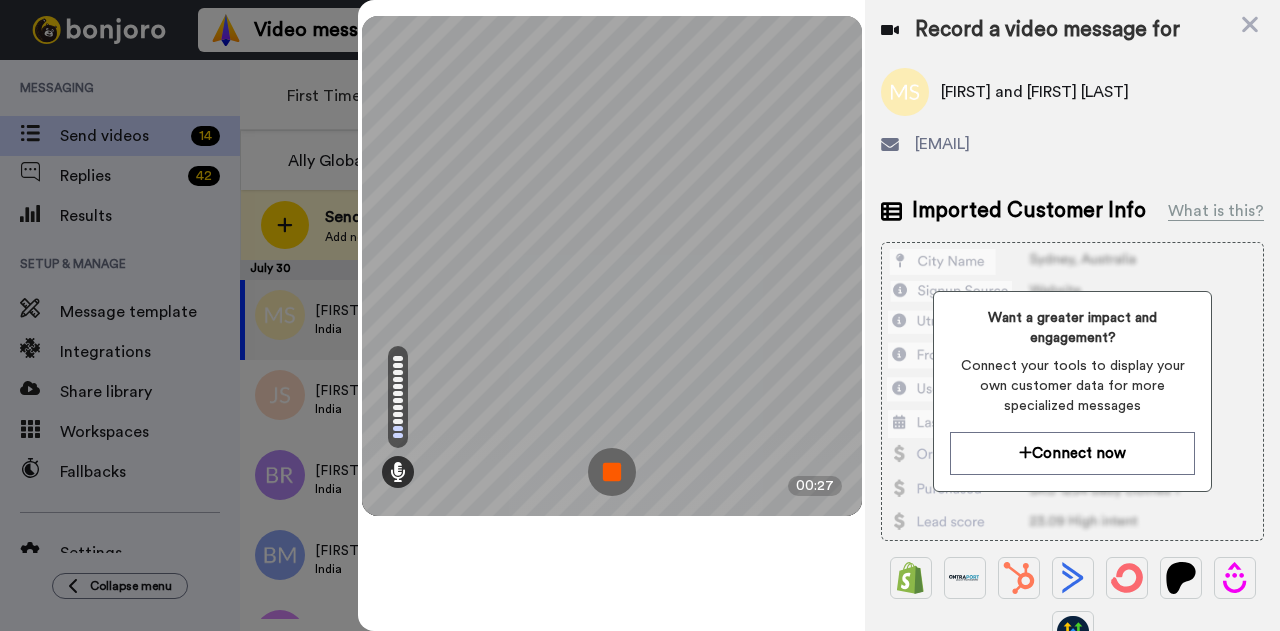 click at bounding box center (612, 472) 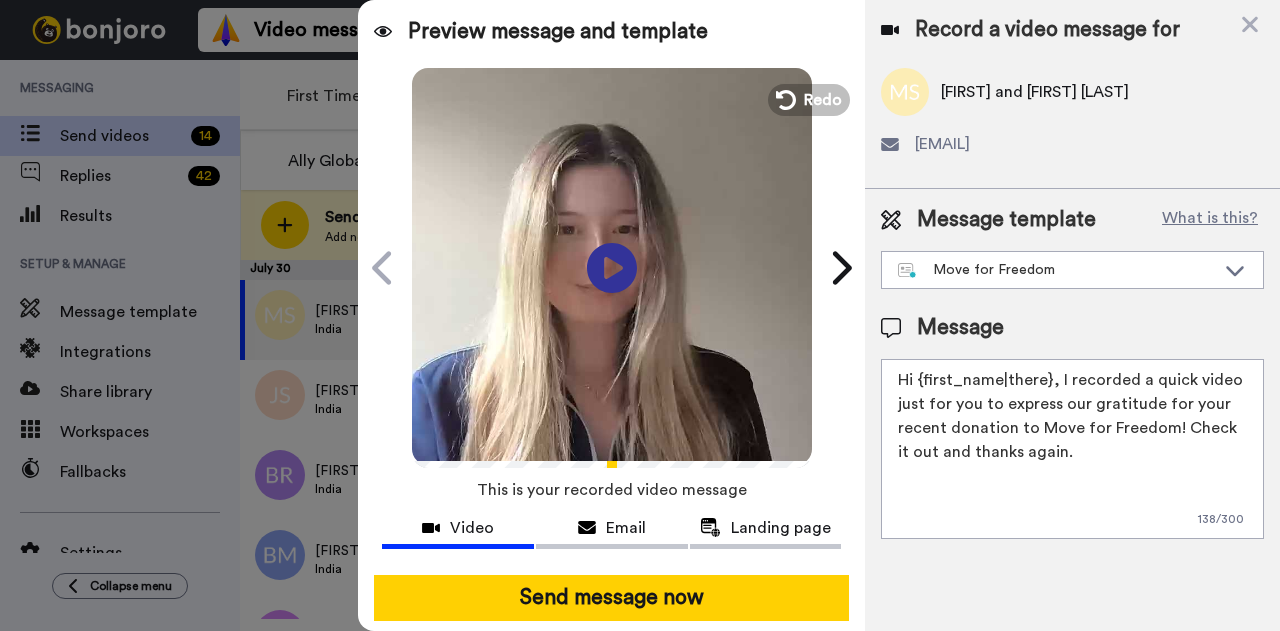 drag, startPoint x: 1048, startPoint y: 380, endPoint x: 920, endPoint y: 389, distance: 128.31601 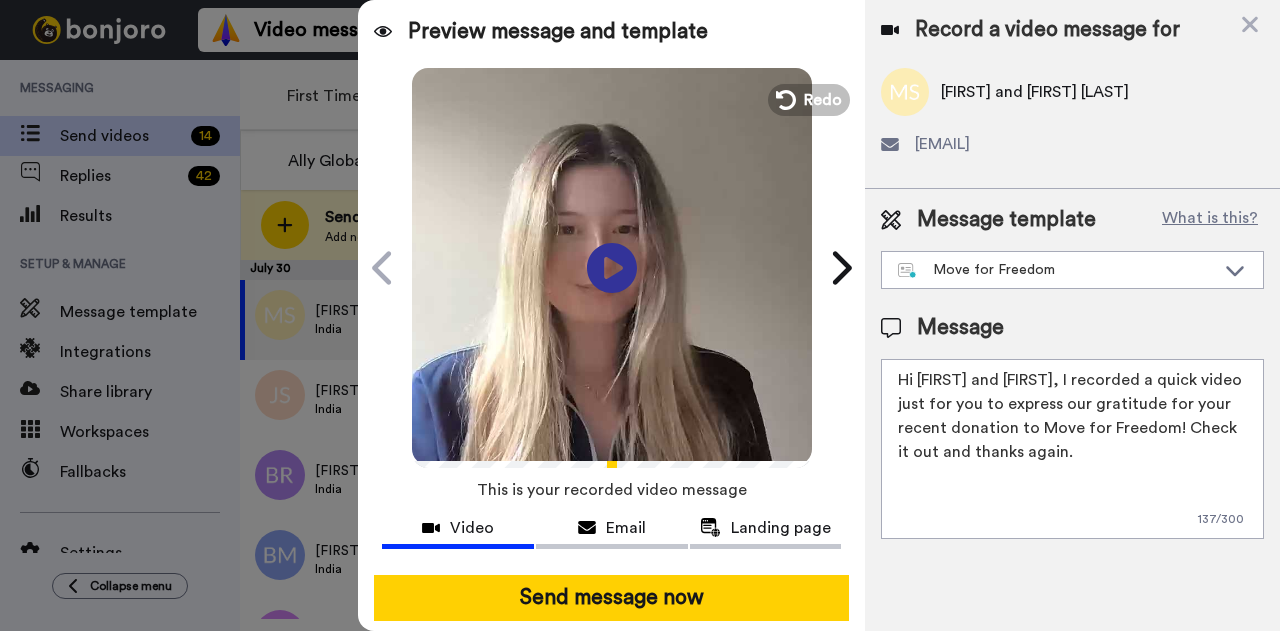 drag, startPoint x: 1074, startPoint y: 381, endPoint x: 1133, endPoint y: 508, distance: 140.0357 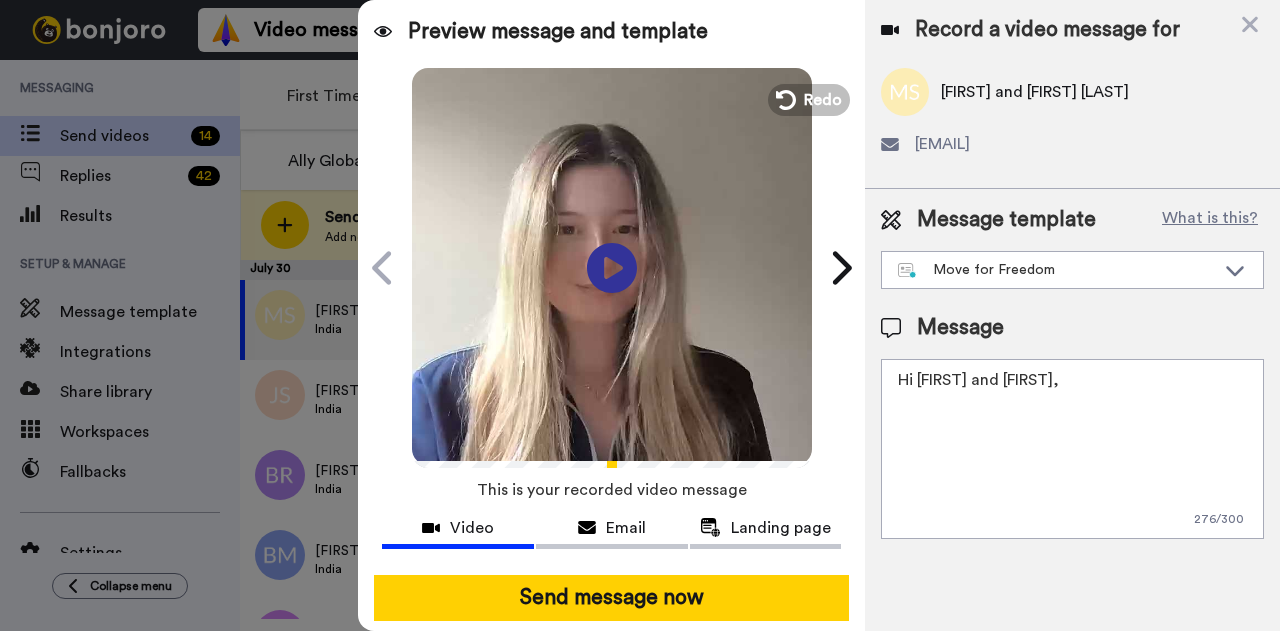 paste on "I recorded a quick video to express our gratitude for participating in Move for Freedom this year! You helped make such an incredible impact and we couldn't have done it without people like you!" 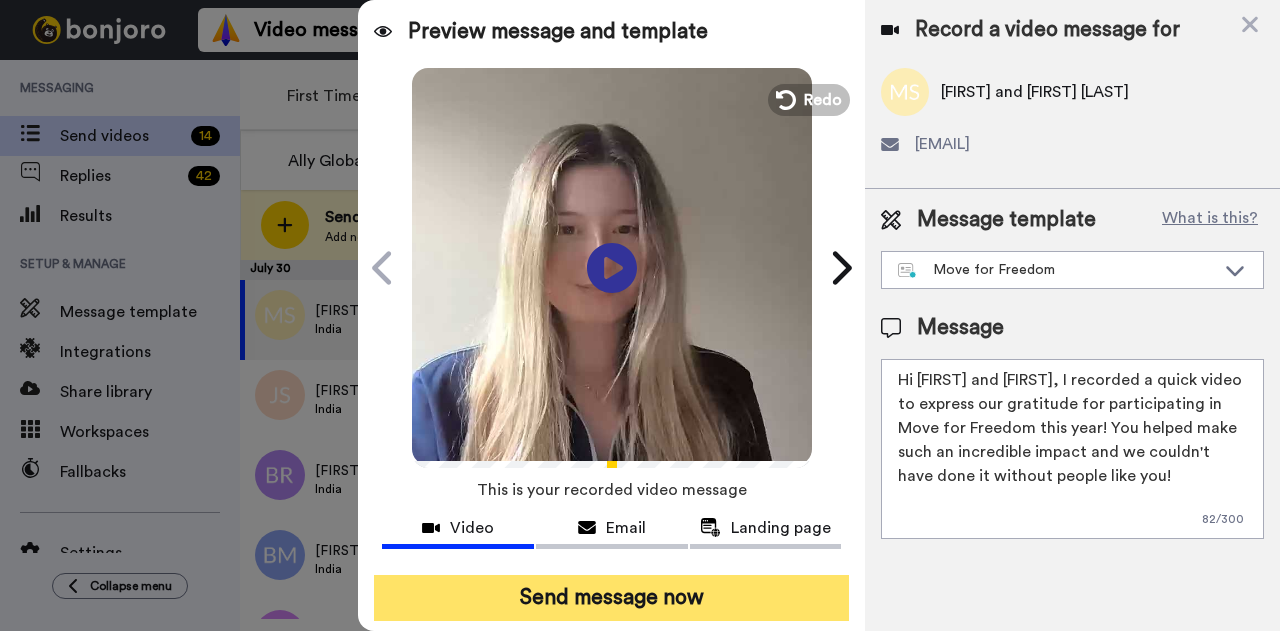 type on "Hi Melissa and Carolyn, I recorded a quick video to express our gratitude for participating in Move for Freedom this year! You helped make such an incredible impact and we couldn't have done it without people like you!" 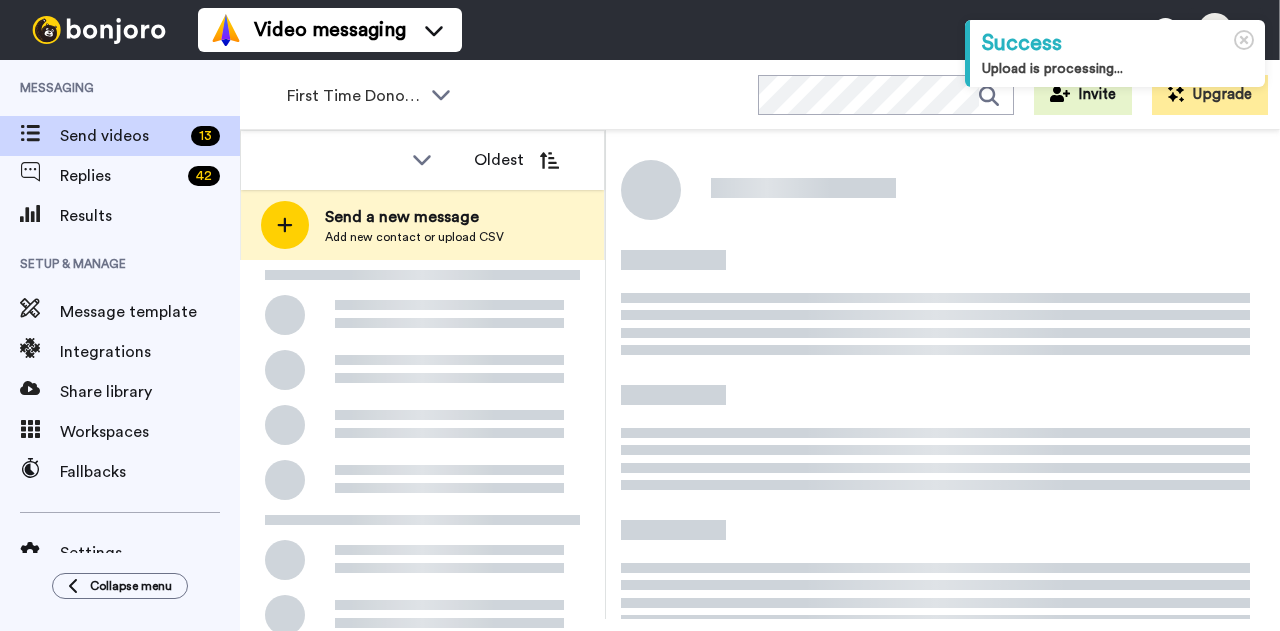 scroll, scrollTop: 0, scrollLeft: 0, axis: both 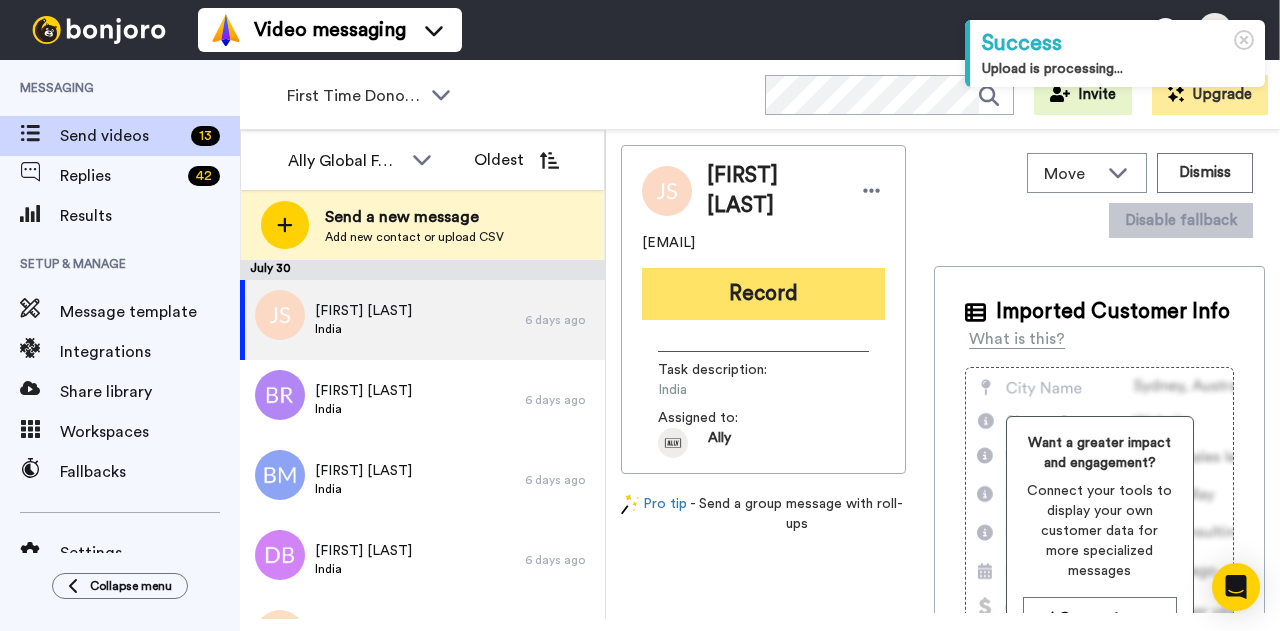click on "Record" at bounding box center (763, 294) 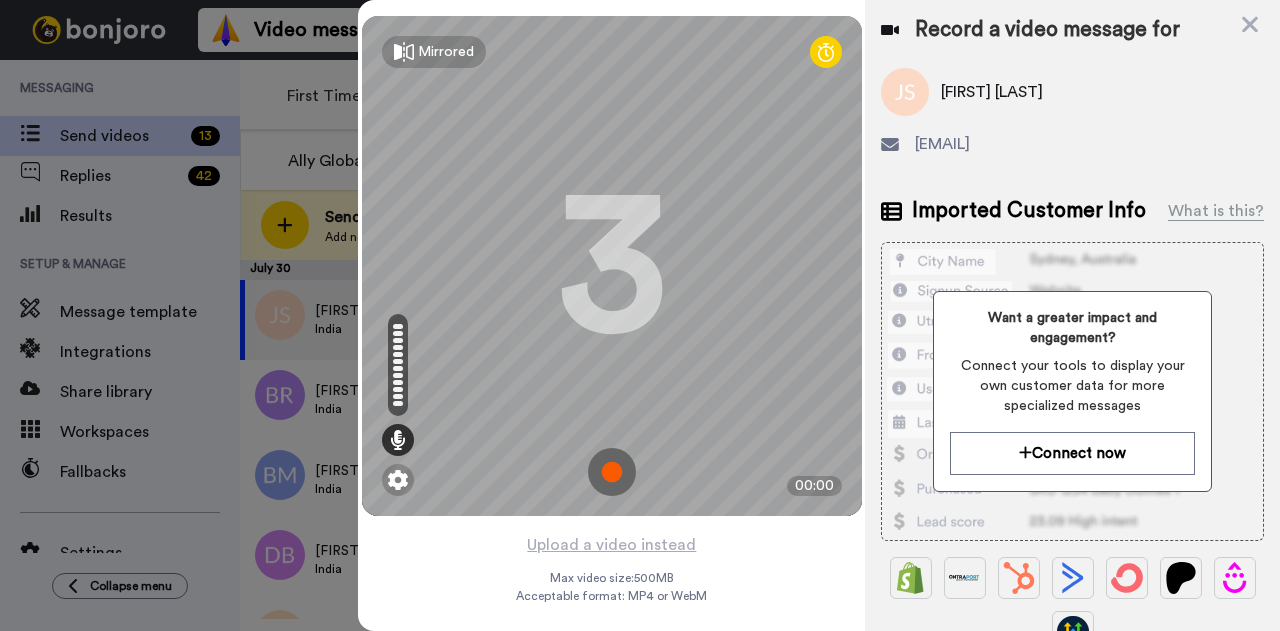 click at bounding box center (612, 472) 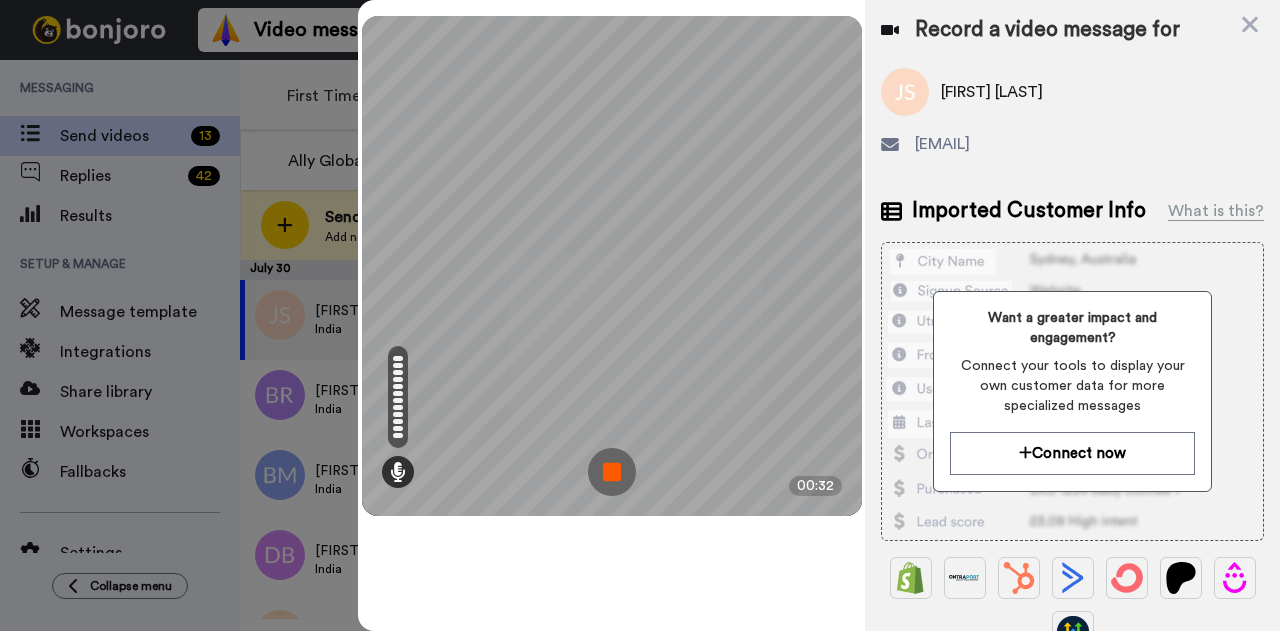 click at bounding box center (612, 472) 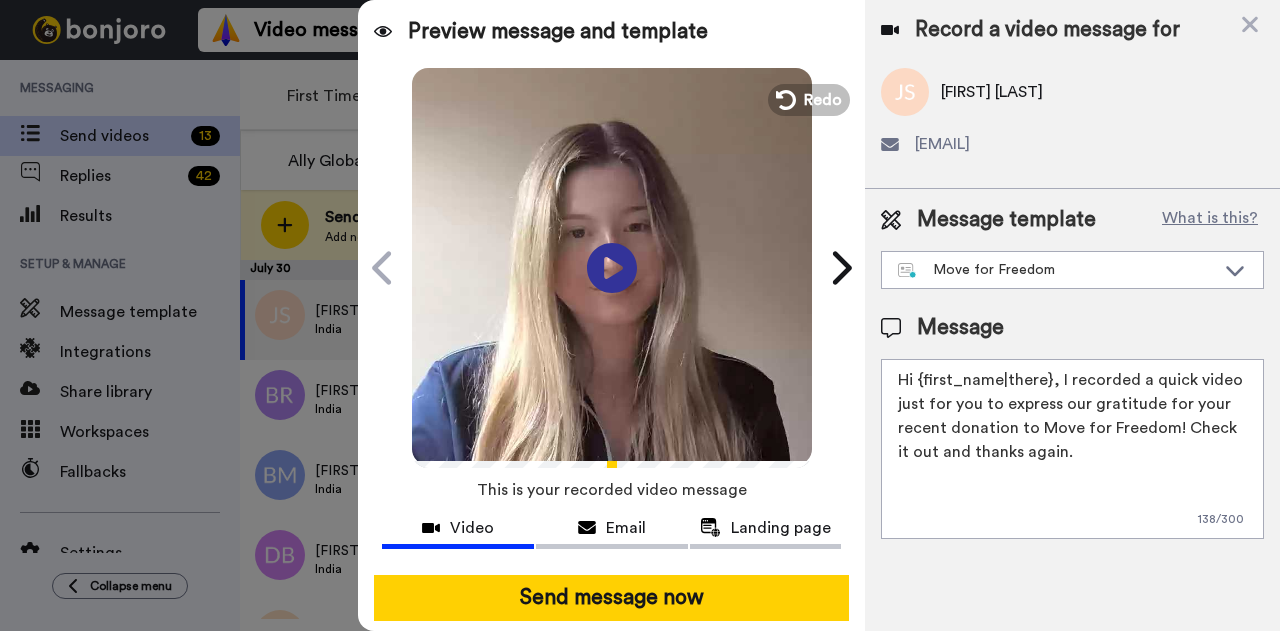 drag, startPoint x: 1045, startPoint y: 379, endPoint x: 918, endPoint y: 380, distance: 127.00394 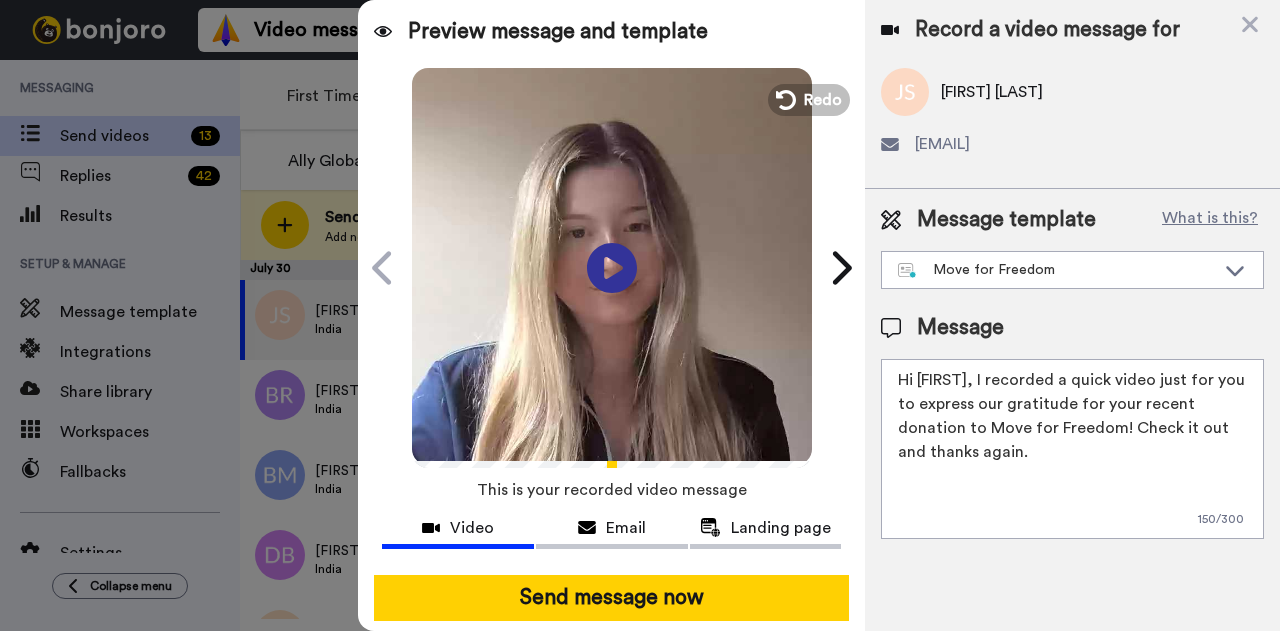 drag, startPoint x: 973, startPoint y: 377, endPoint x: 1050, endPoint y: 498, distance: 143.42245 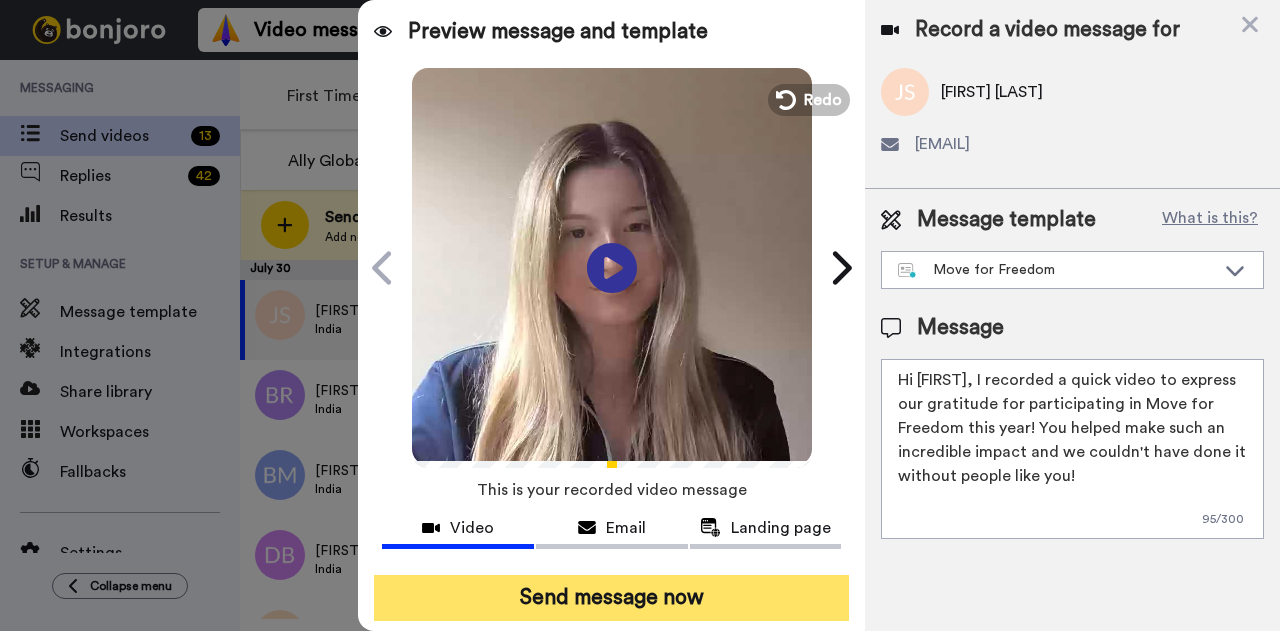 type on "Hi Janine, I recorded a quick video to express our gratitude for participating in Move for Freedom this year! You helped make such an incredible impact and we couldn't have done it without people like you!" 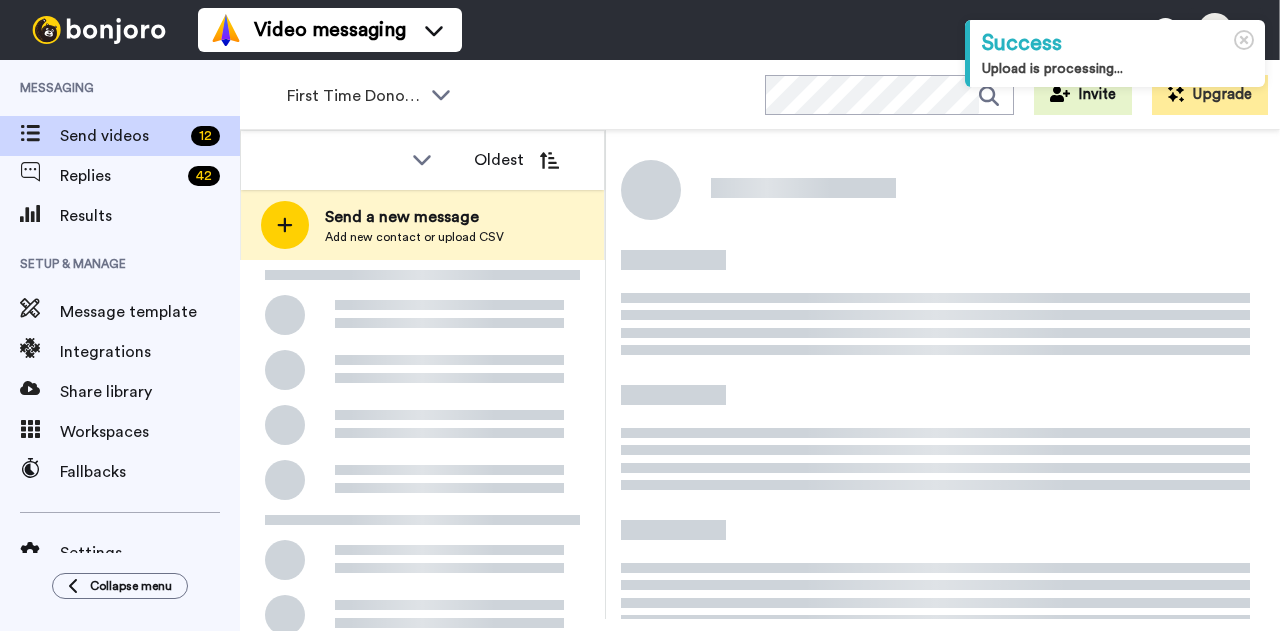scroll, scrollTop: 0, scrollLeft: 0, axis: both 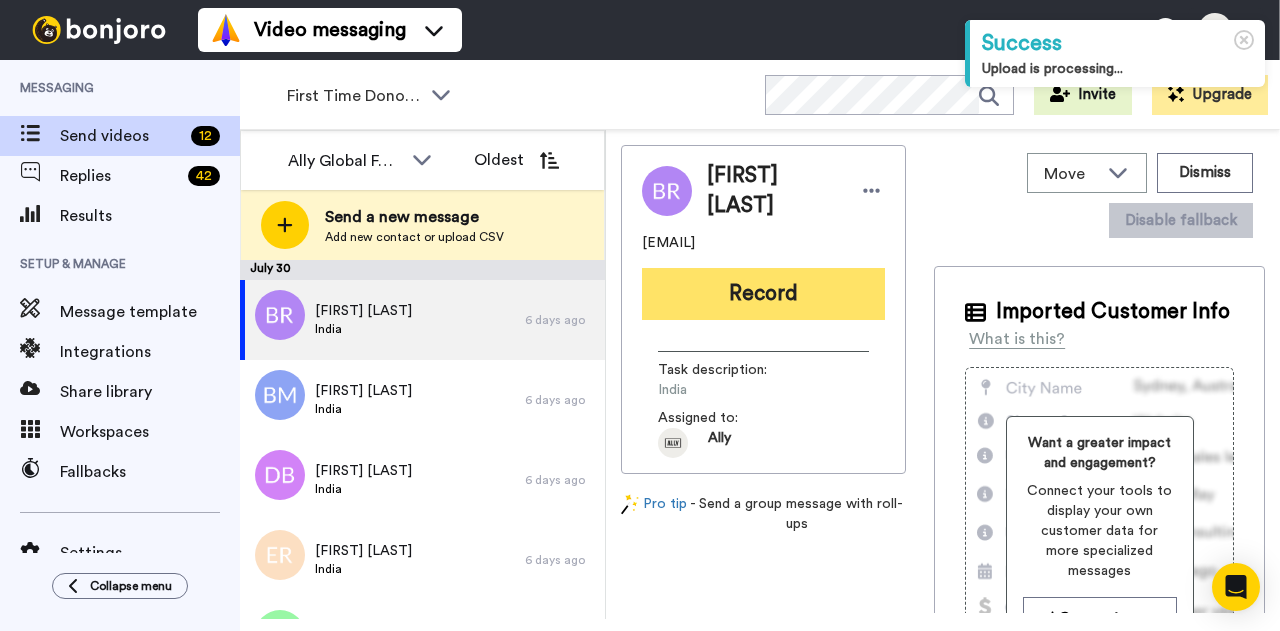 click on "Record" at bounding box center (763, 294) 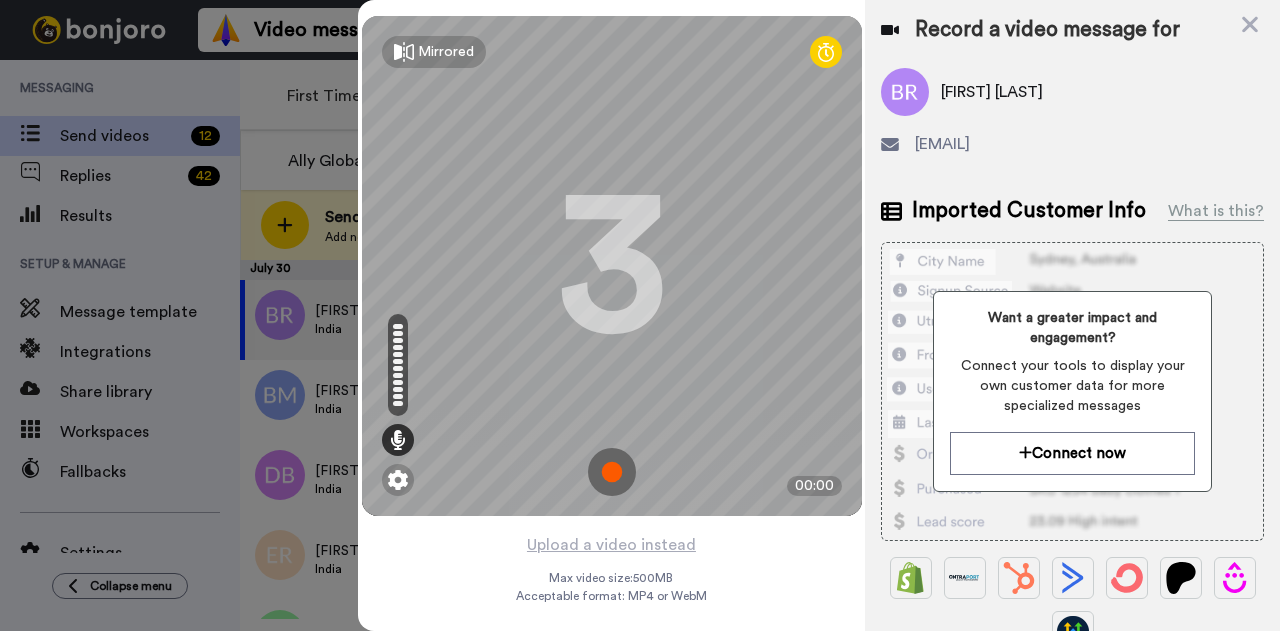 click at bounding box center (612, 472) 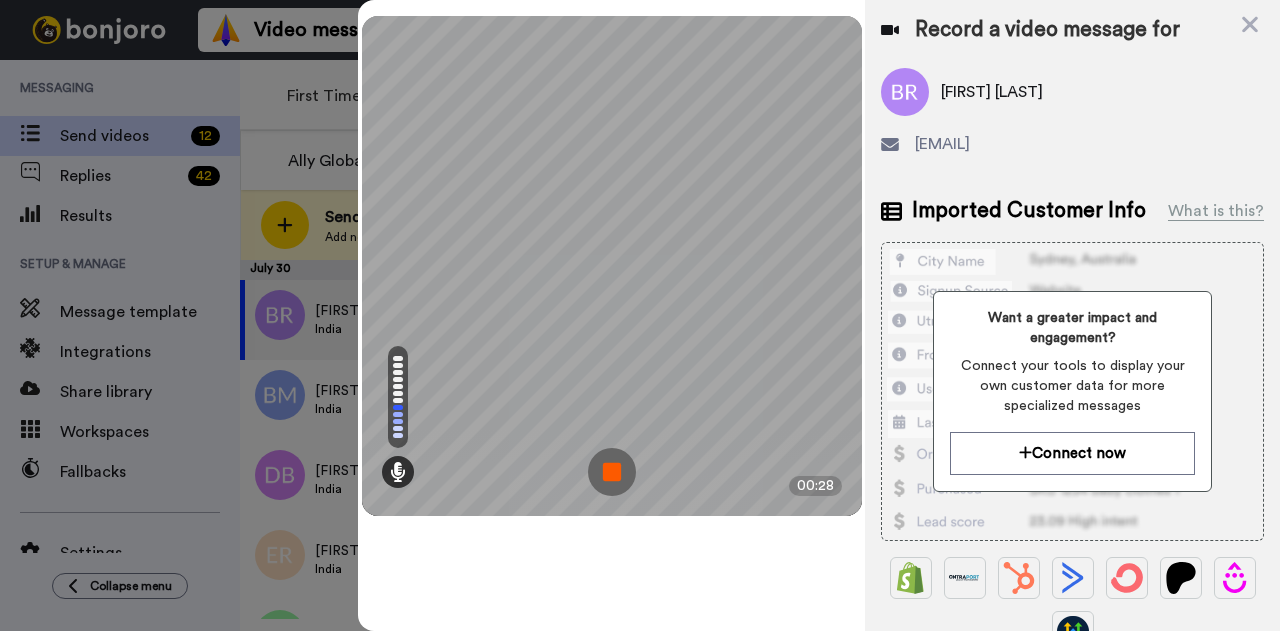 click at bounding box center [612, 472] 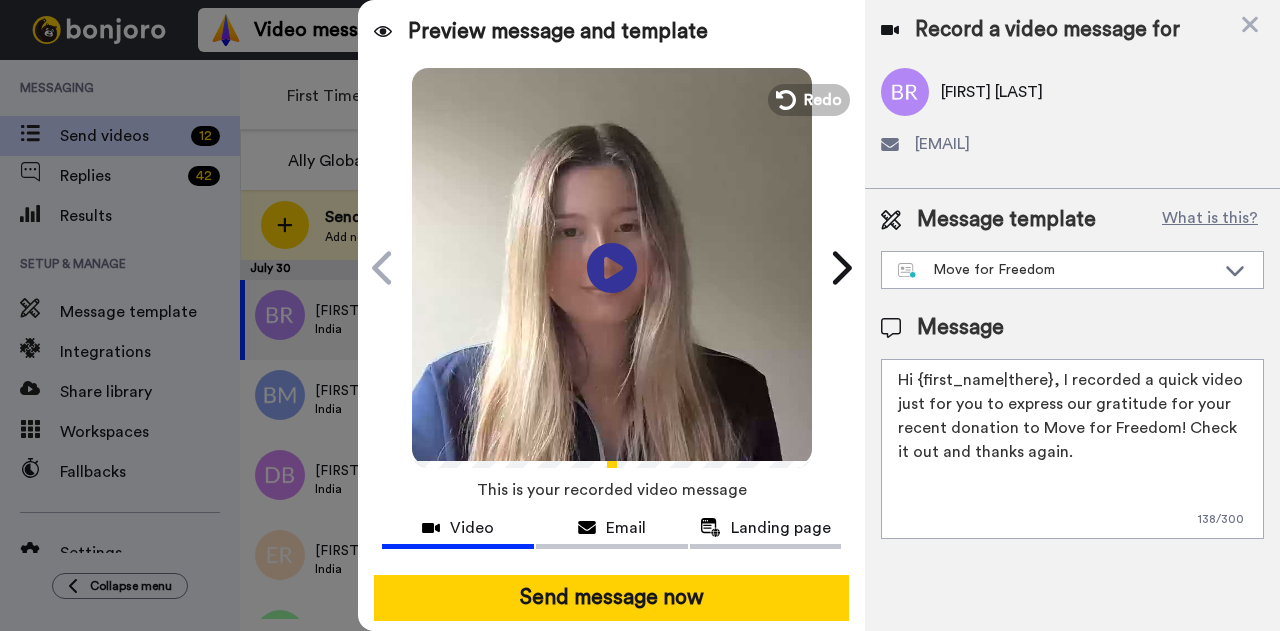 drag, startPoint x: 1048, startPoint y: 376, endPoint x: 916, endPoint y: 373, distance: 132.03409 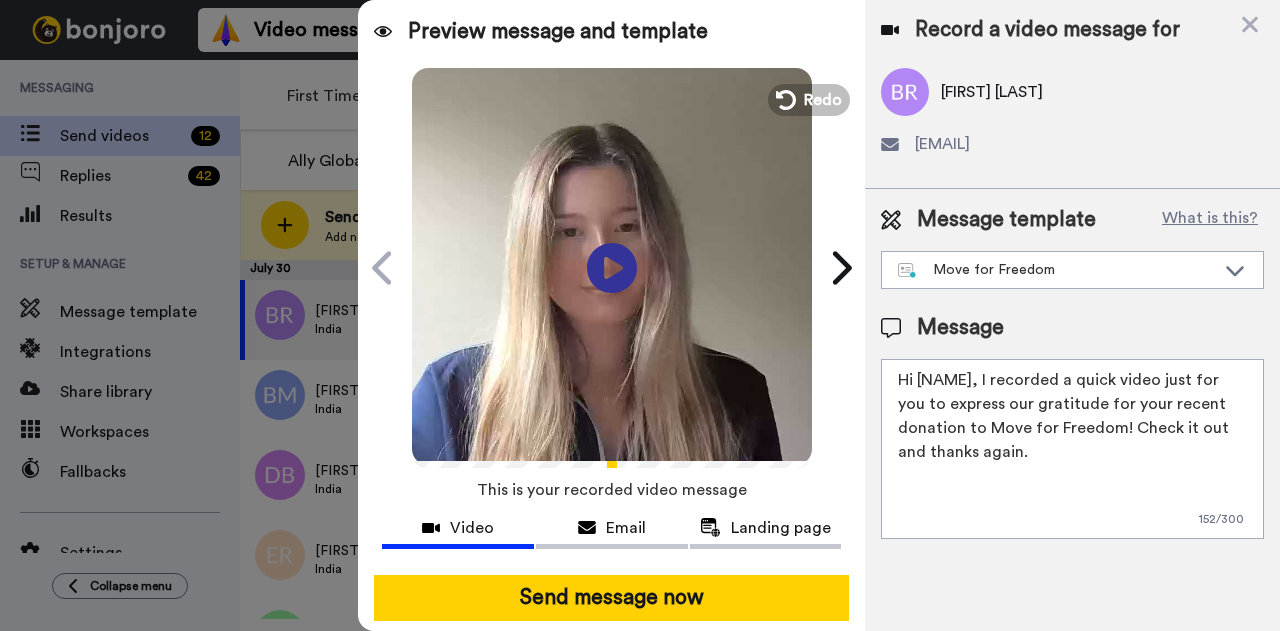 drag, startPoint x: 944, startPoint y: 377, endPoint x: 1054, endPoint y: 538, distance: 194.98975 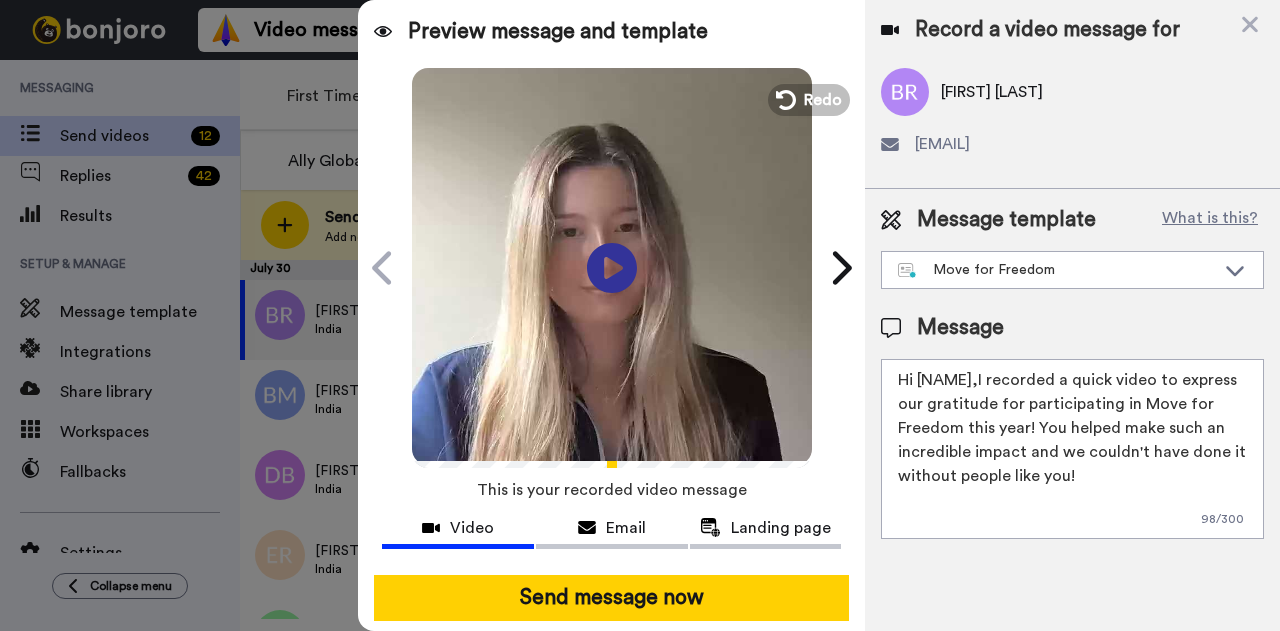 click on "Hi Bill,I recorded a quick video to express our gratitude for participating in Move for Freedom this year! You helped make such an incredible impact and we couldn't have done it without people like you!" at bounding box center [1072, 449] 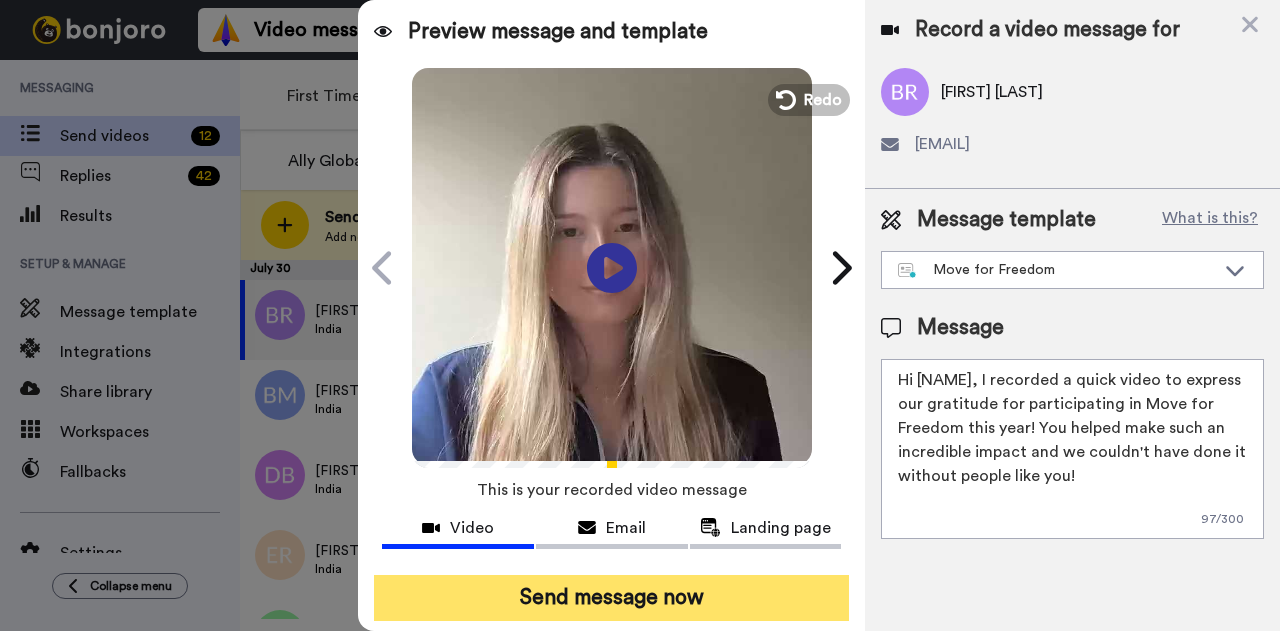 type on "Hi Bill, I recorded a quick video to express our gratitude for participating in Move for Freedom this year! You helped make such an incredible impact and we couldn't have done it without people like you!" 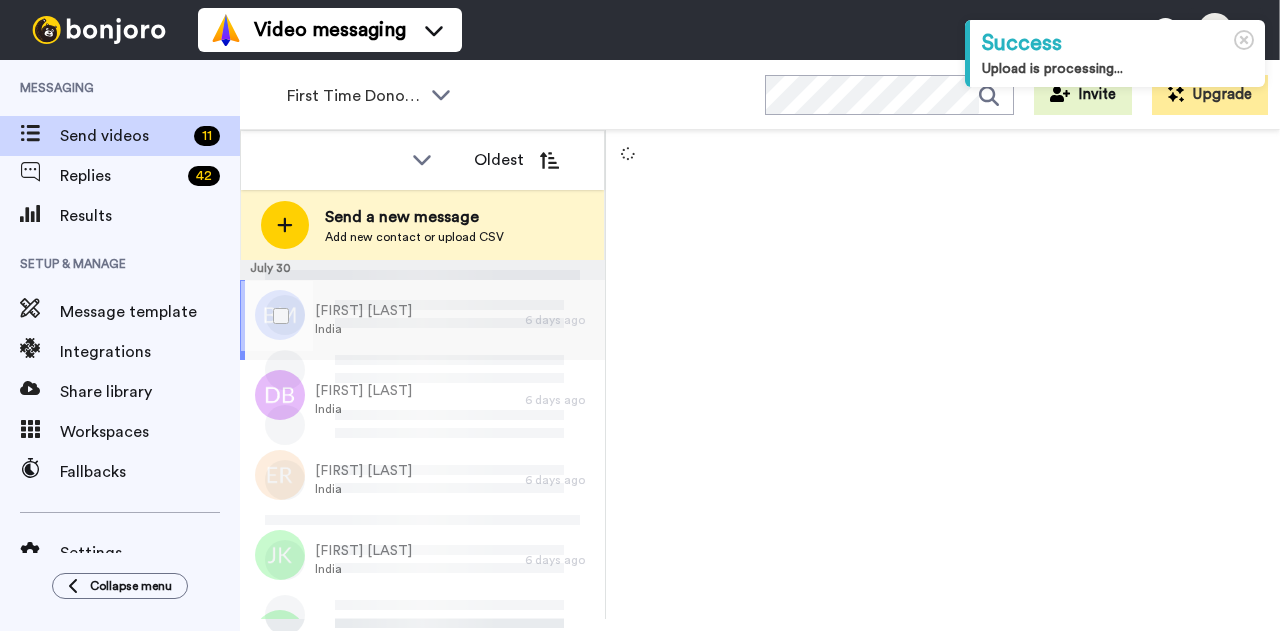 scroll, scrollTop: 0, scrollLeft: 0, axis: both 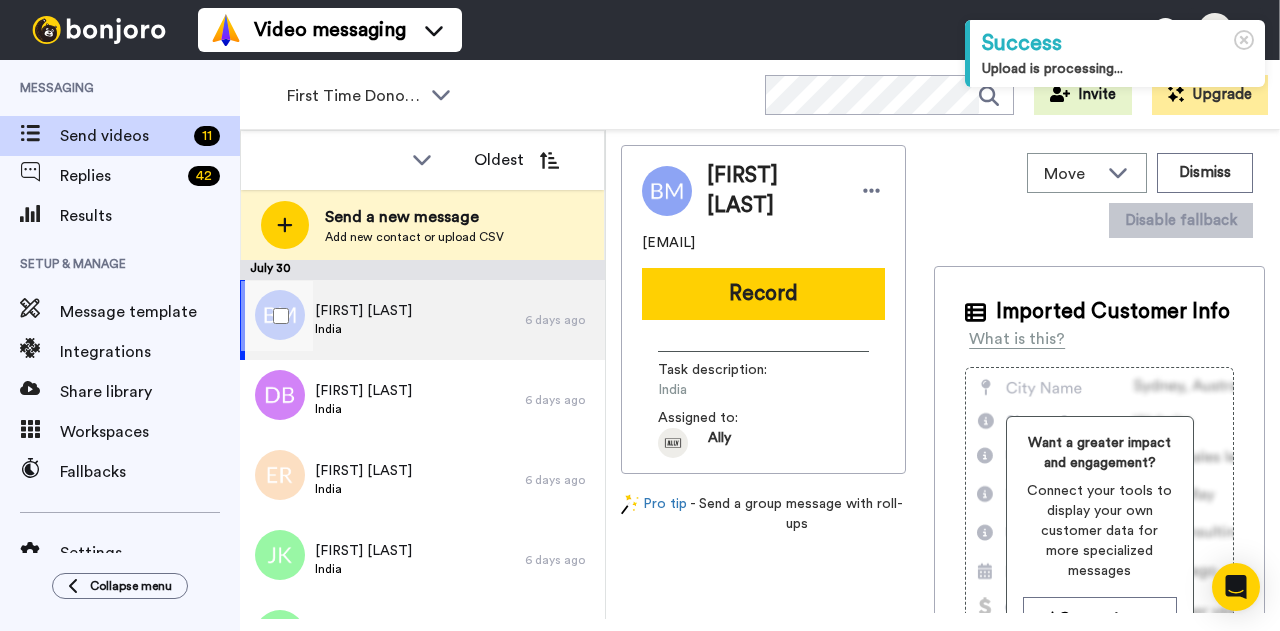 click on "[FIRST] [LAST] [NAME]" at bounding box center [382, 320] 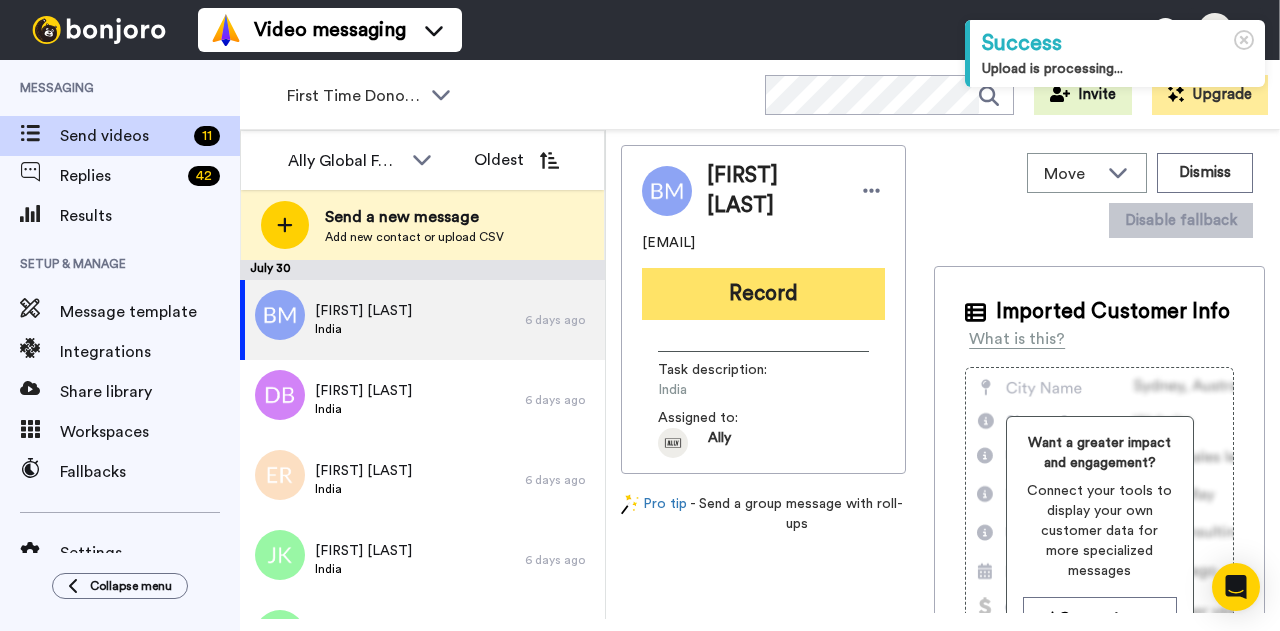 click on "Record" at bounding box center (763, 294) 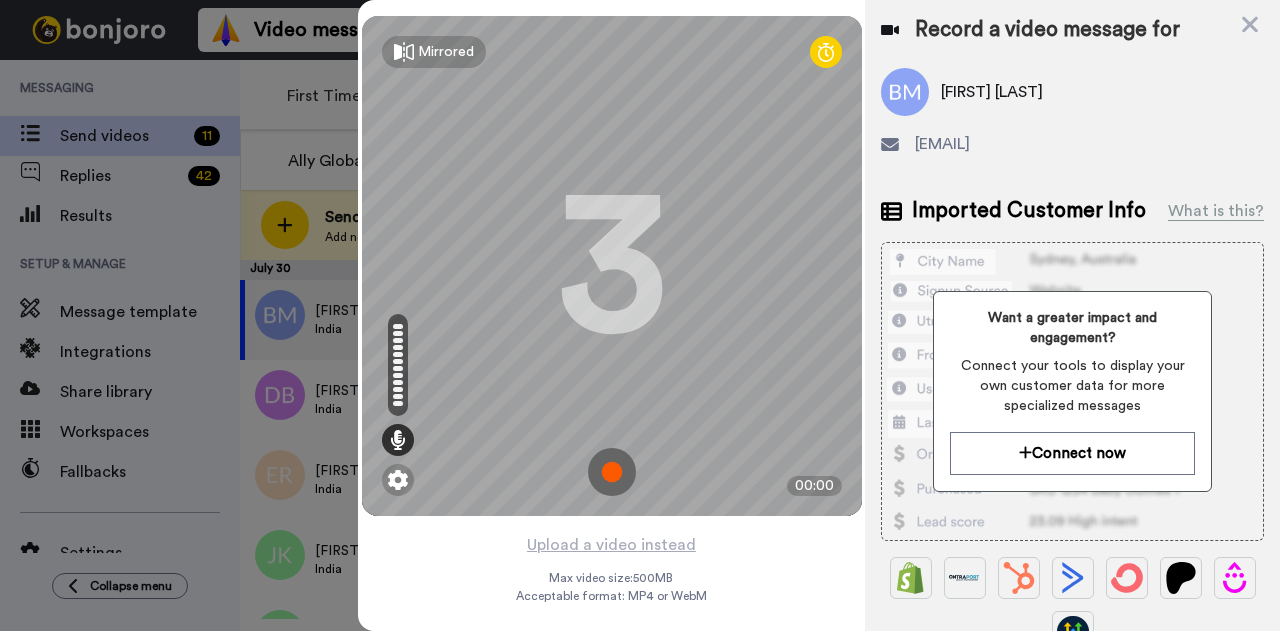 click at bounding box center [612, 472] 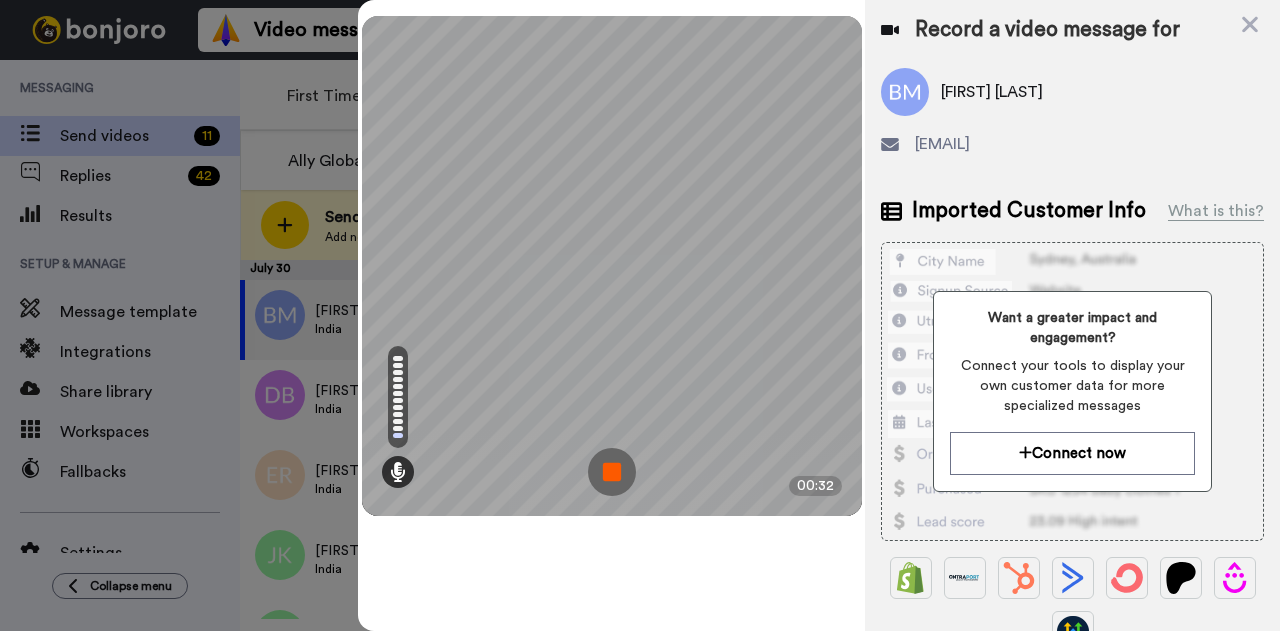 click at bounding box center (612, 472) 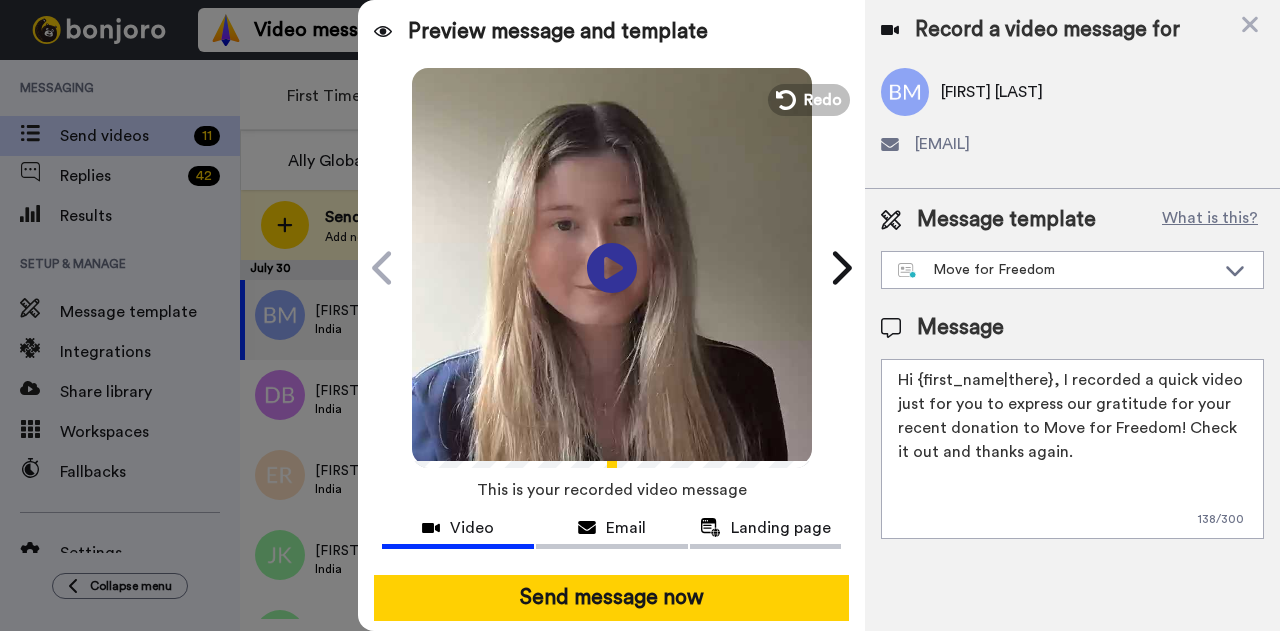 drag, startPoint x: 1047, startPoint y: 380, endPoint x: 918, endPoint y: 379, distance: 129.00388 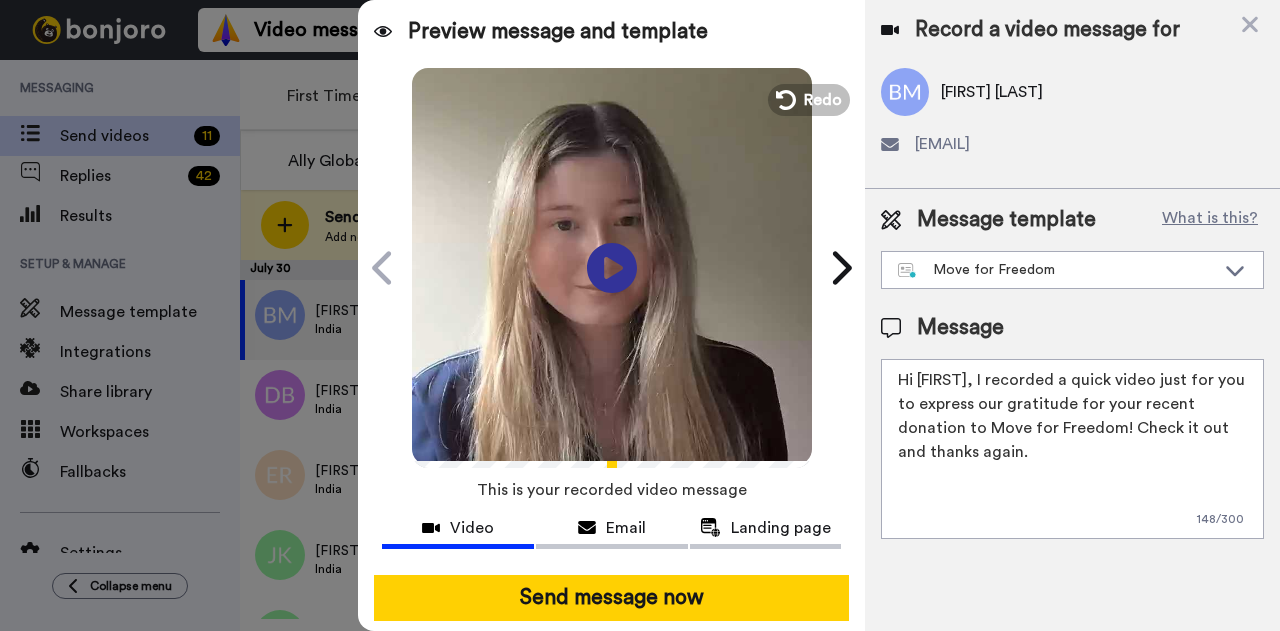 click on "Hi [FIRST], I recorded a quick video just for you to express our gratitude for your recent donation to Move for Freedom! Check it out and thanks again." at bounding box center [1072, 449] 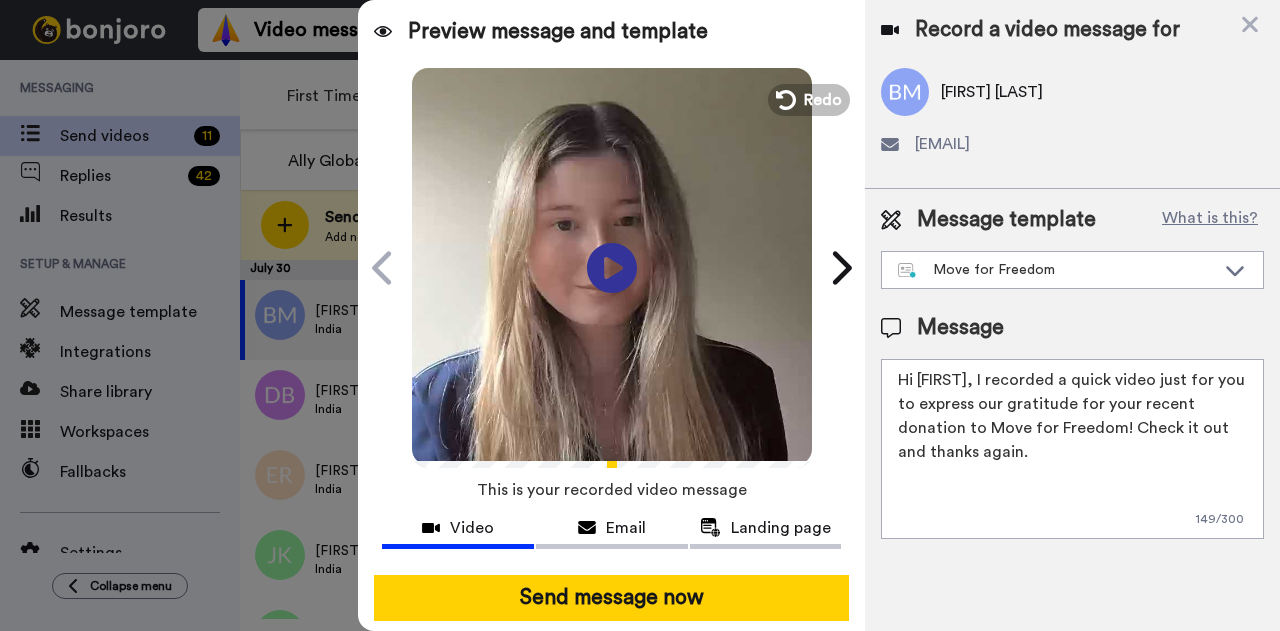 drag, startPoint x: 986, startPoint y: 379, endPoint x: 1082, endPoint y: 536, distance: 184.02446 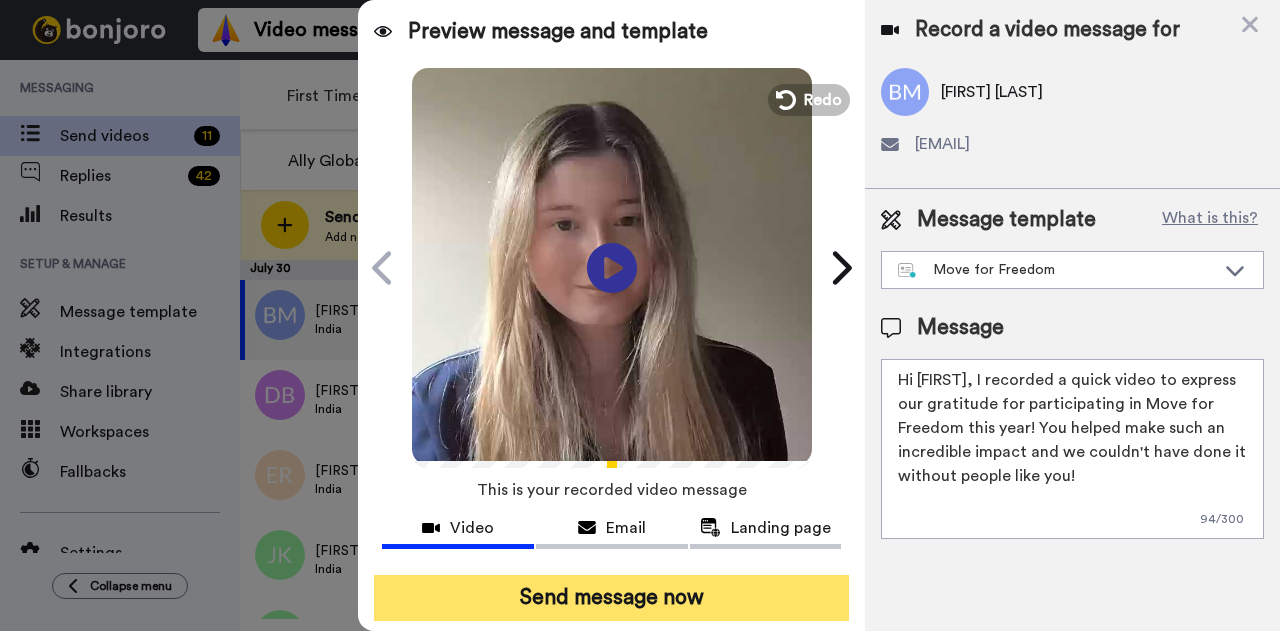 type on "Hi Brandon, I recorded a quick video to express our gratitude for participating in Move for Freedom this year! You helped make such an incredible impact and we couldn't have done it without people like you!" 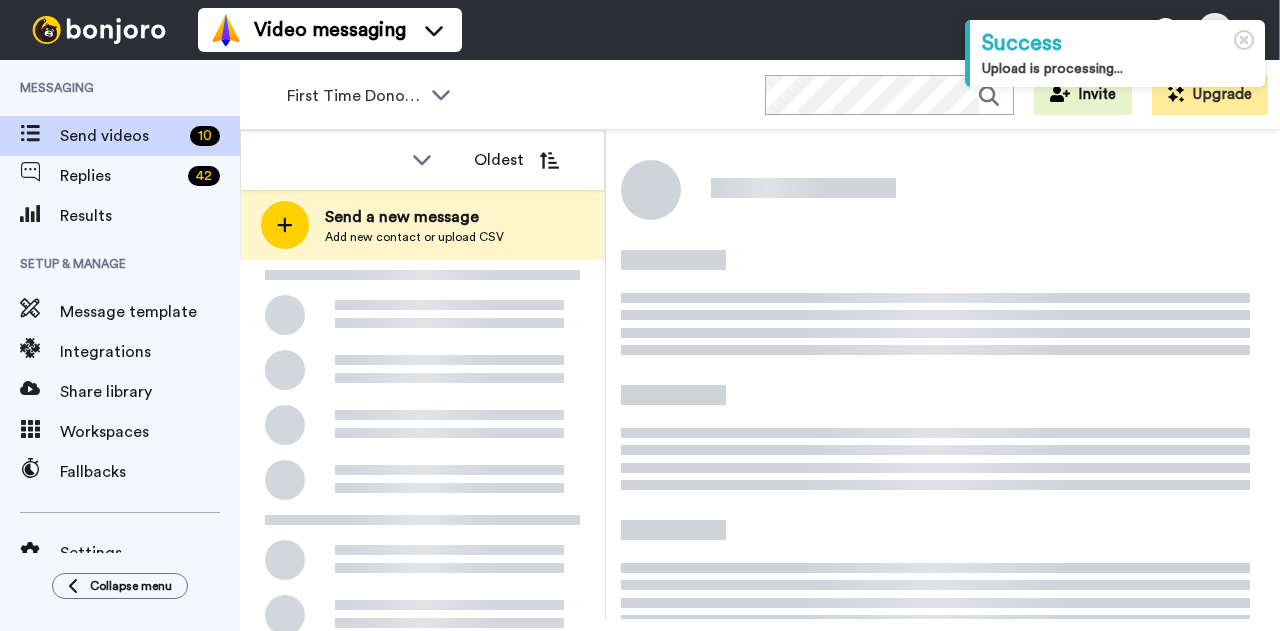 scroll, scrollTop: 0, scrollLeft: 0, axis: both 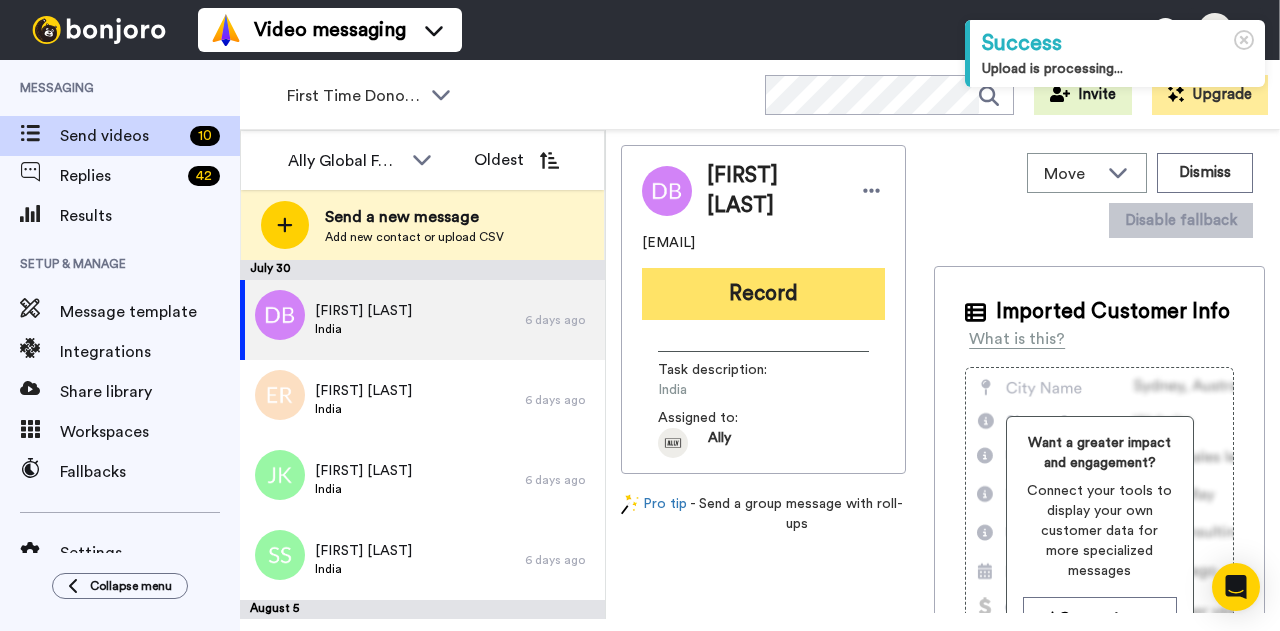 click on "Record" at bounding box center [763, 294] 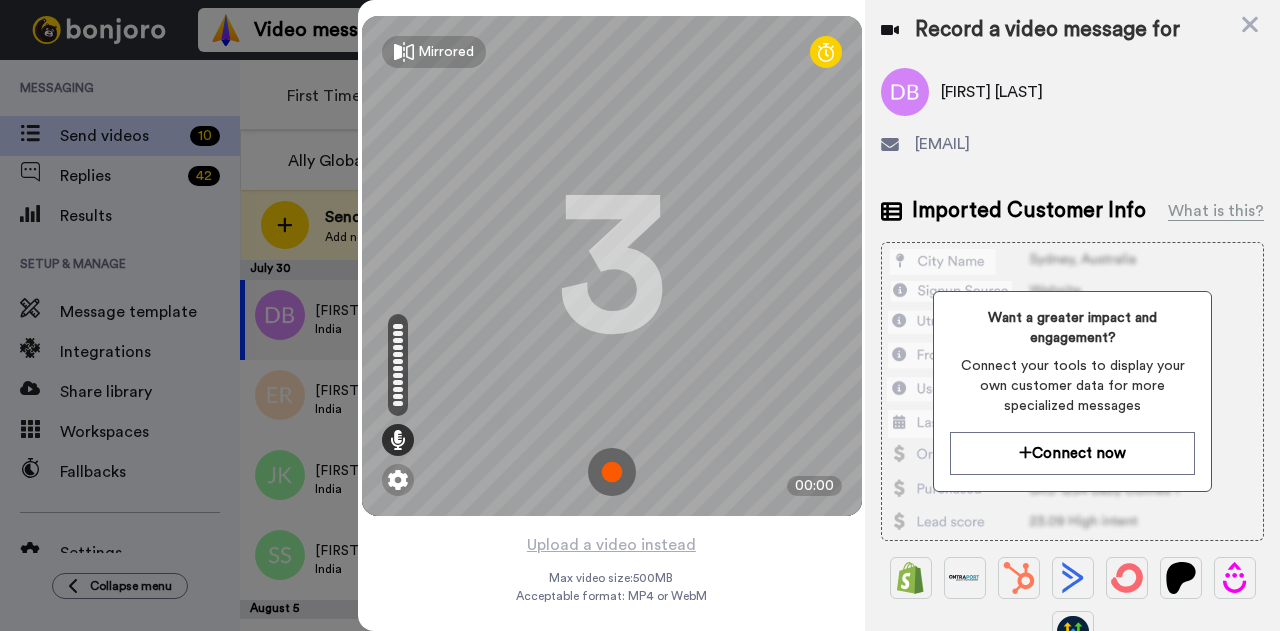 click at bounding box center [612, 472] 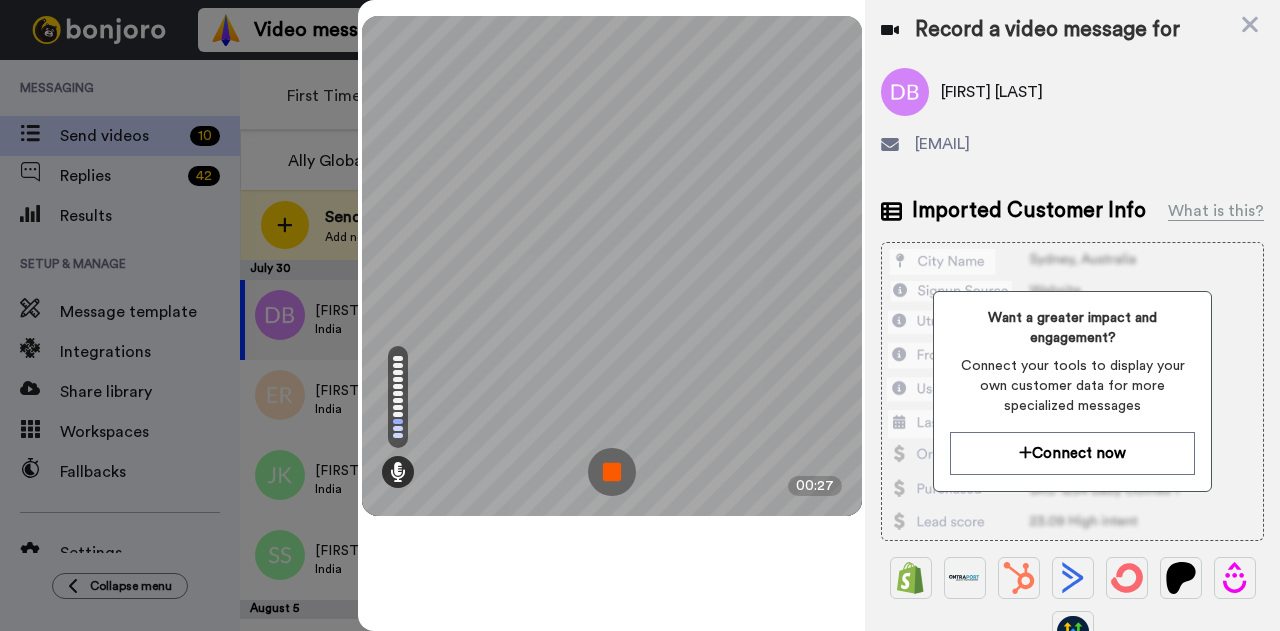 click at bounding box center [612, 472] 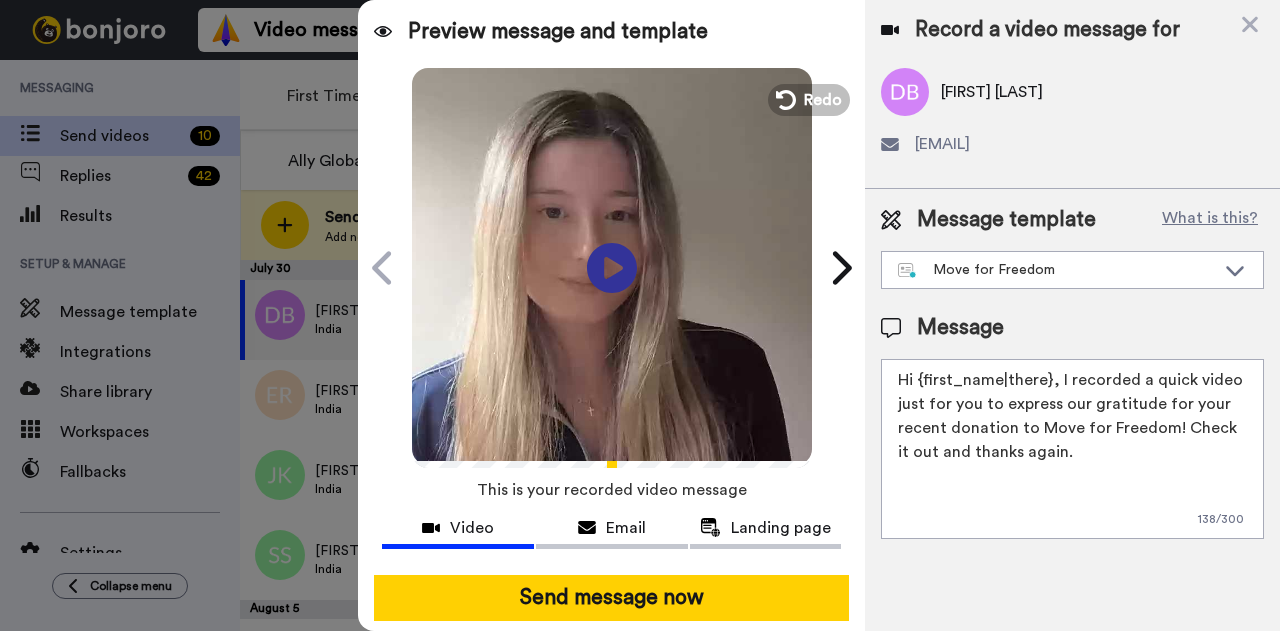 drag, startPoint x: 1046, startPoint y: 377, endPoint x: 917, endPoint y: 381, distance: 129.062 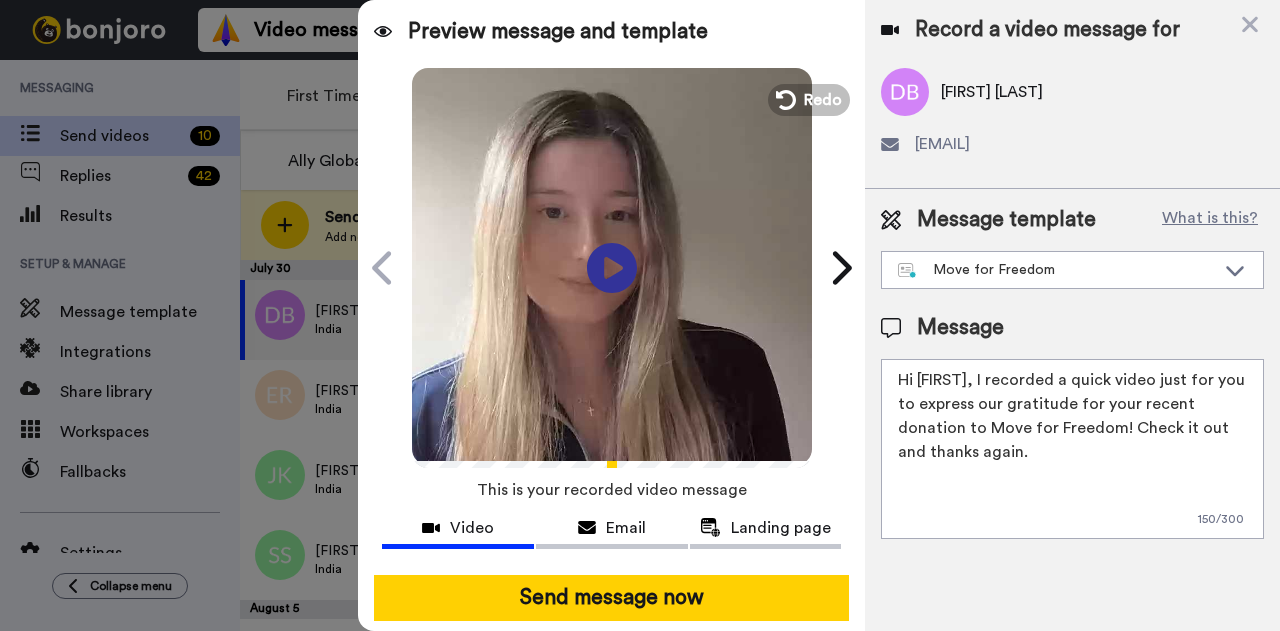 drag, startPoint x: 974, startPoint y: 380, endPoint x: 1068, endPoint y: 568, distance: 210.19038 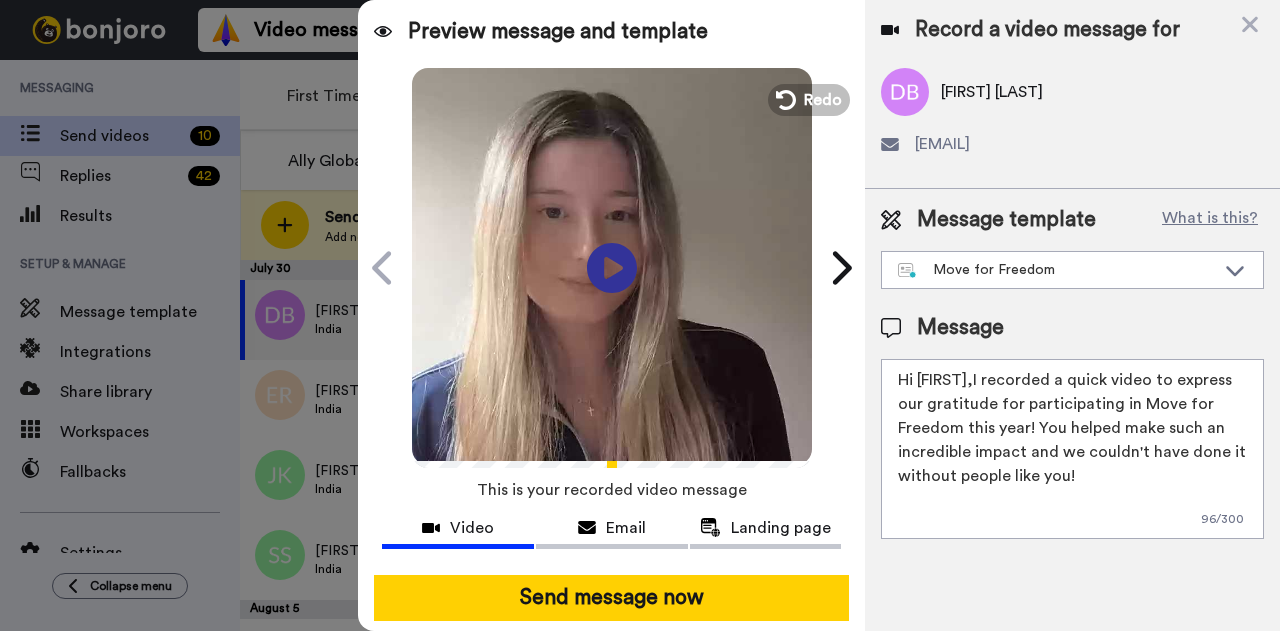 click on "Hi Danica,I recorded a quick video to express our gratitude for participating in Move for Freedom this year! You helped make such an incredible impact and we couldn't have done it without people like you!" at bounding box center (1072, 449) 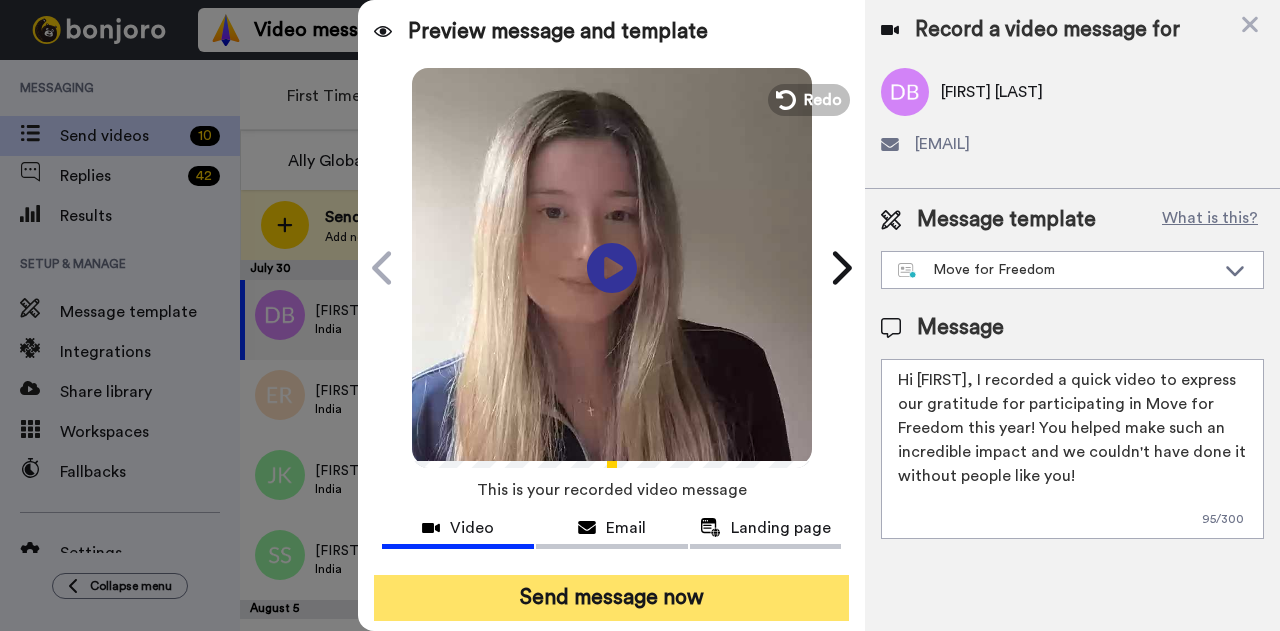 type on "Hi Danica, I recorded a quick video to express our gratitude for participating in Move for Freedom this year! You helped make such an incredible impact and we couldn't have done it without people like you!" 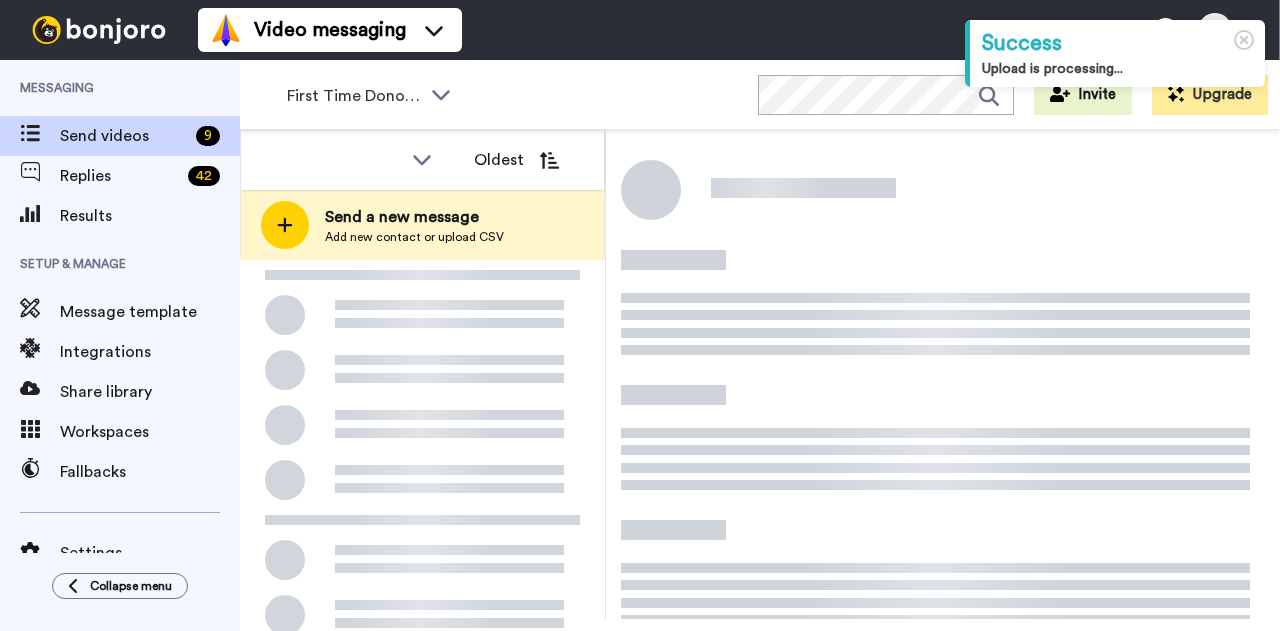 scroll, scrollTop: 0, scrollLeft: 0, axis: both 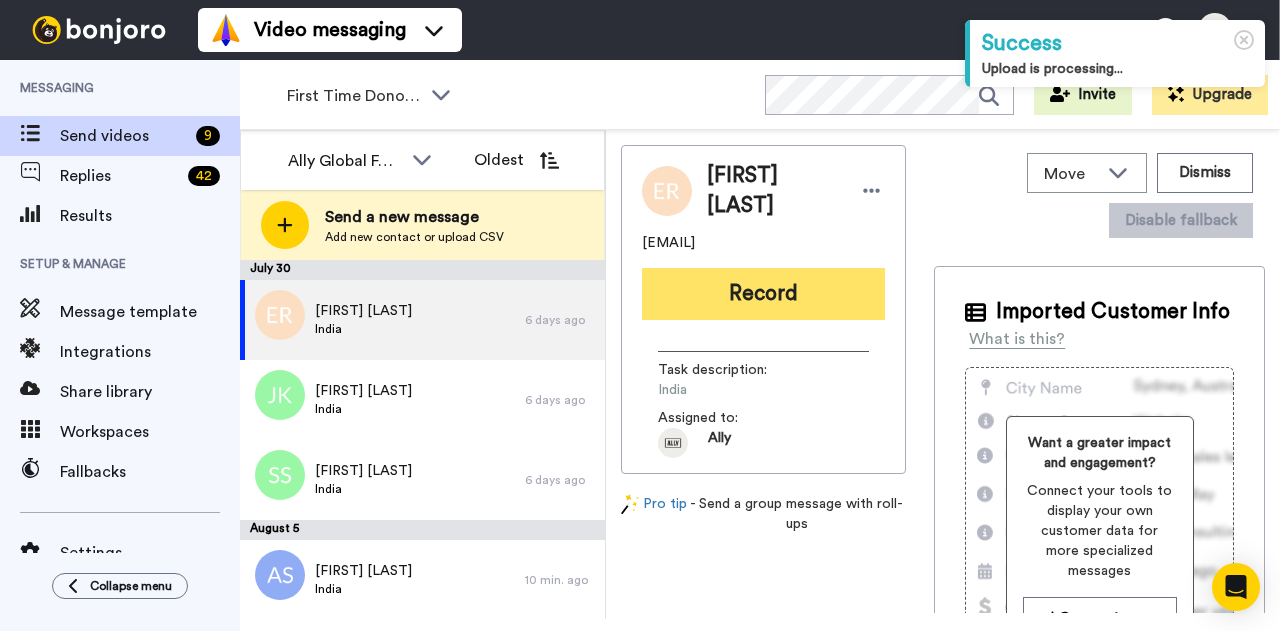 click on "Record" at bounding box center (763, 294) 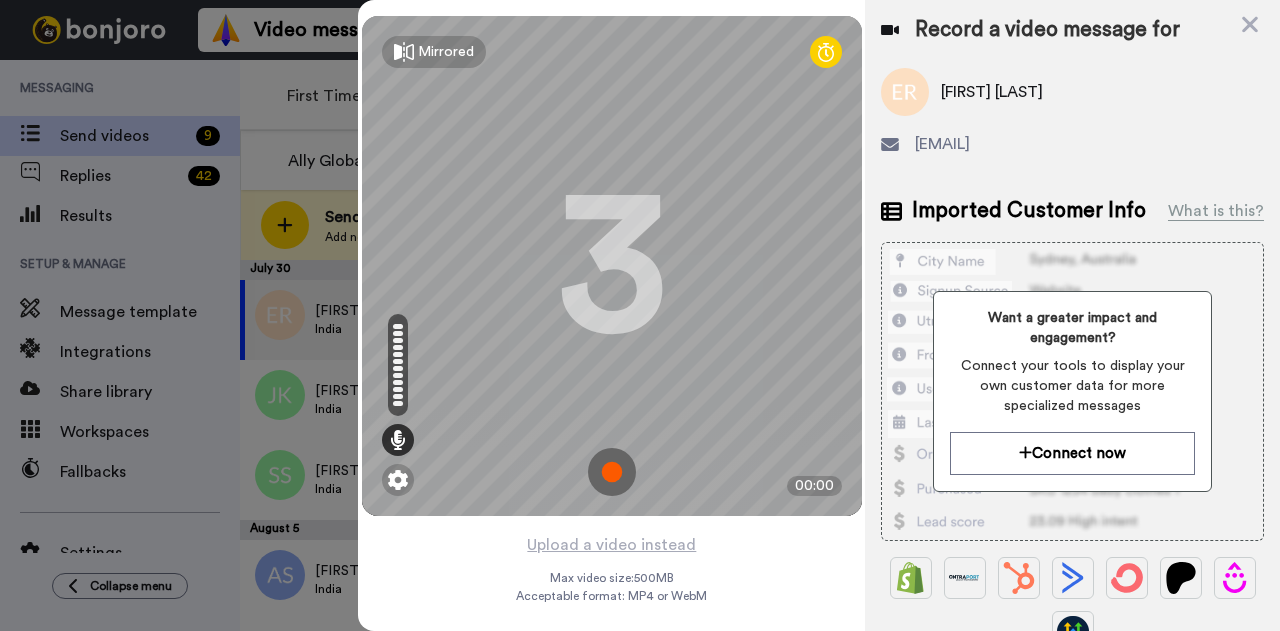 click at bounding box center (612, 472) 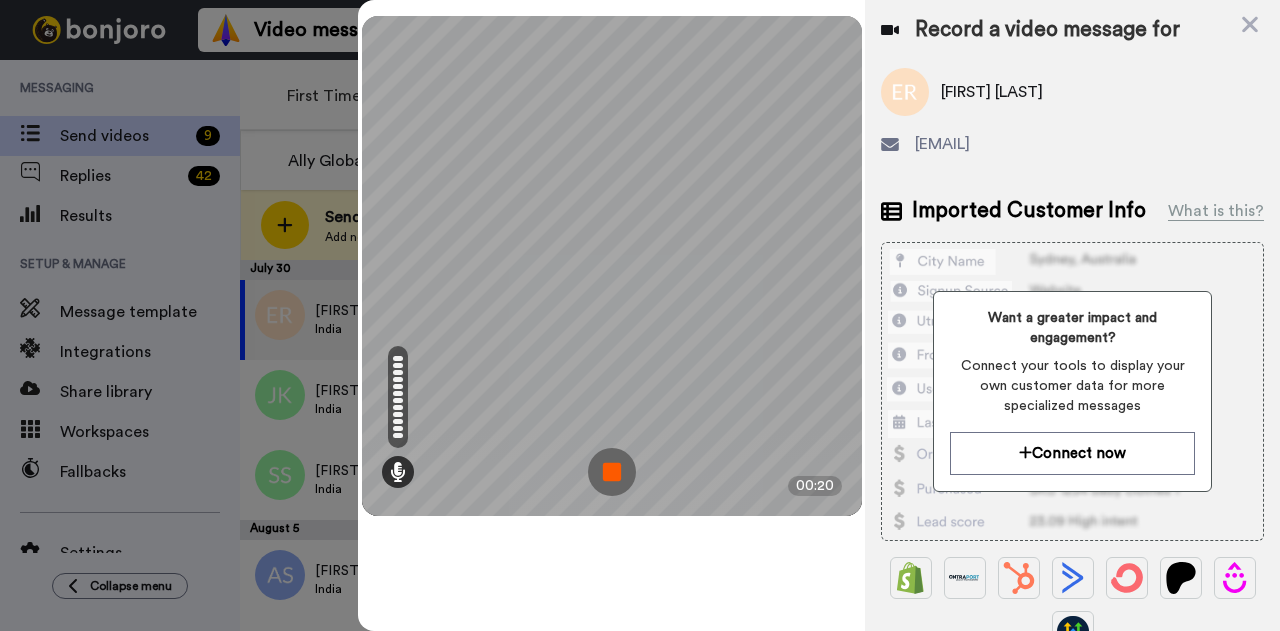 click at bounding box center (612, 472) 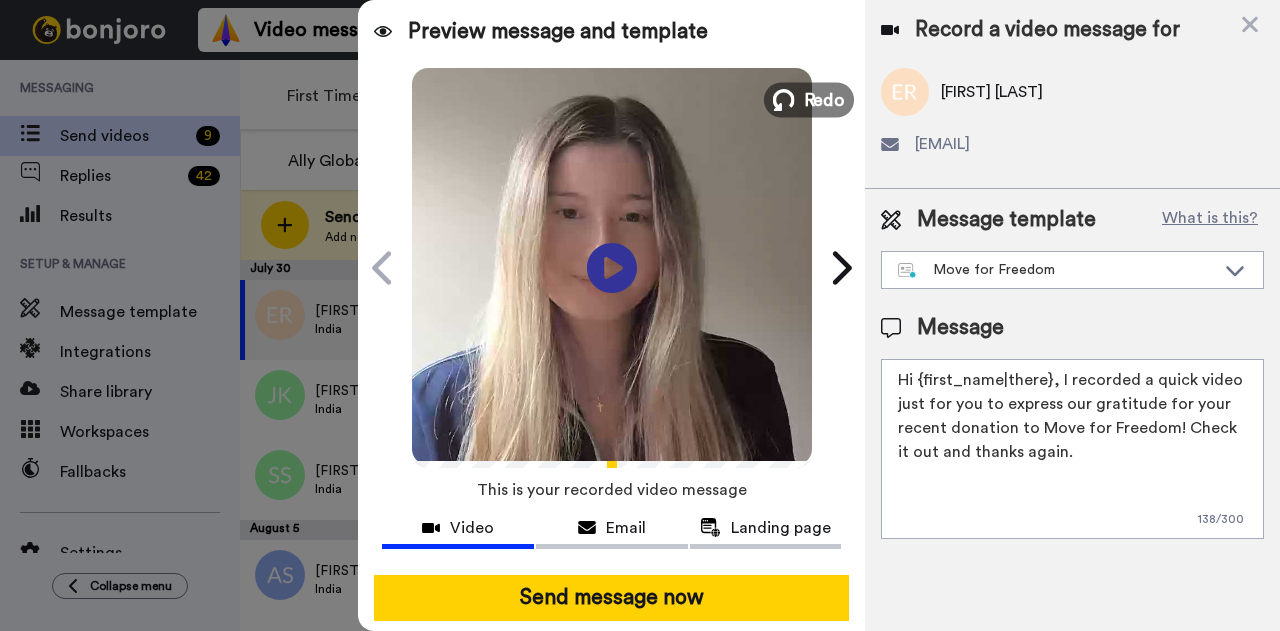 click at bounding box center [784, 100] 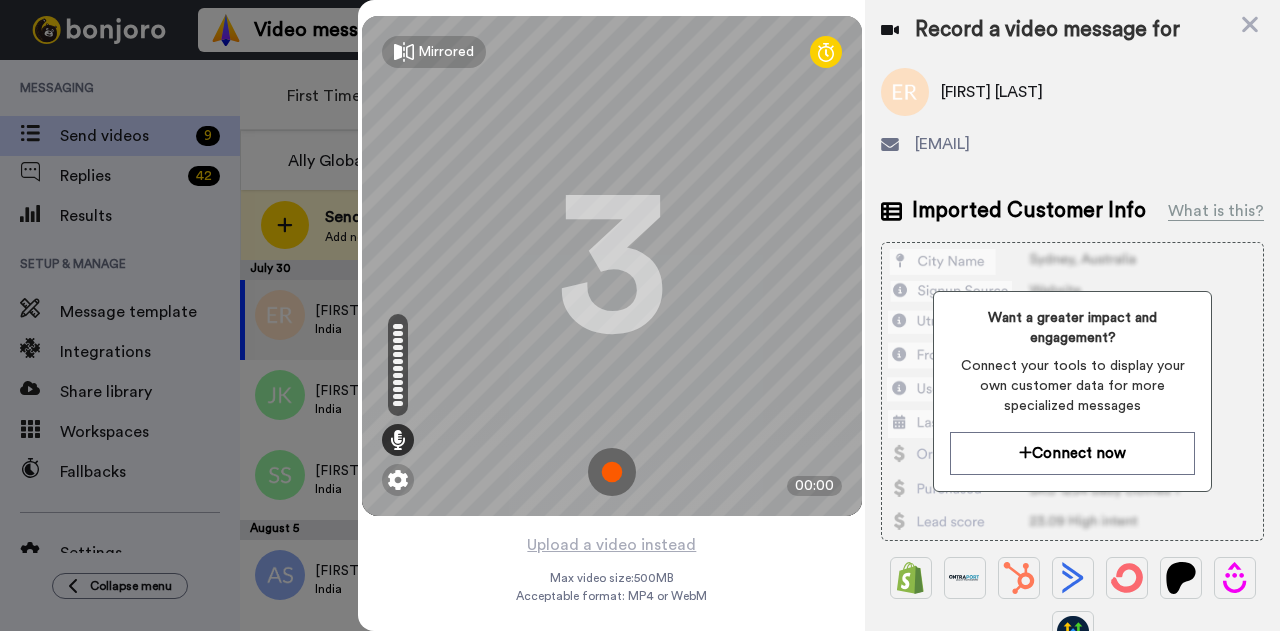 click at bounding box center [612, 472] 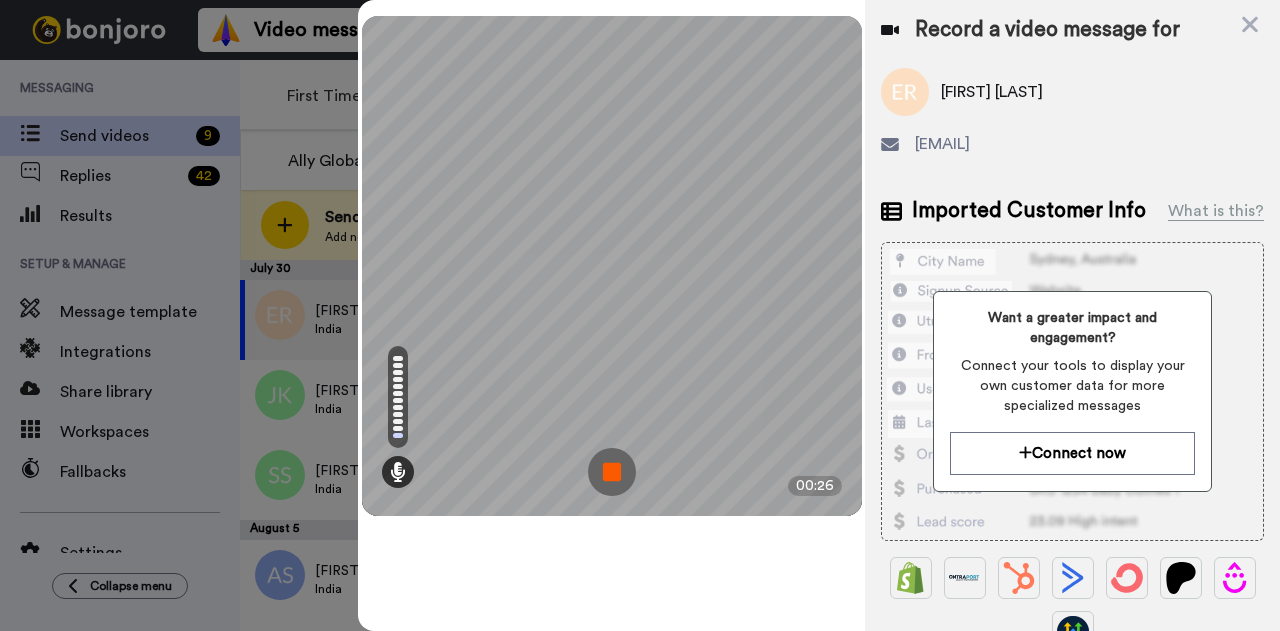 click at bounding box center (612, 472) 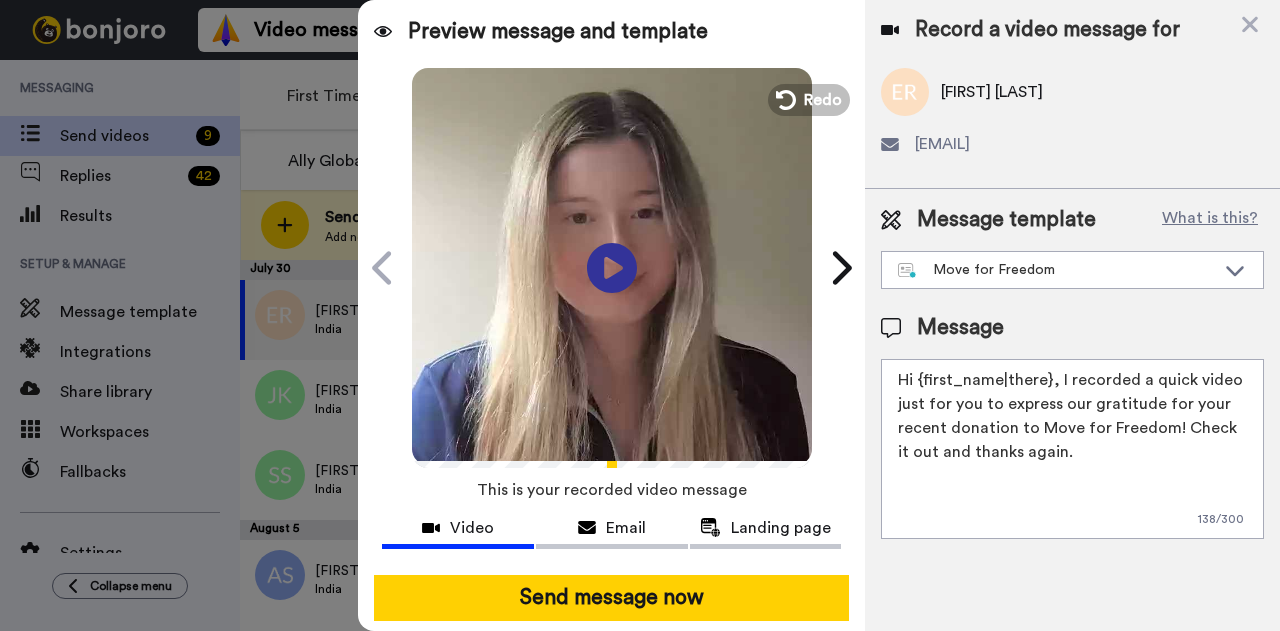 drag, startPoint x: 1048, startPoint y: 379, endPoint x: 924, endPoint y: 383, distance: 124.0645 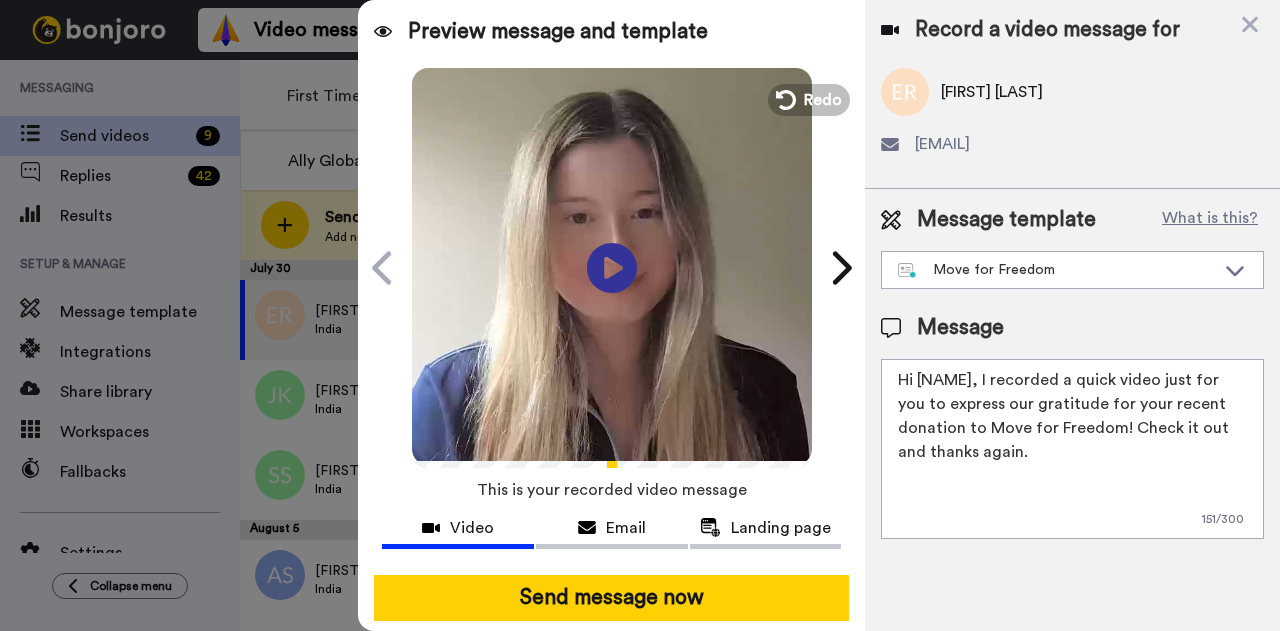 drag, startPoint x: 963, startPoint y: 376, endPoint x: 1057, endPoint y: 513, distance: 166.14752 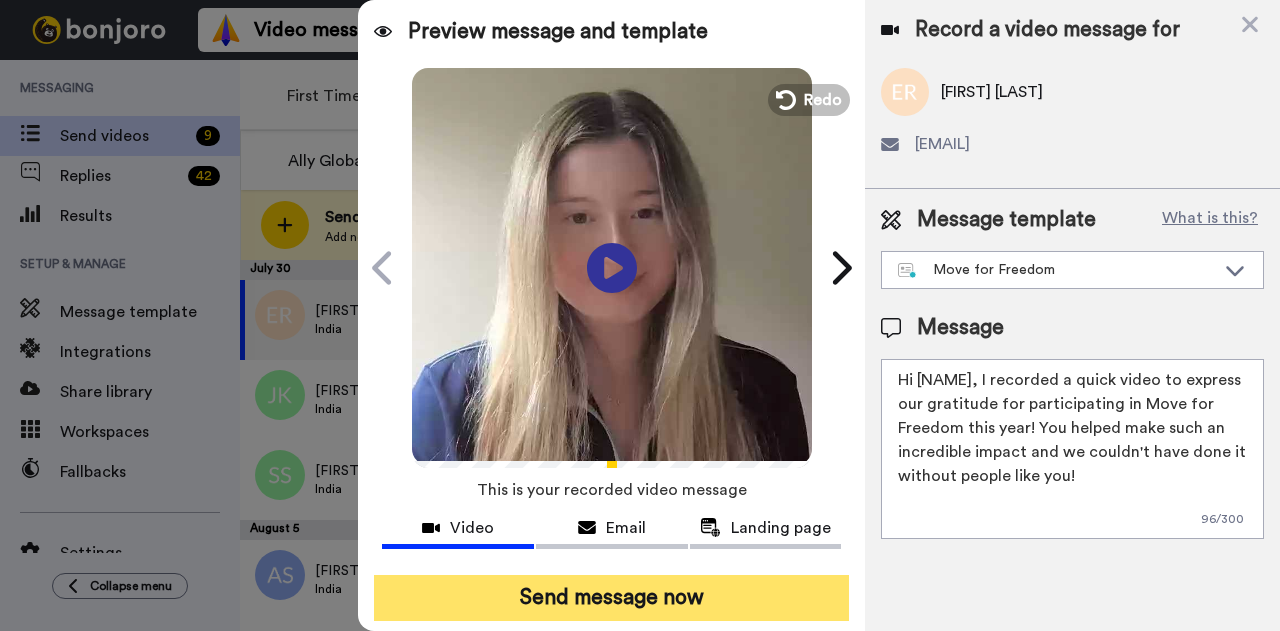 type on "Hi Emily, I recorded a quick video to express our gratitude for participating in Move for Freedom this year! You helped make such an incredible impact and we couldn't have done it without people like you!" 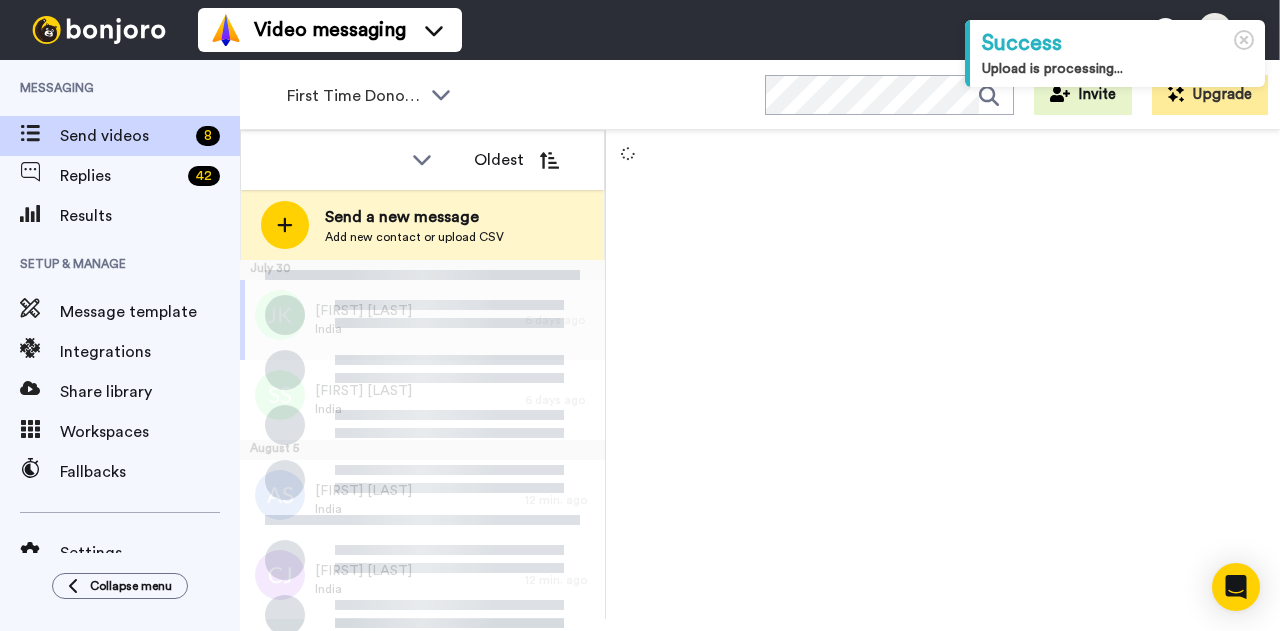 scroll, scrollTop: 0, scrollLeft: 0, axis: both 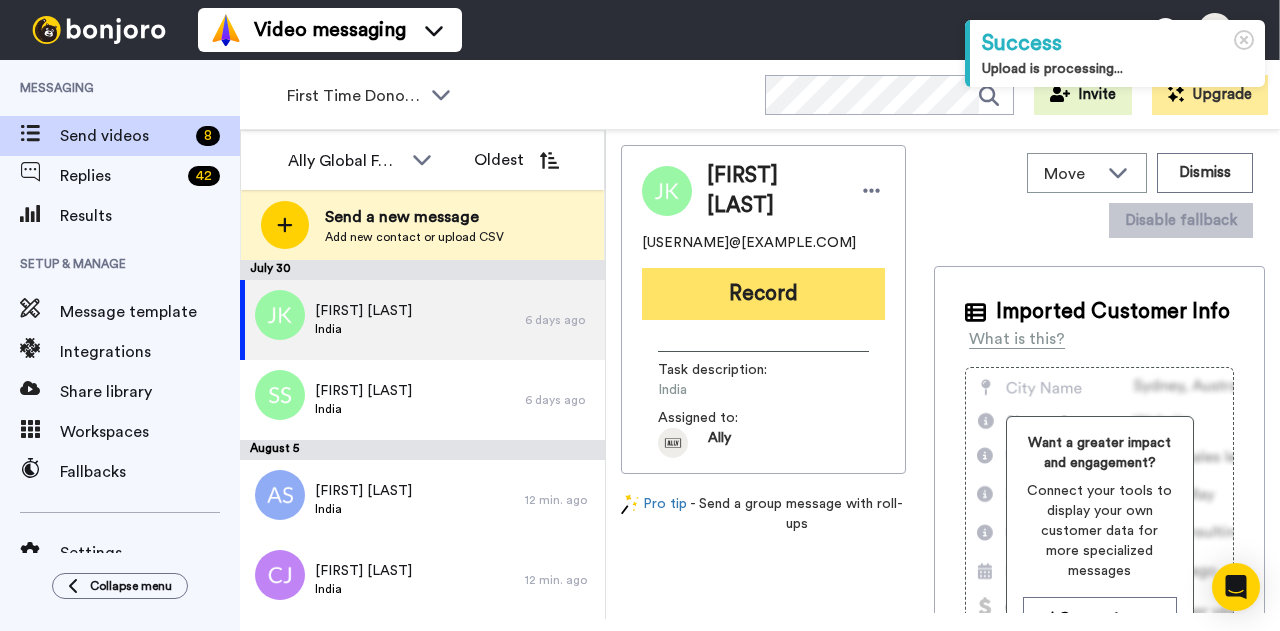 click on "Record" at bounding box center (763, 294) 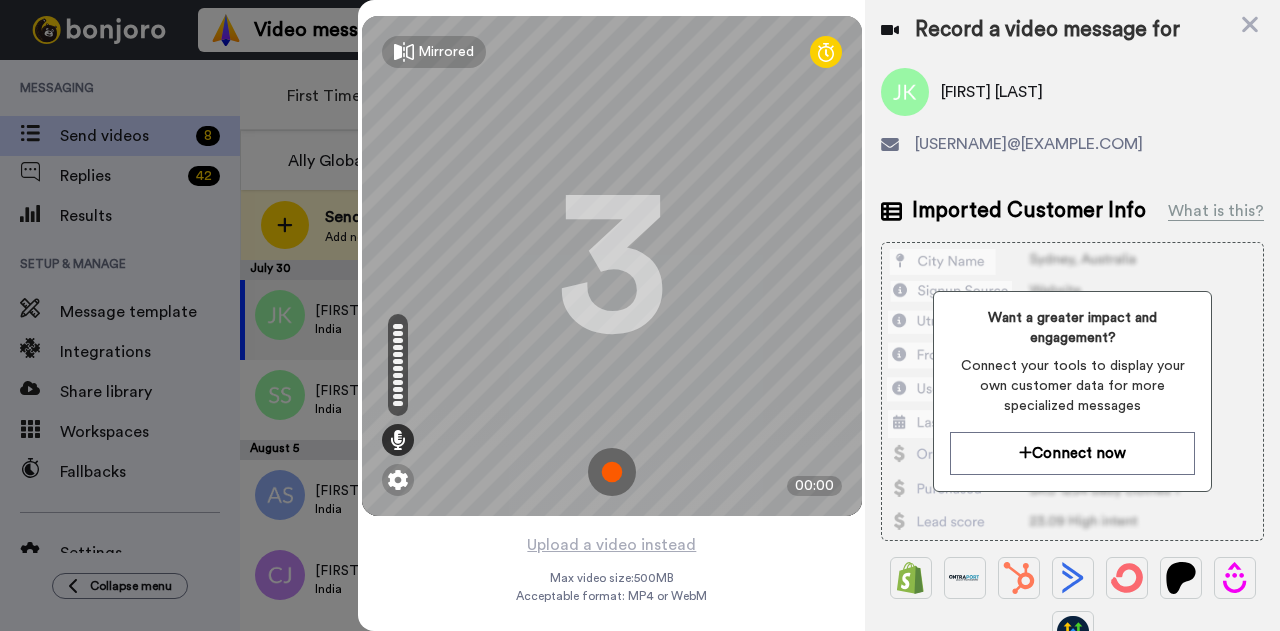 click at bounding box center (612, 472) 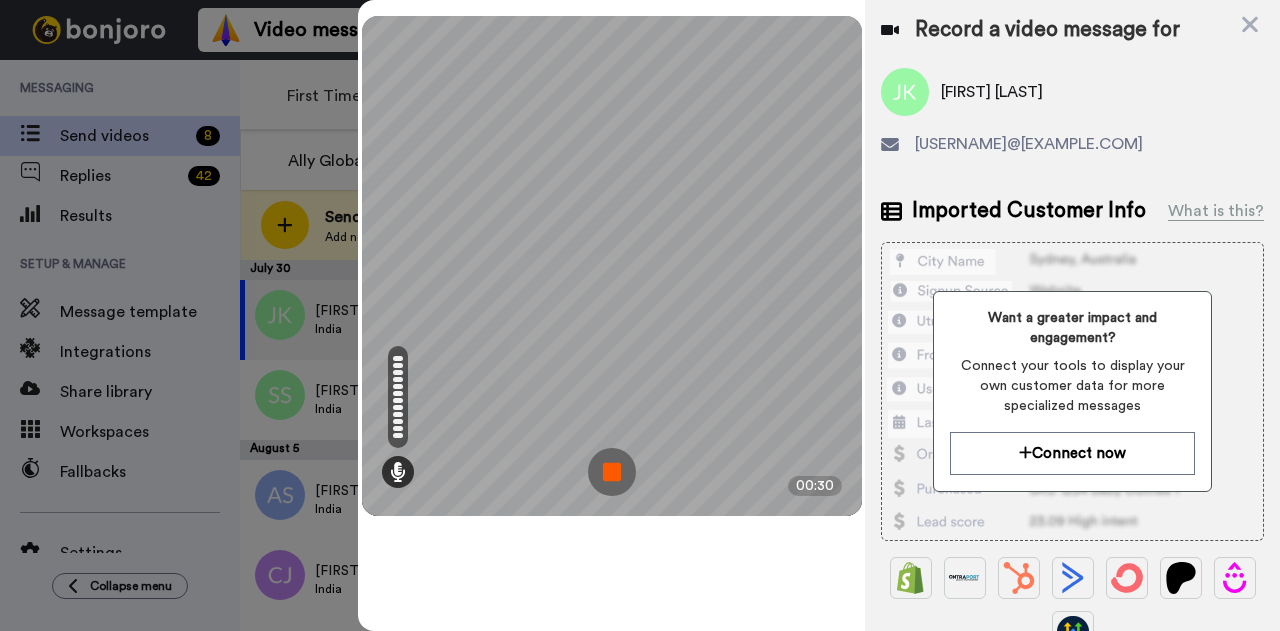 click at bounding box center [612, 472] 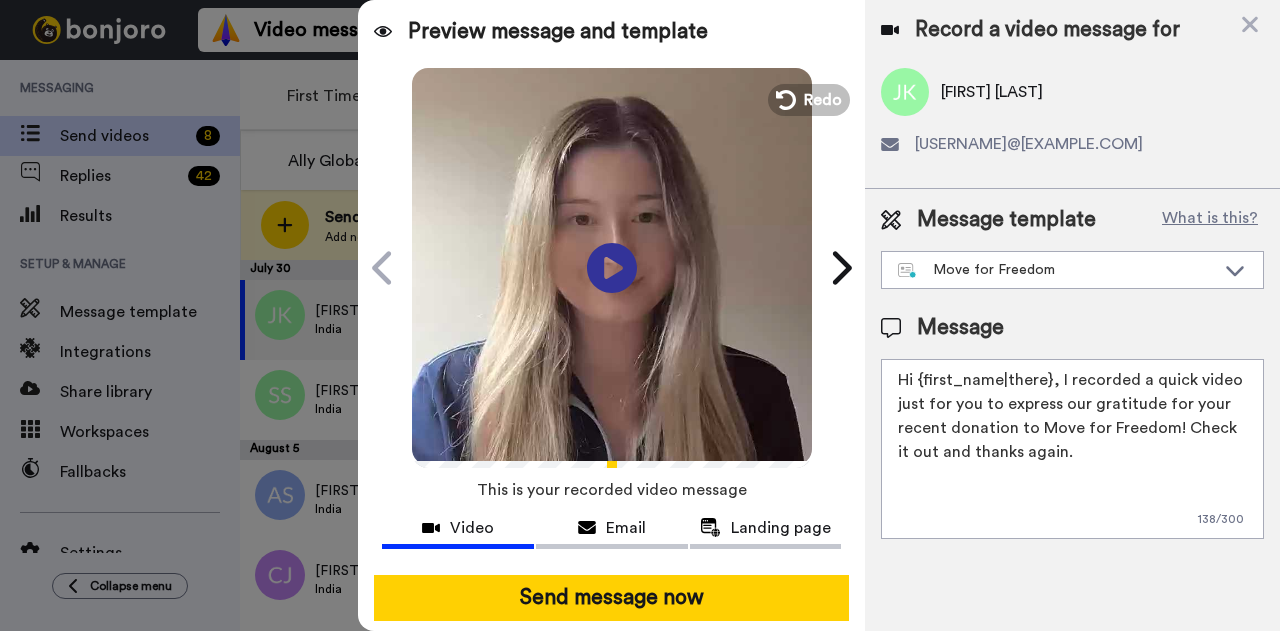 drag, startPoint x: 1046, startPoint y: 376, endPoint x: 916, endPoint y: 381, distance: 130.09612 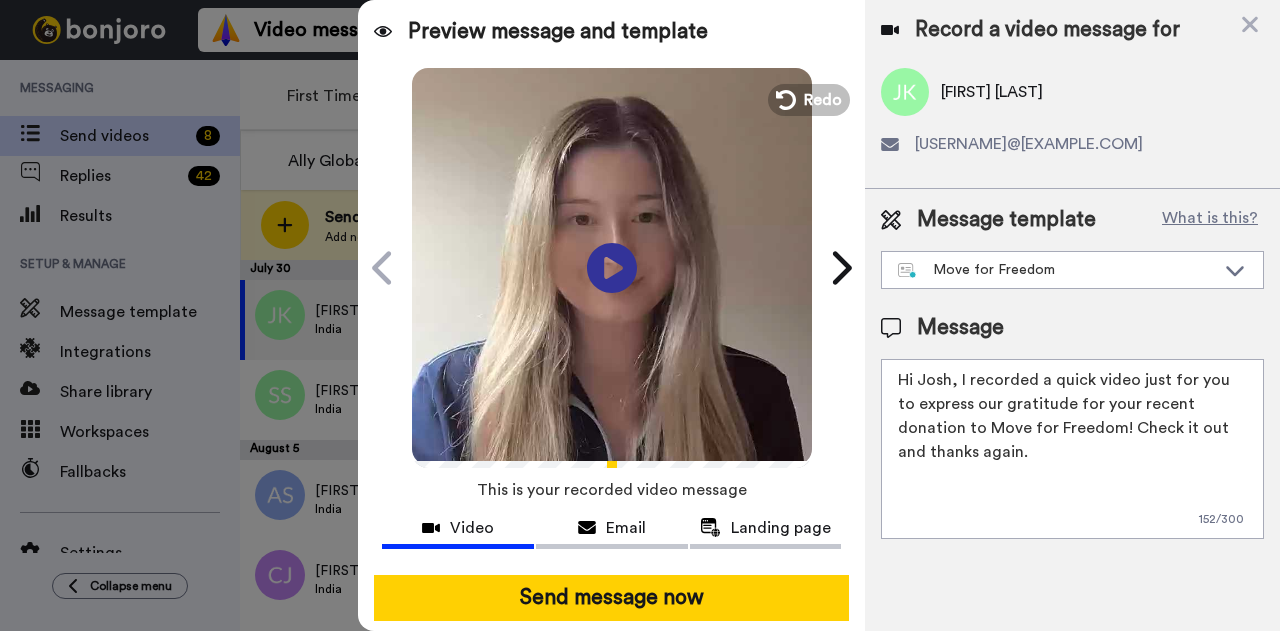 drag, startPoint x: 960, startPoint y: 377, endPoint x: 1046, endPoint y: 501, distance: 150.90395 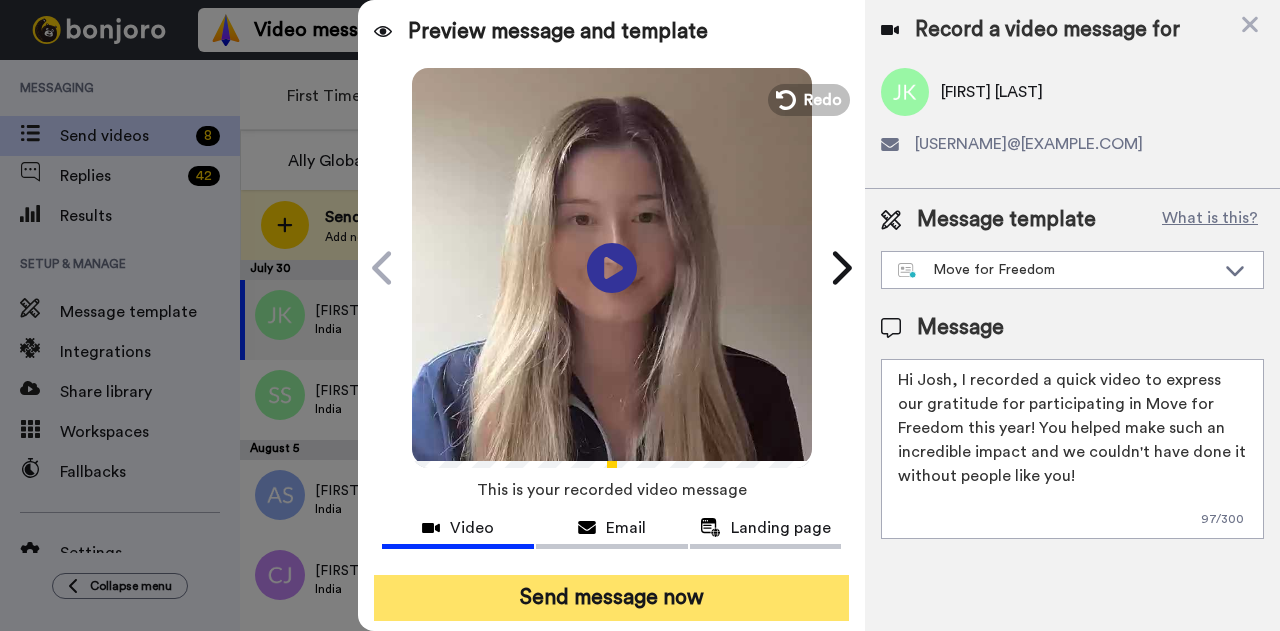 type on "Hi Josh, I recorded a quick video to express our gratitude for participating in Move for Freedom this year! You helped make such an incredible impact and we couldn't have done it without people like you!" 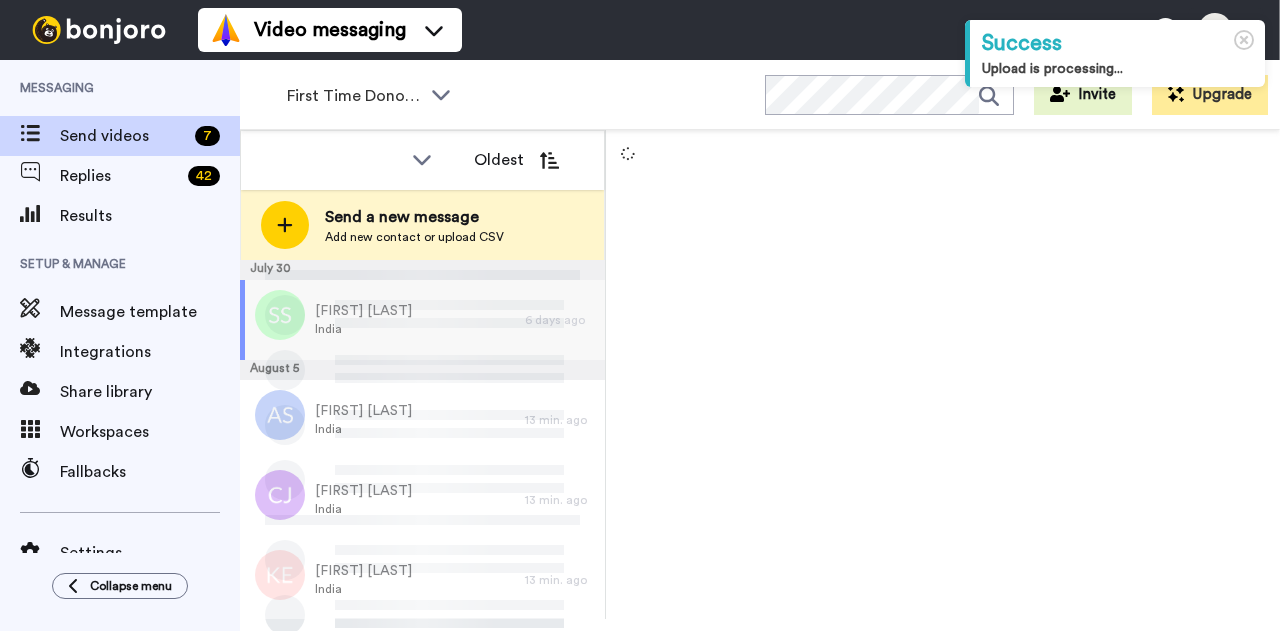 scroll, scrollTop: 0, scrollLeft: 0, axis: both 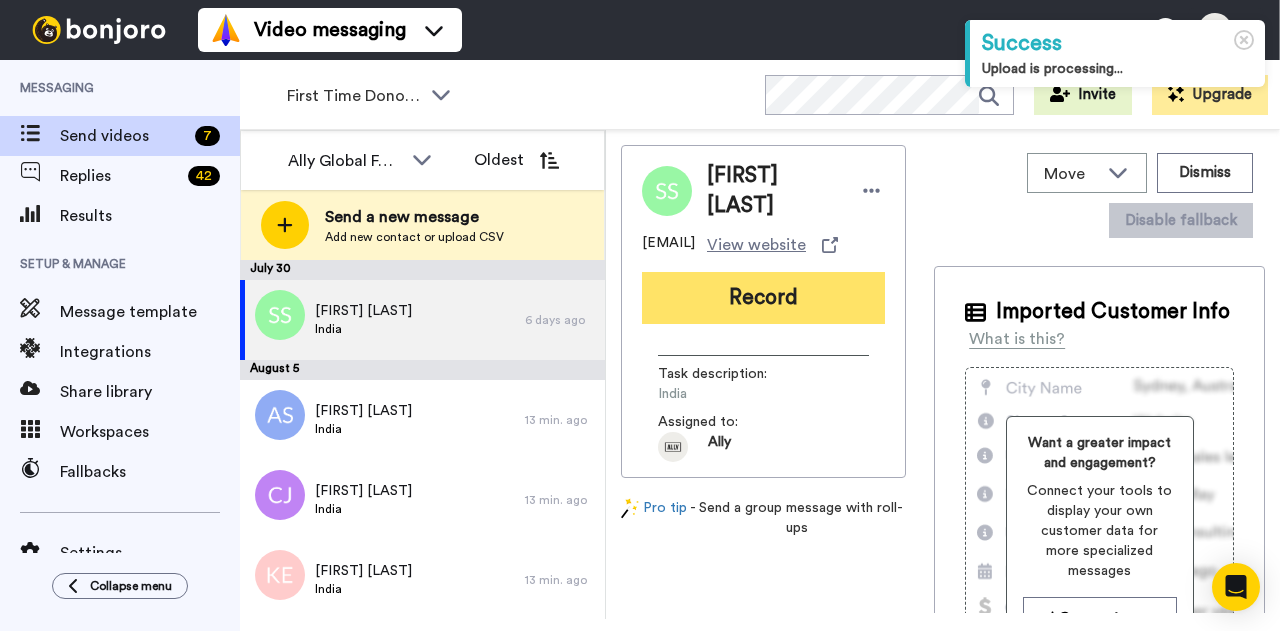 click on "Record" at bounding box center [763, 298] 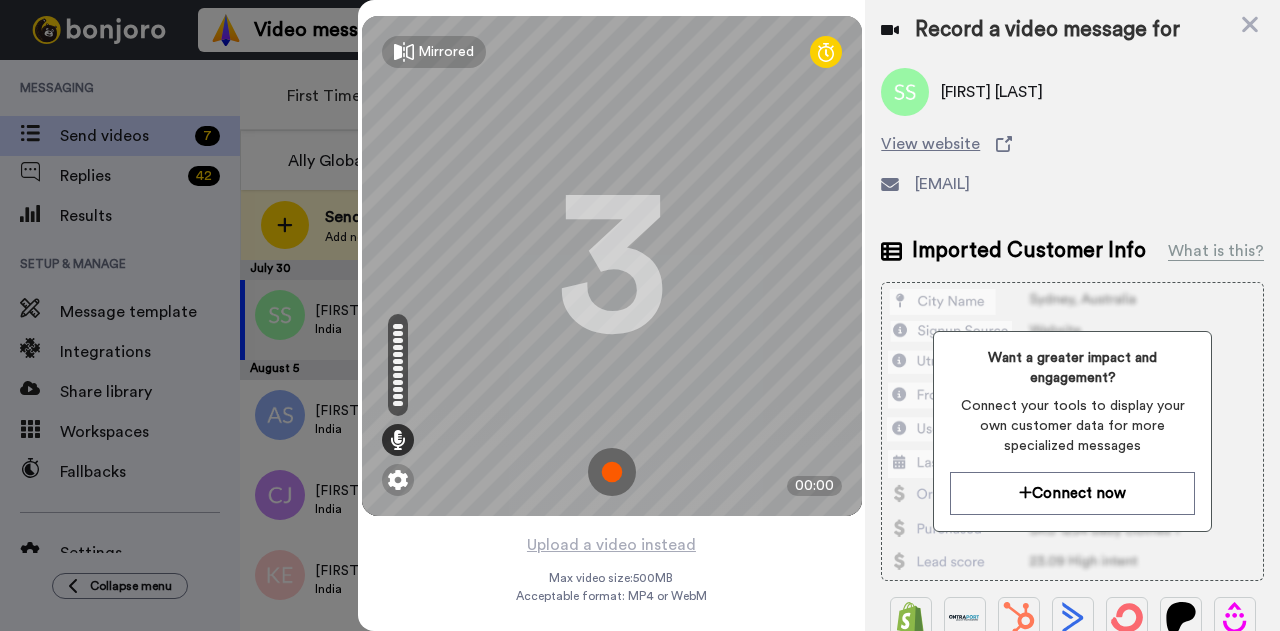 click at bounding box center [612, 472] 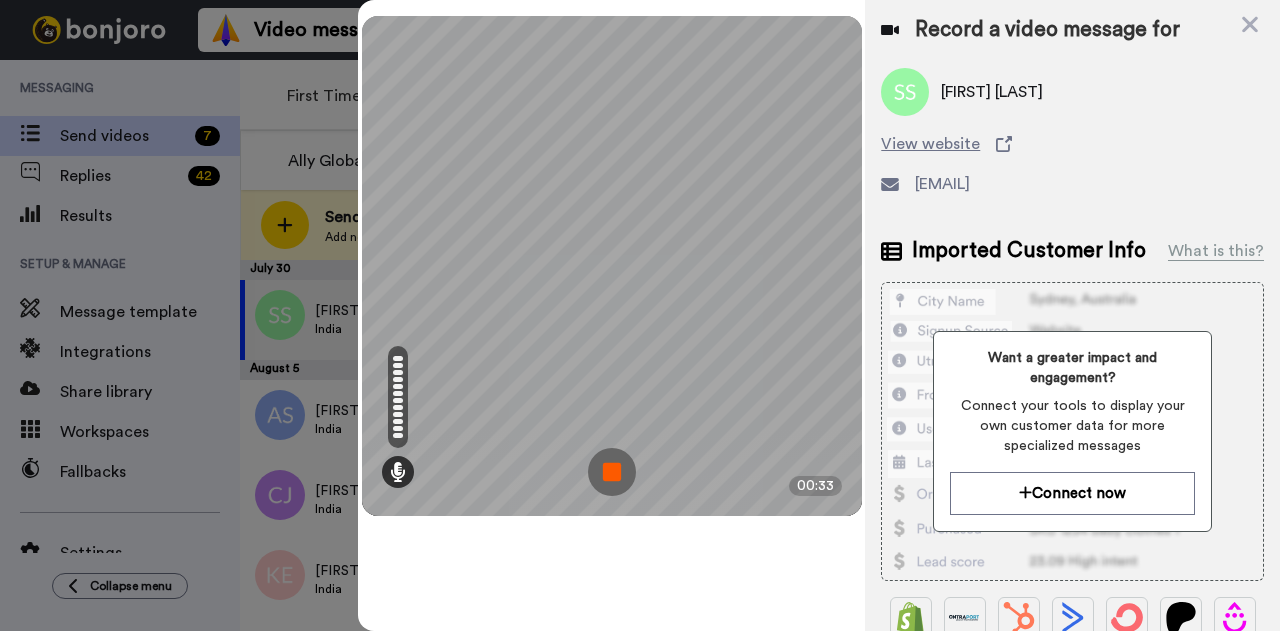 click at bounding box center (612, 472) 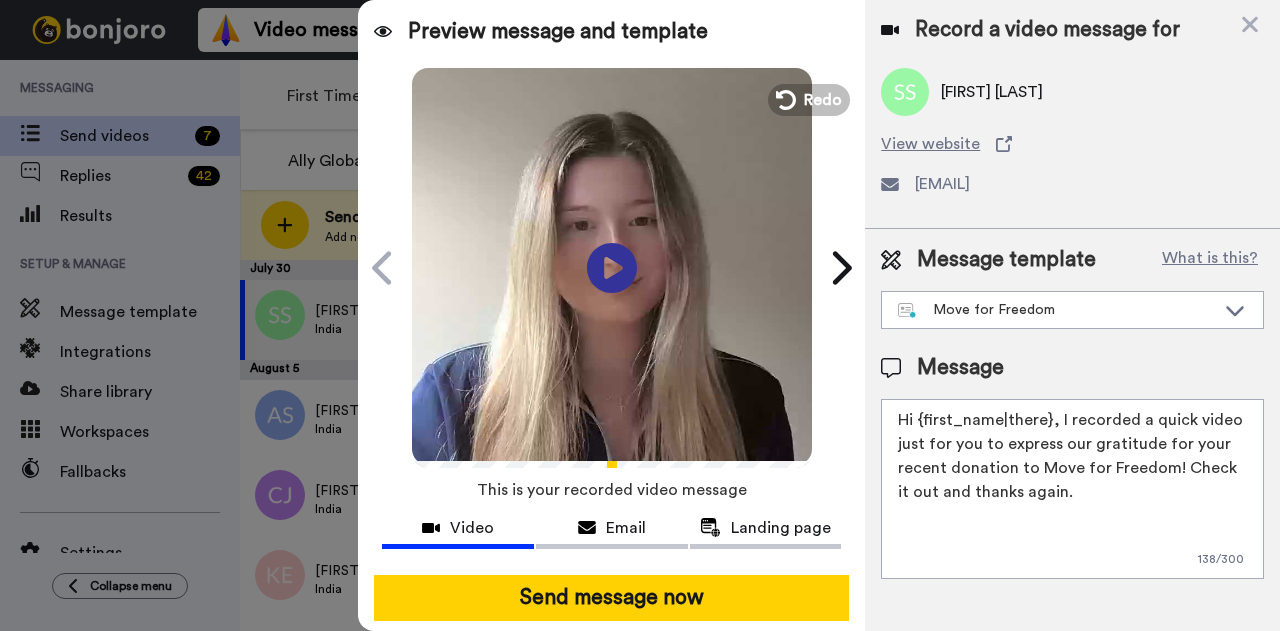 drag, startPoint x: 1046, startPoint y: 423, endPoint x: 912, endPoint y: 423, distance: 134 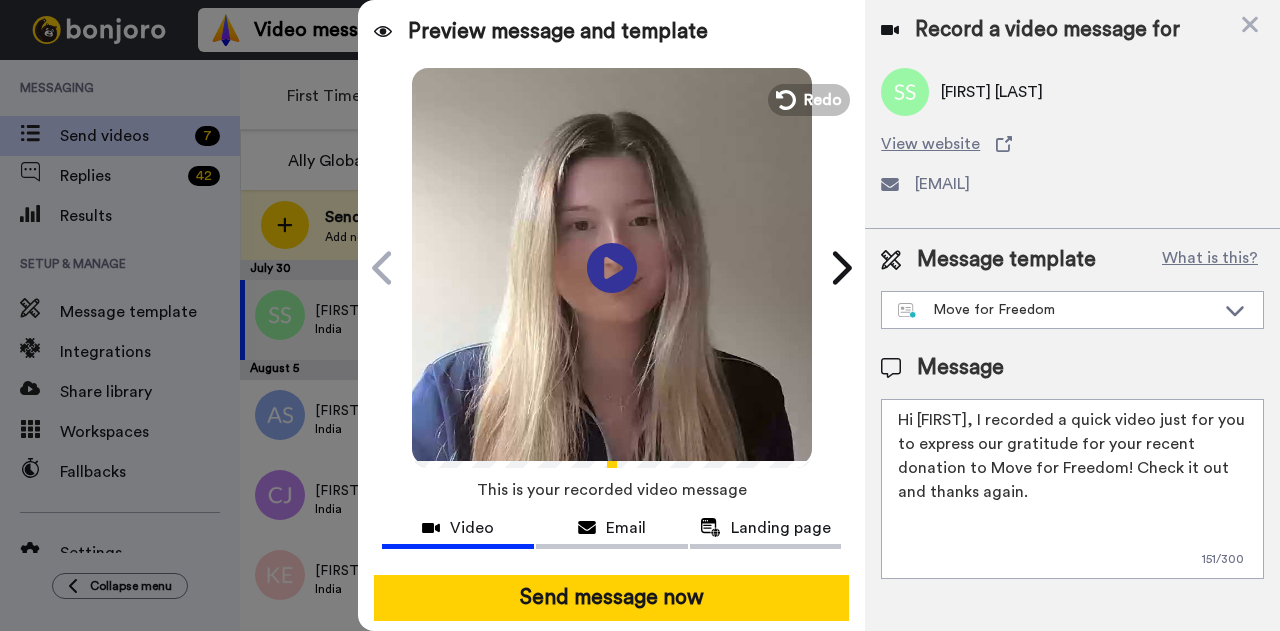 drag, startPoint x: 965, startPoint y: 421, endPoint x: 1066, endPoint y: 588, distance: 195.1666 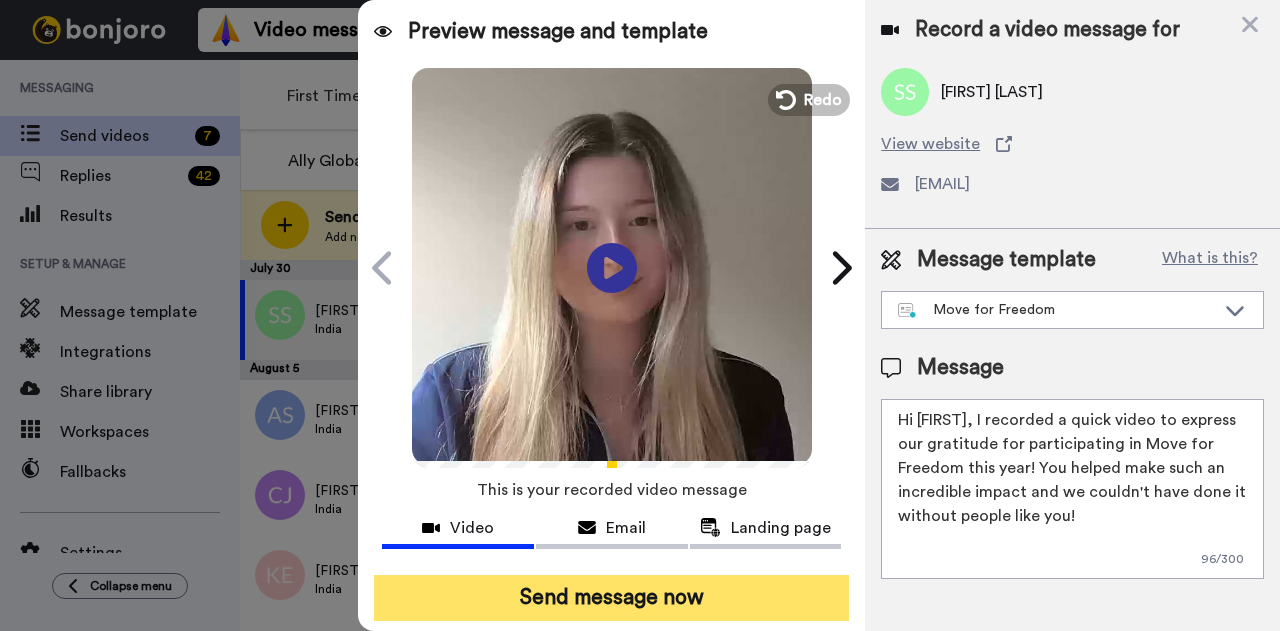 type on "Hi Steve, I recorded a quick video to express our gratitude for participating in Move for Freedom this year! You helped make such an incredible impact and we couldn't have done it without people like you!" 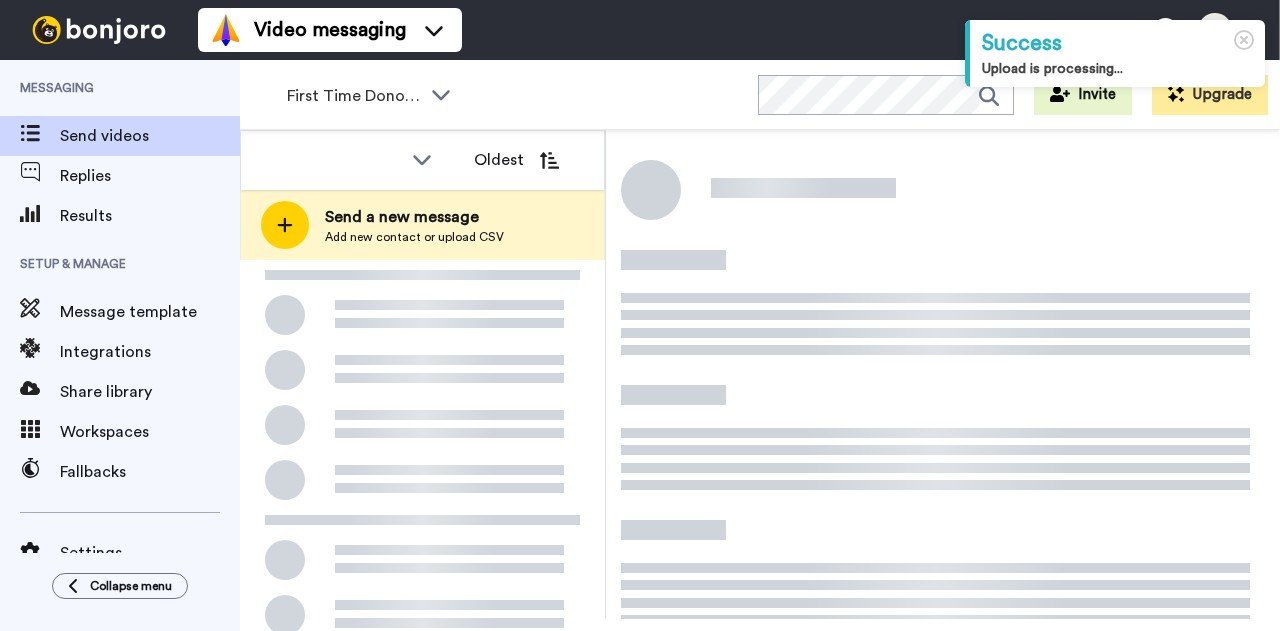 scroll, scrollTop: 0, scrollLeft: 0, axis: both 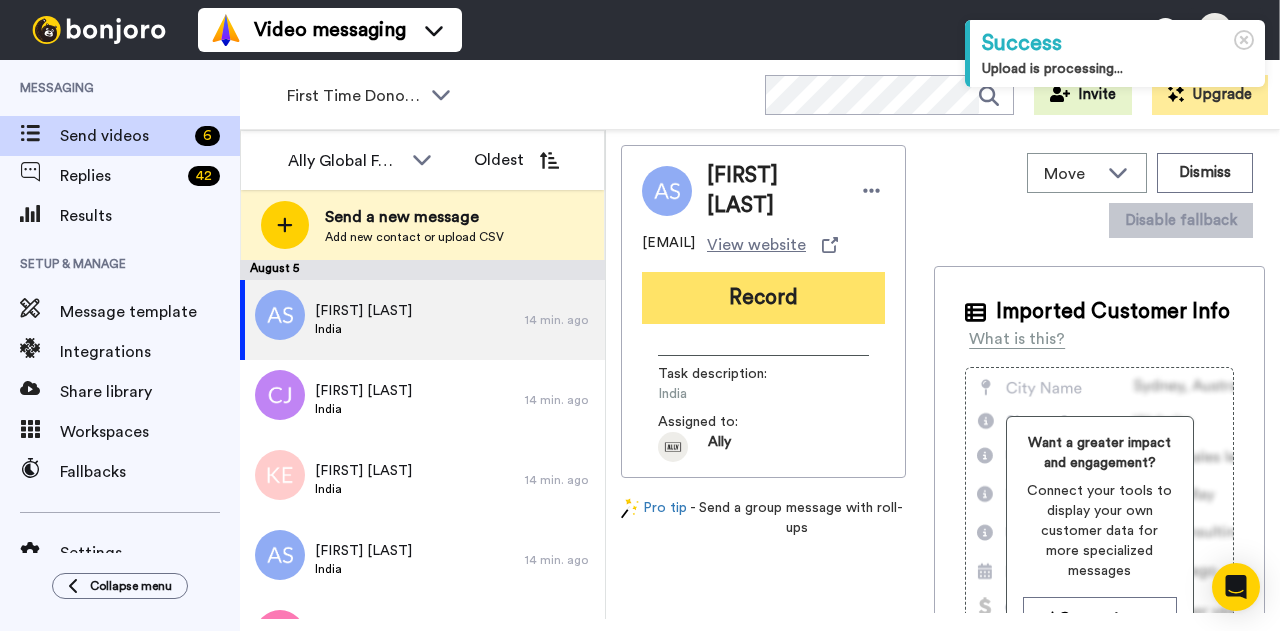 click on "Record" at bounding box center (763, 298) 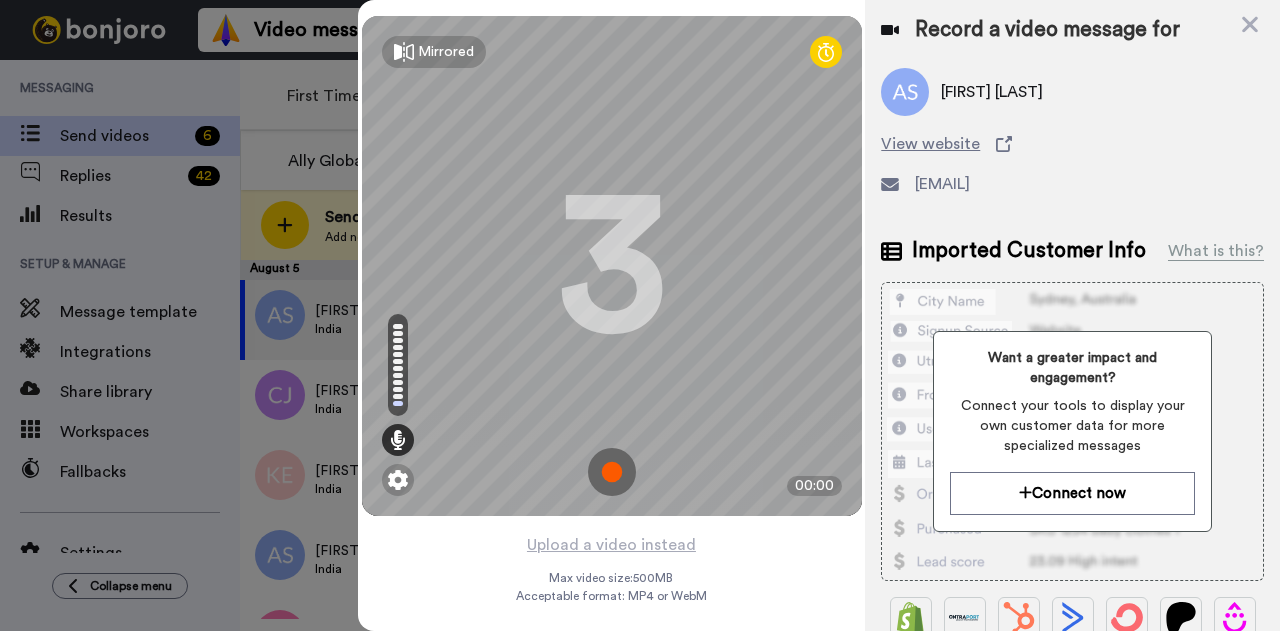 click at bounding box center [612, 472] 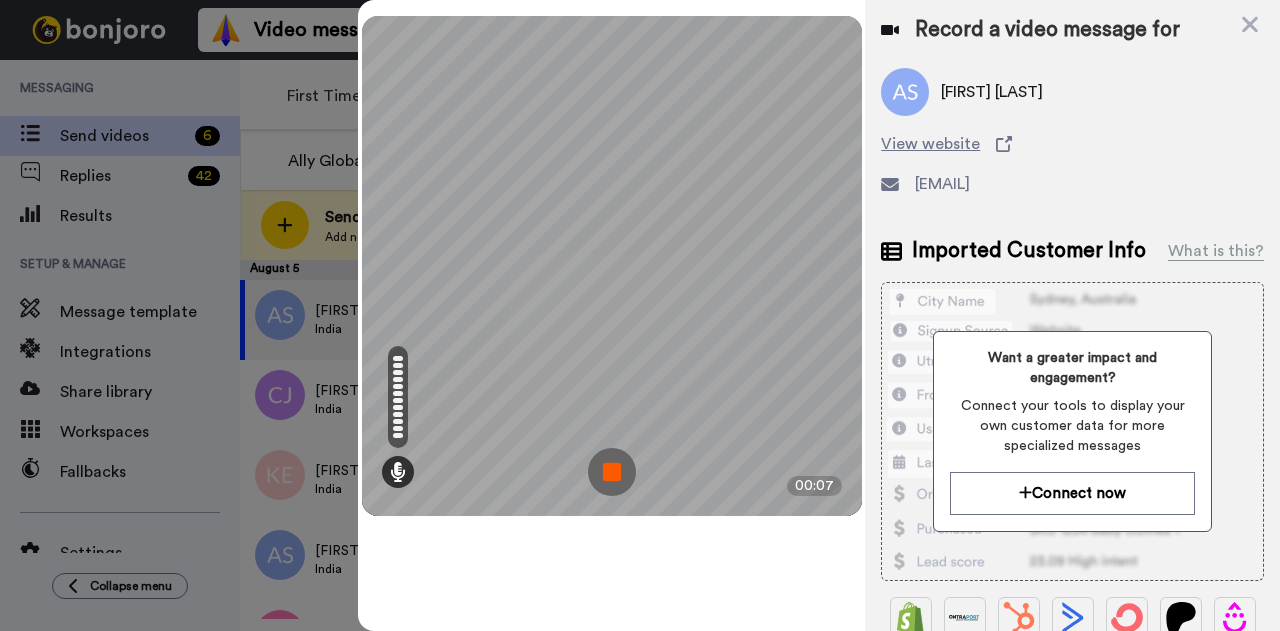 click at bounding box center [612, 472] 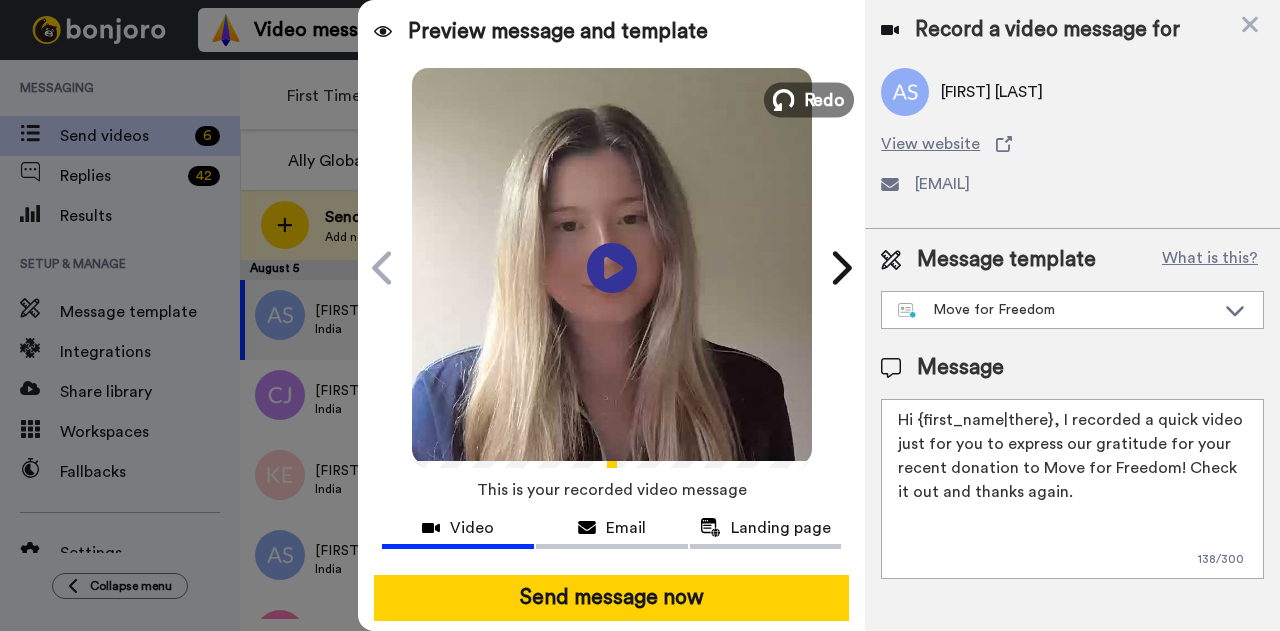 click on "Redo" at bounding box center [809, 99] 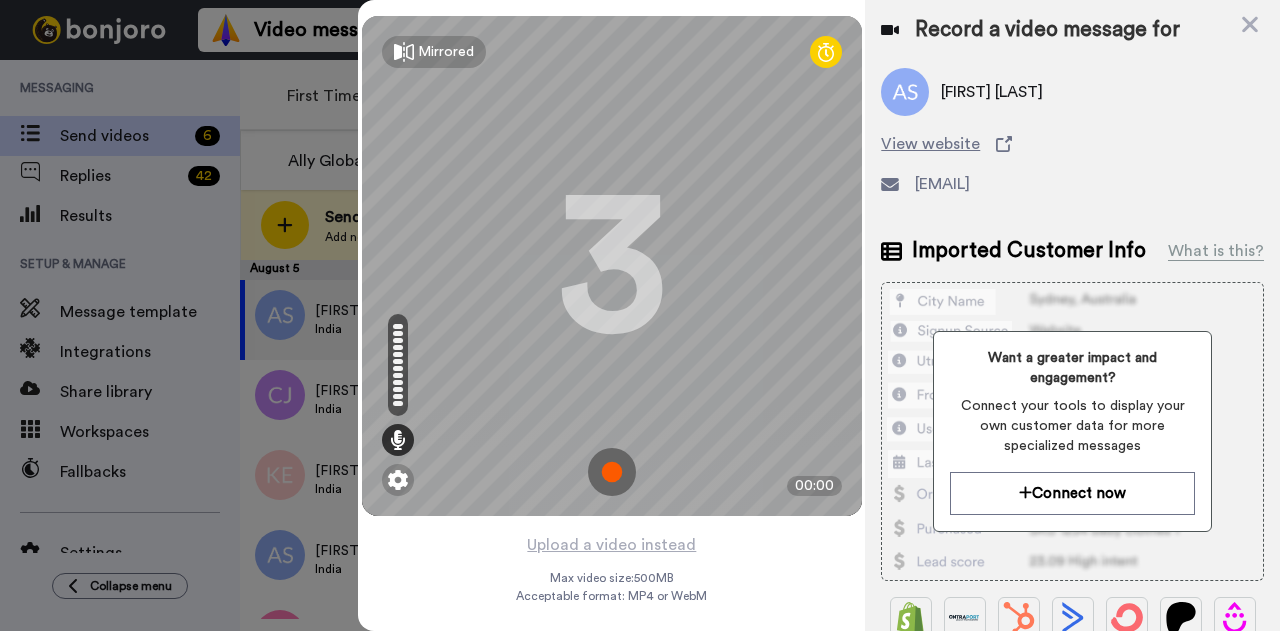 click at bounding box center (612, 472) 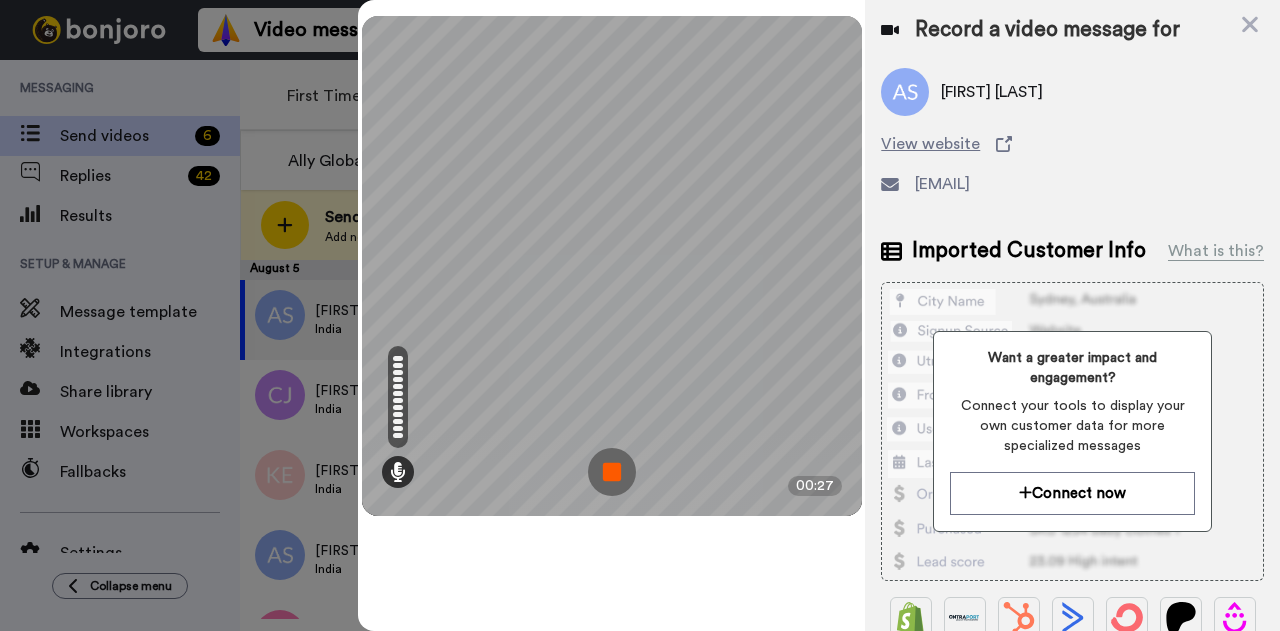 click at bounding box center [612, 472] 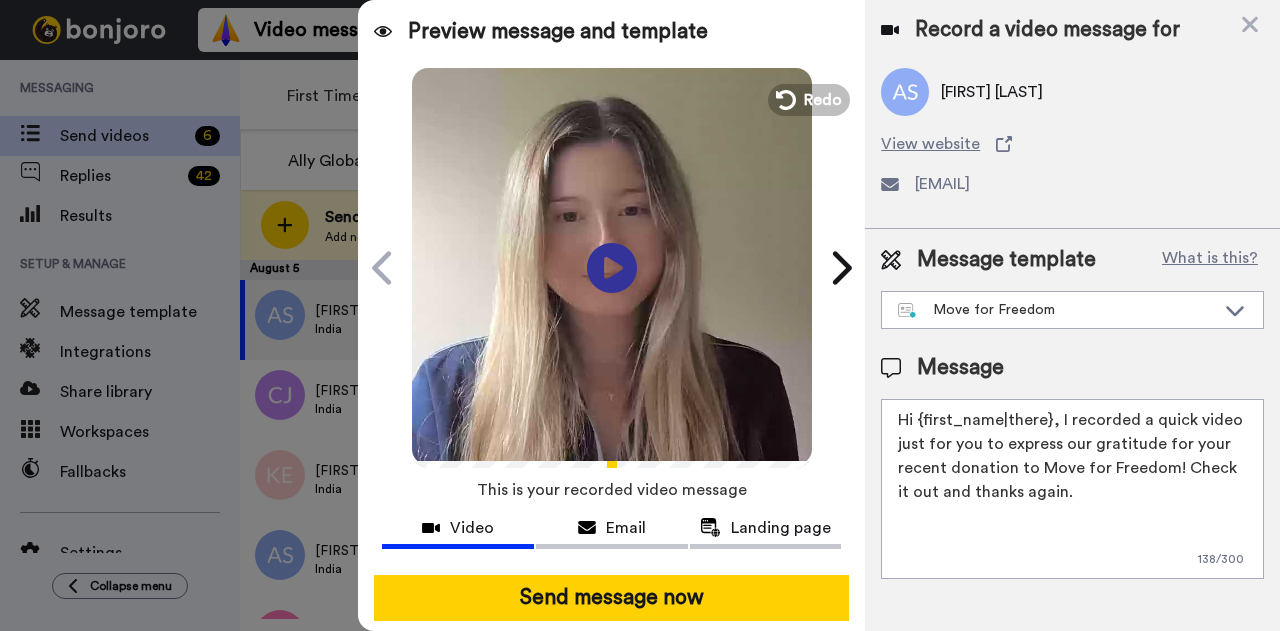drag, startPoint x: 1044, startPoint y: 417, endPoint x: 916, endPoint y: 417, distance: 128 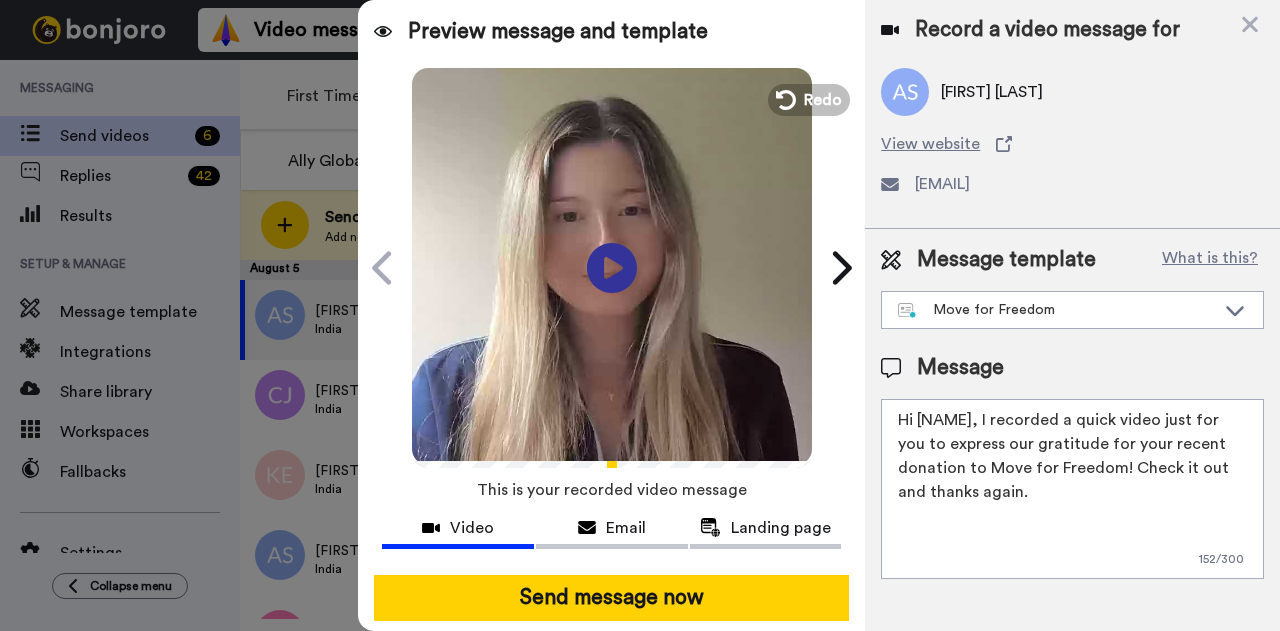 click on "Hi alex, I recorded a quick video just for you to express our gratitude for your recent donation to Move for Freedom! Check it out and thanks again." at bounding box center (1072, 489) 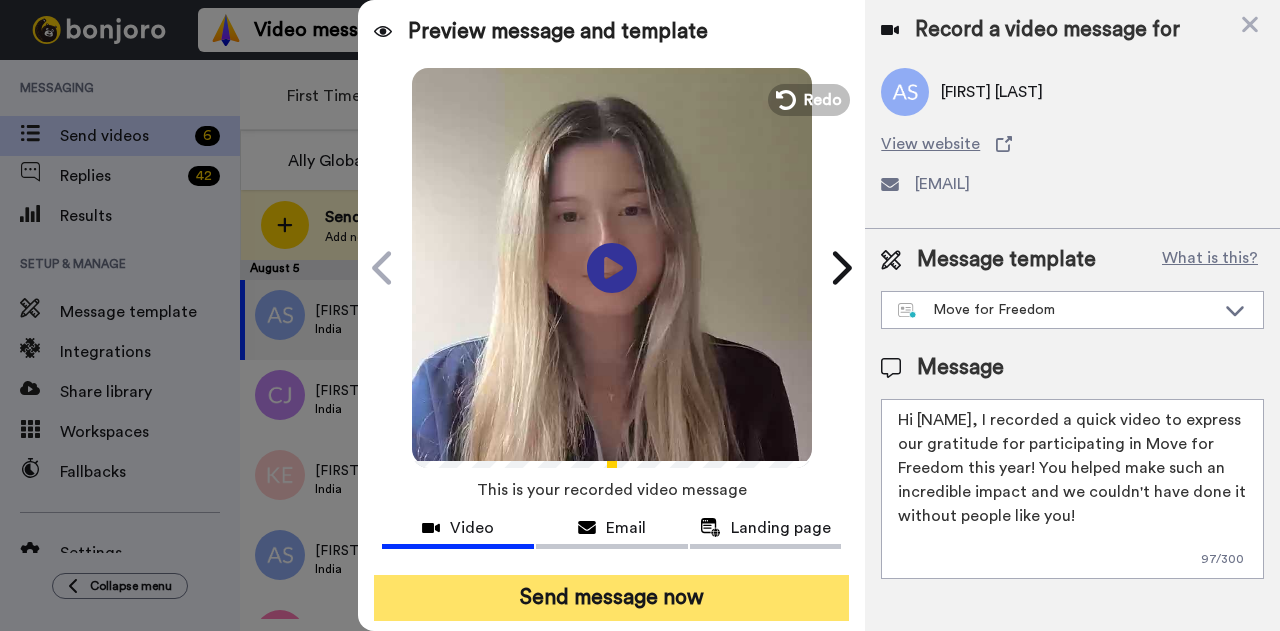 type on "Hi Alex, I recorded a quick video to express our gratitude for participating in Move for Freedom this year! You helped make such an incredible impact and we couldn't have done it without people like you!" 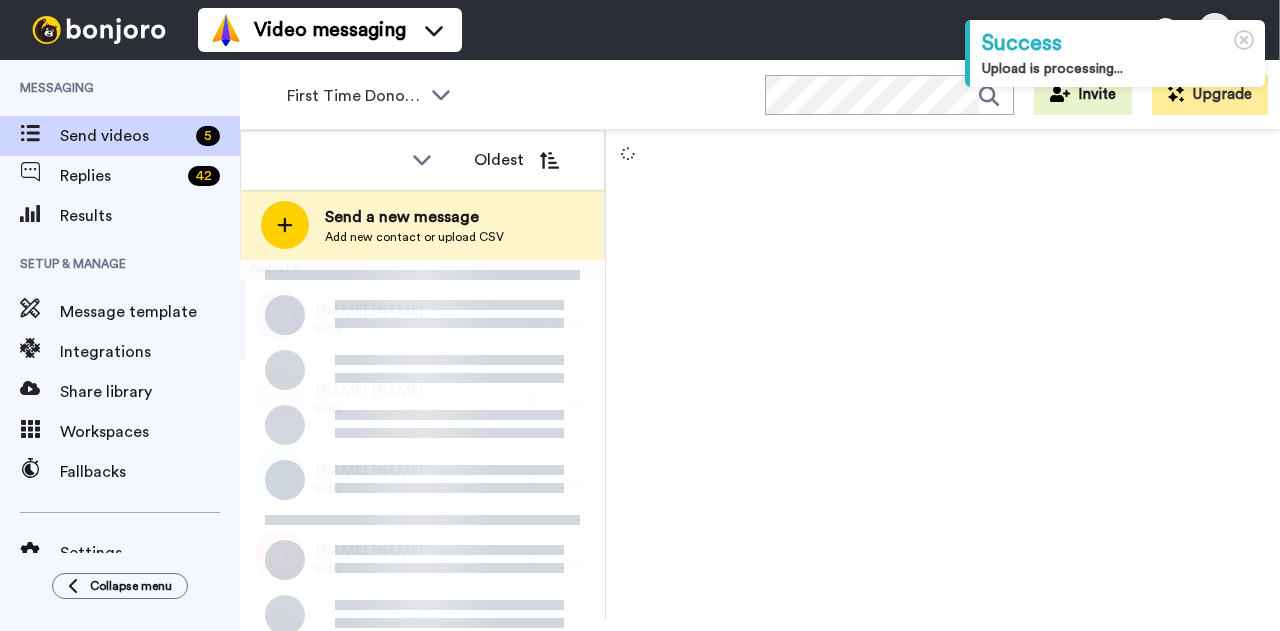 scroll, scrollTop: 0, scrollLeft: 0, axis: both 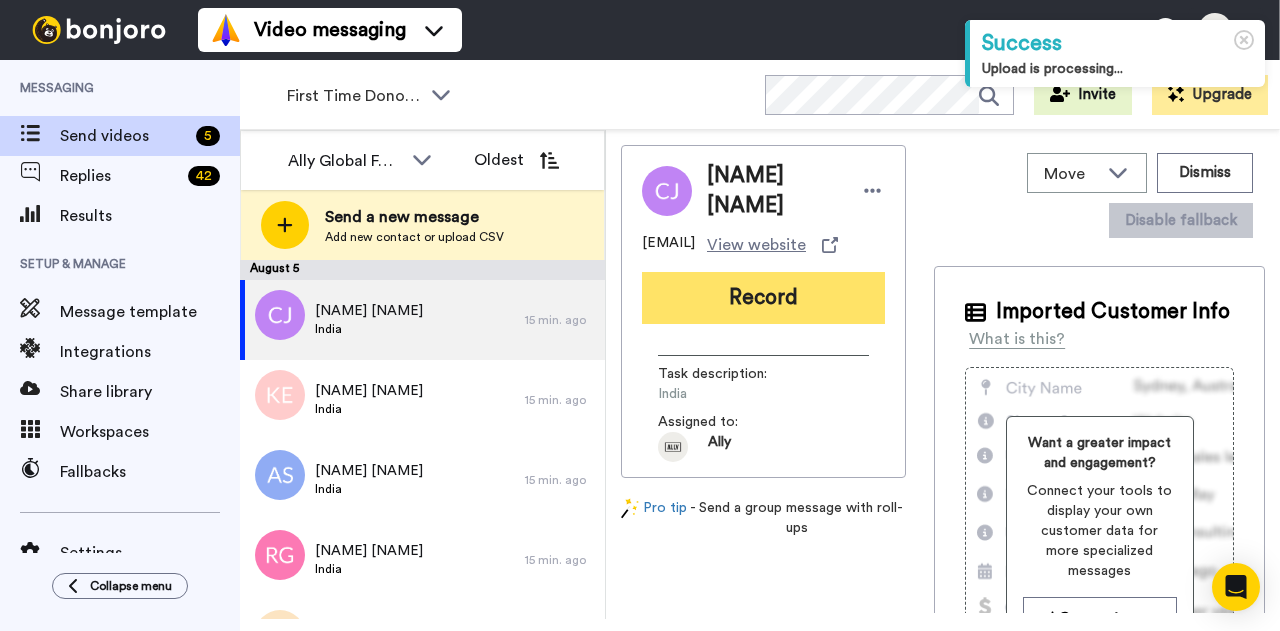 click on "Record" at bounding box center [763, 298] 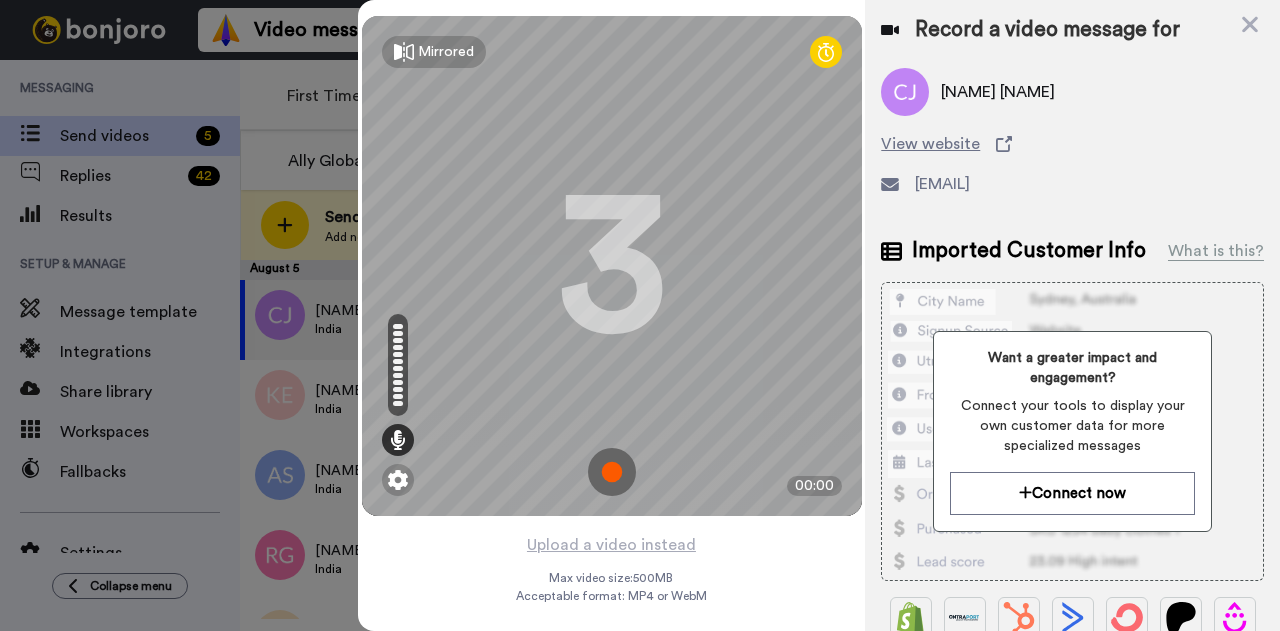 click at bounding box center [612, 472] 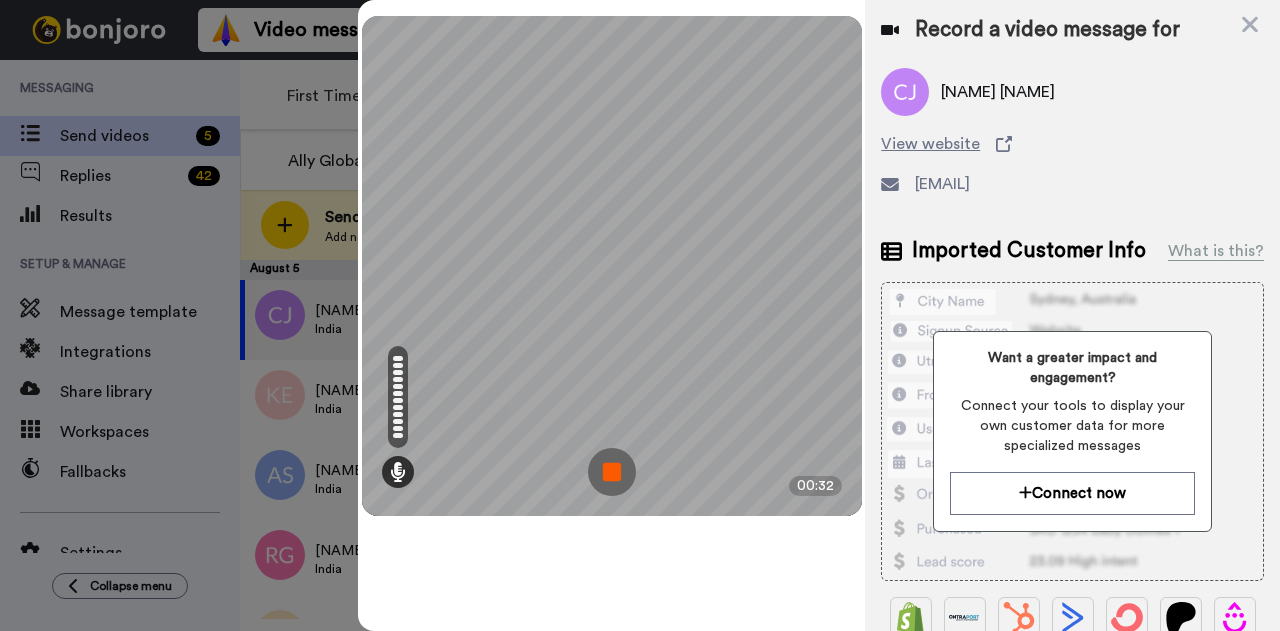 click at bounding box center (612, 472) 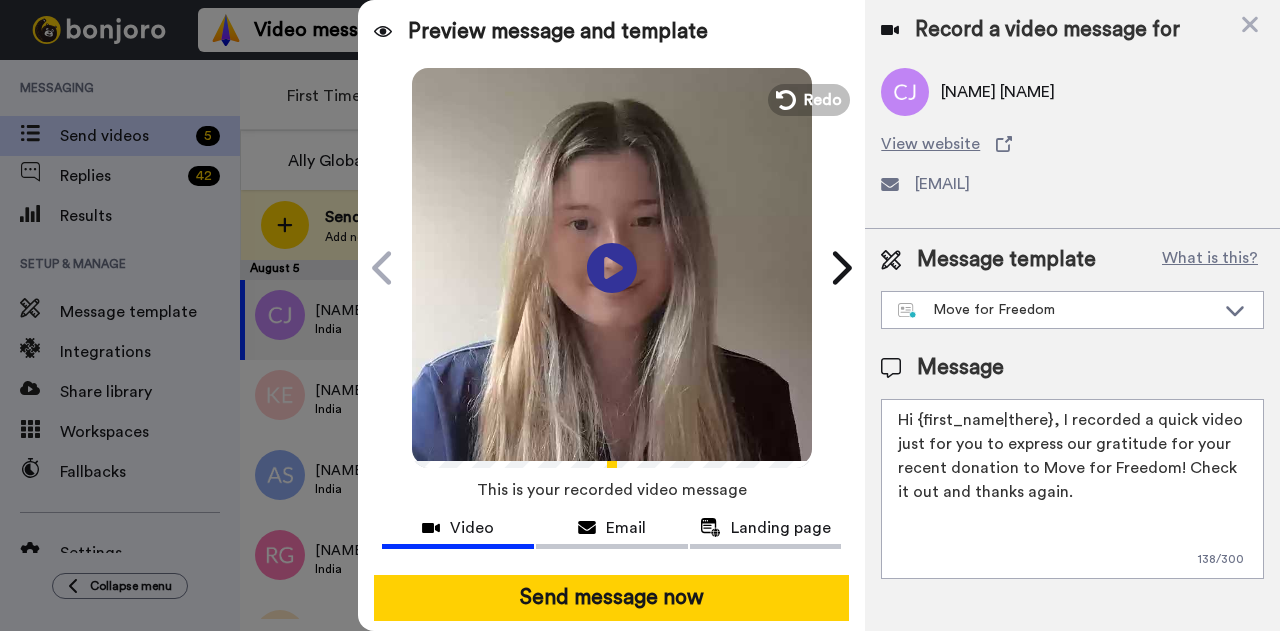 drag, startPoint x: 1048, startPoint y: 422, endPoint x: 914, endPoint y: 413, distance: 134.3019 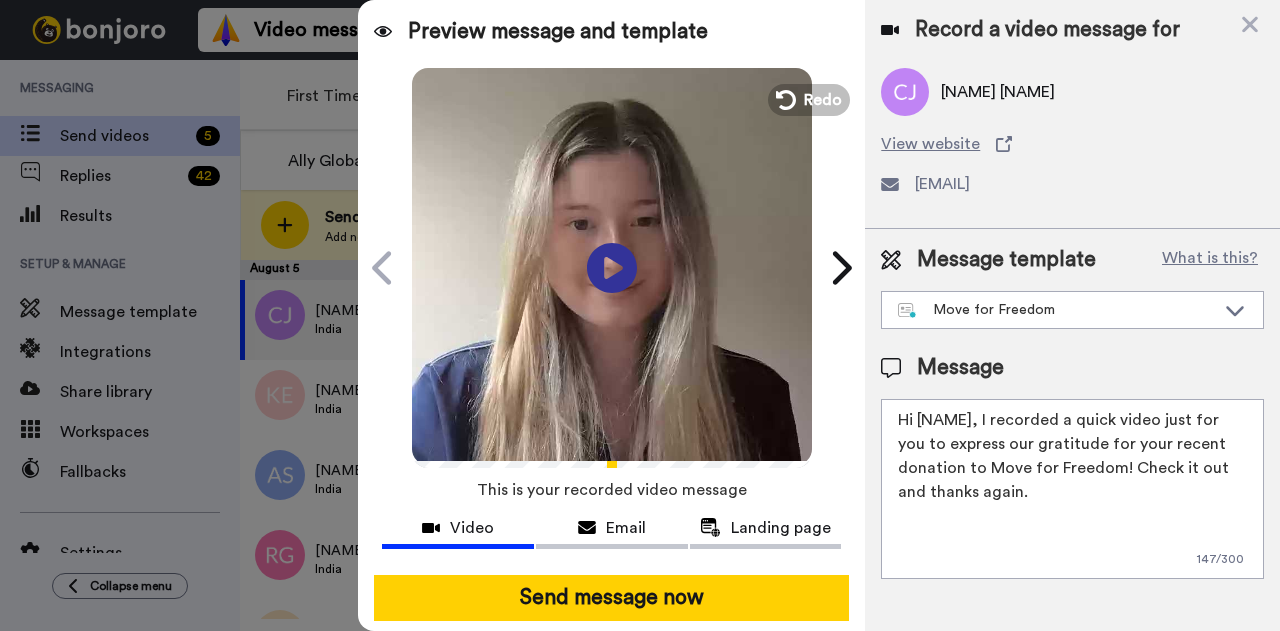 drag, startPoint x: 991, startPoint y: 417, endPoint x: 1095, endPoint y: 571, distance: 185.82788 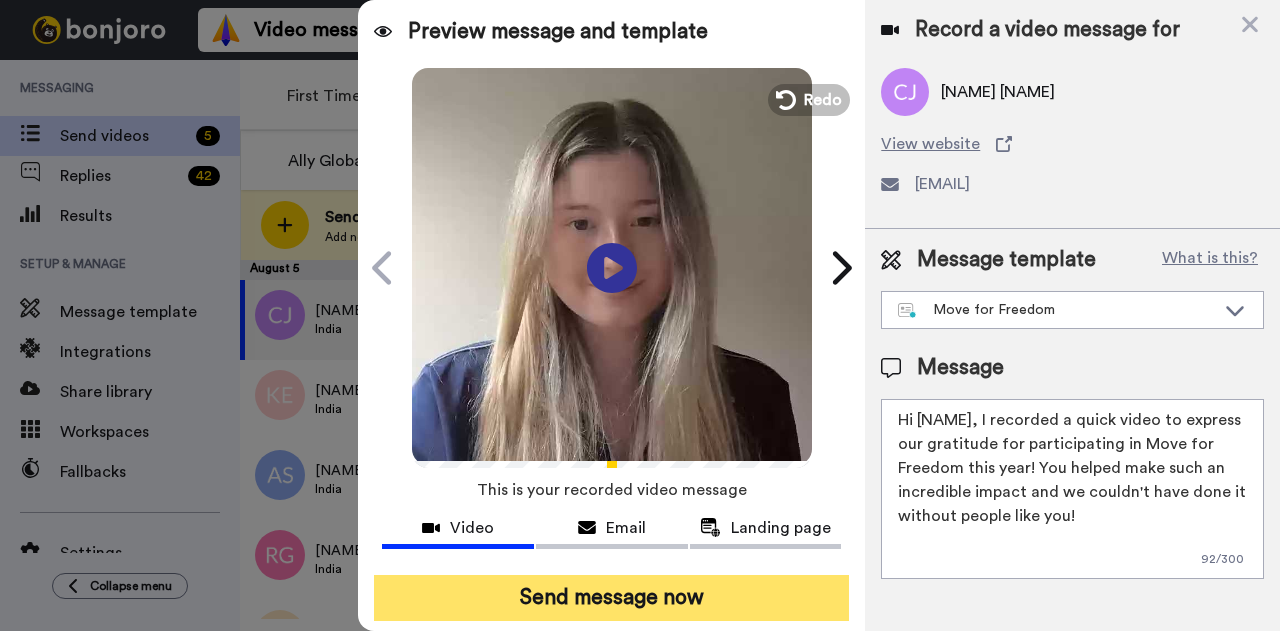 type on "Hi Christina, I recorded a quick video to express our gratitude for participating in Move for Freedom this year! You helped make such an incredible impact and we couldn't have done it without people like you!" 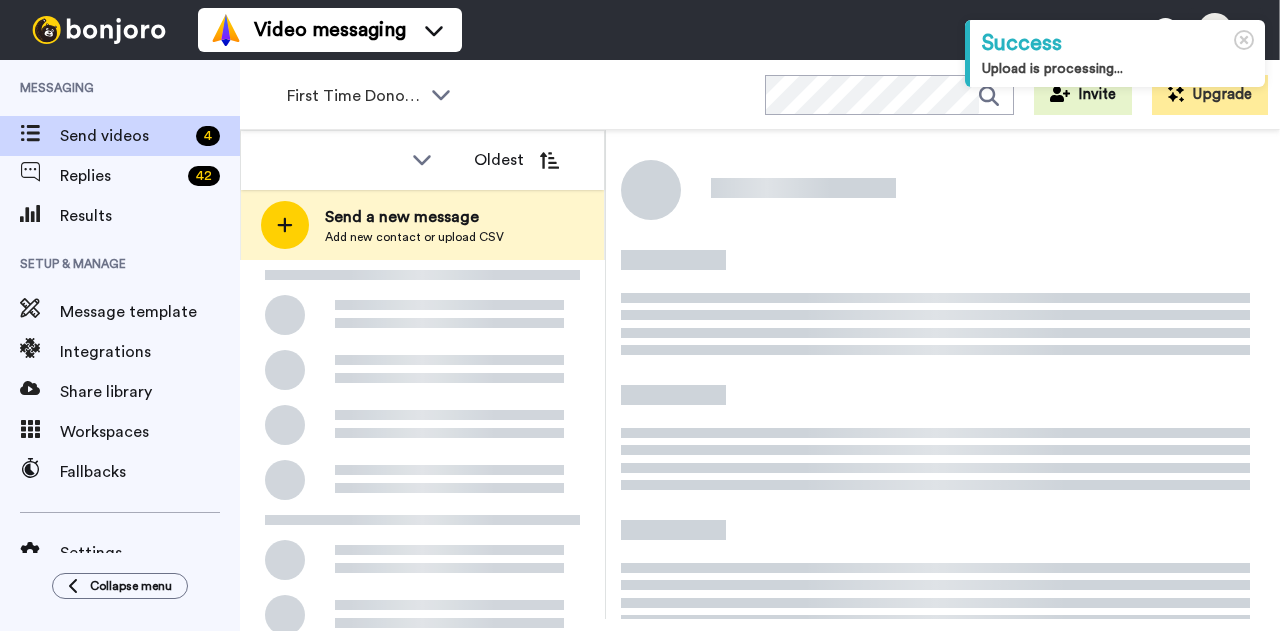 scroll, scrollTop: 0, scrollLeft: 0, axis: both 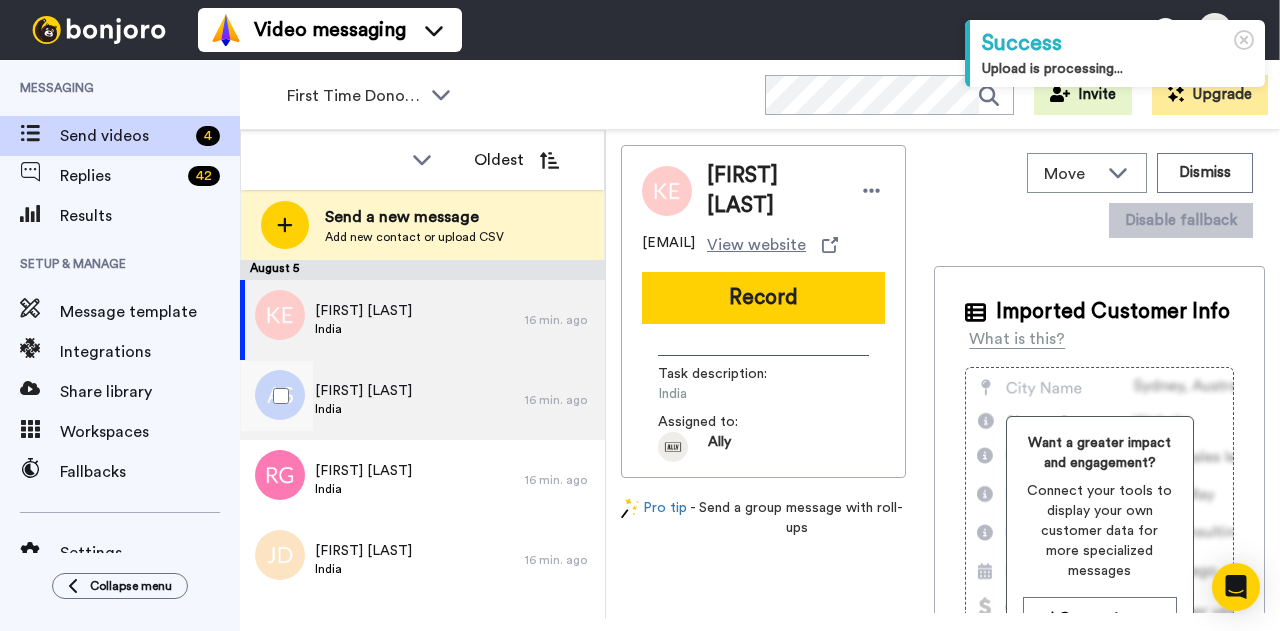 click on "[FIRST] [LAST] [COUNTRY]" at bounding box center (382, 400) 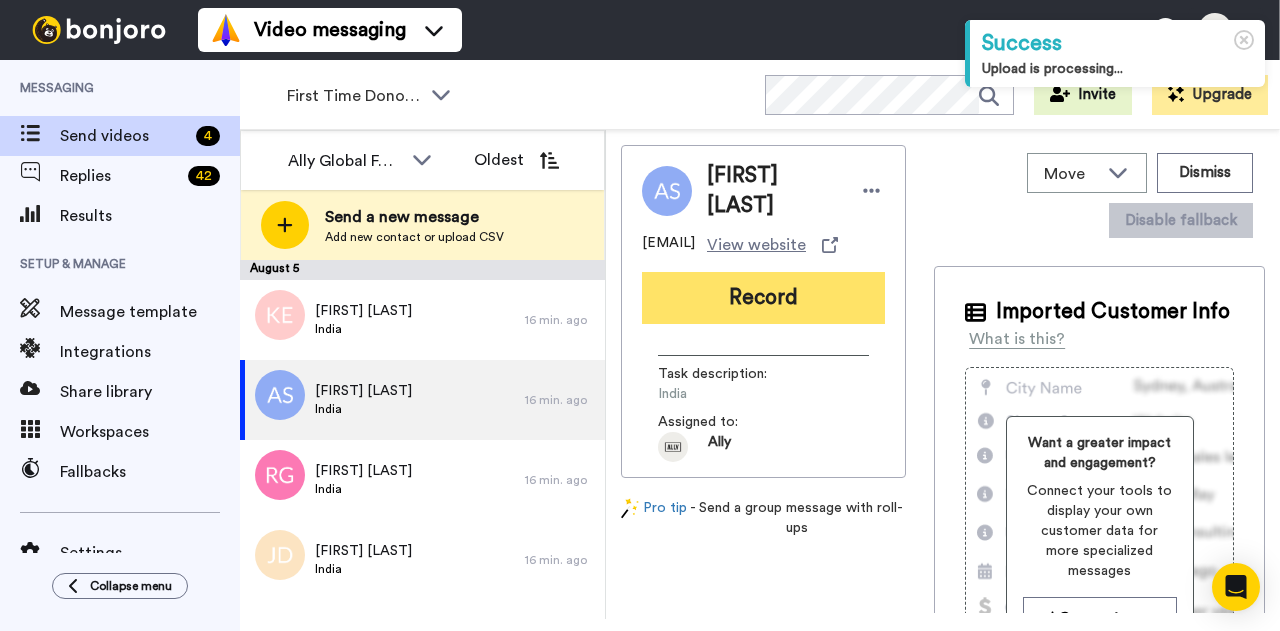 click on "Record" at bounding box center (763, 298) 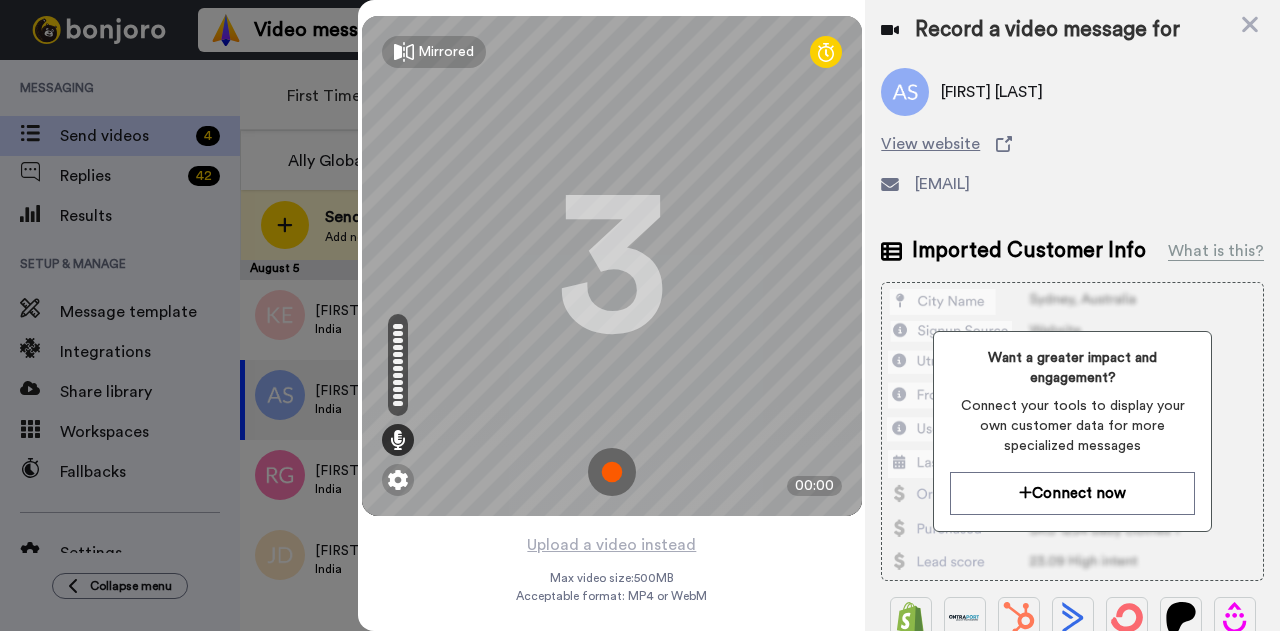 click at bounding box center (612, 472) 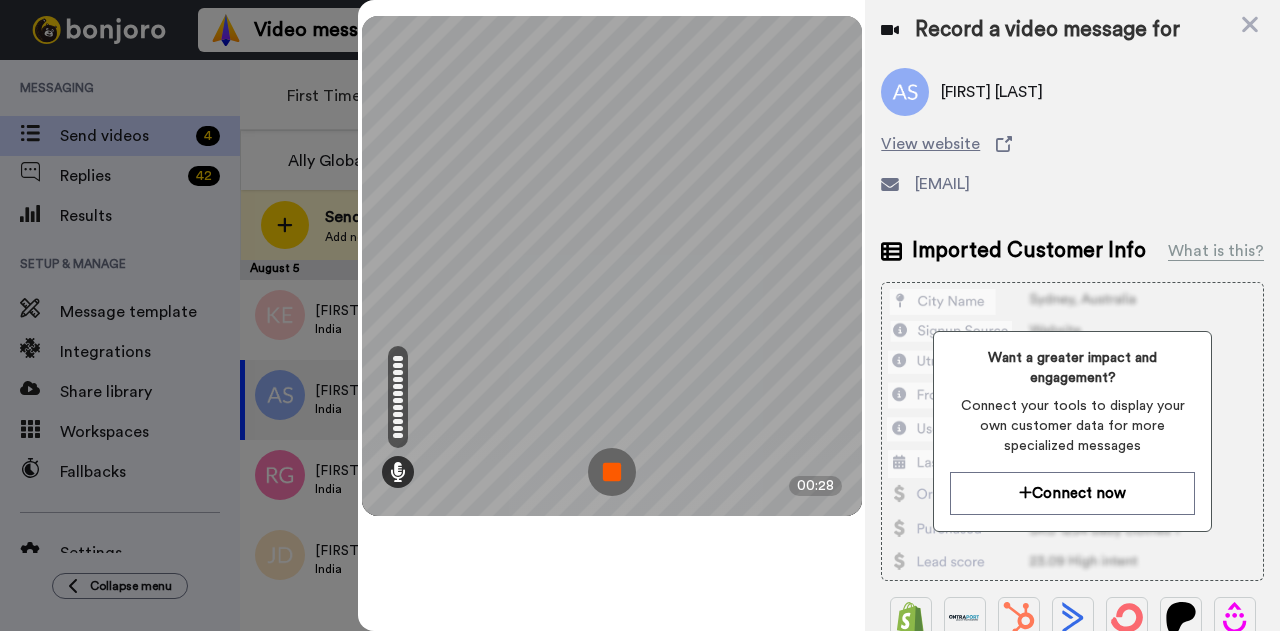 click at bounding box center (612, 472) 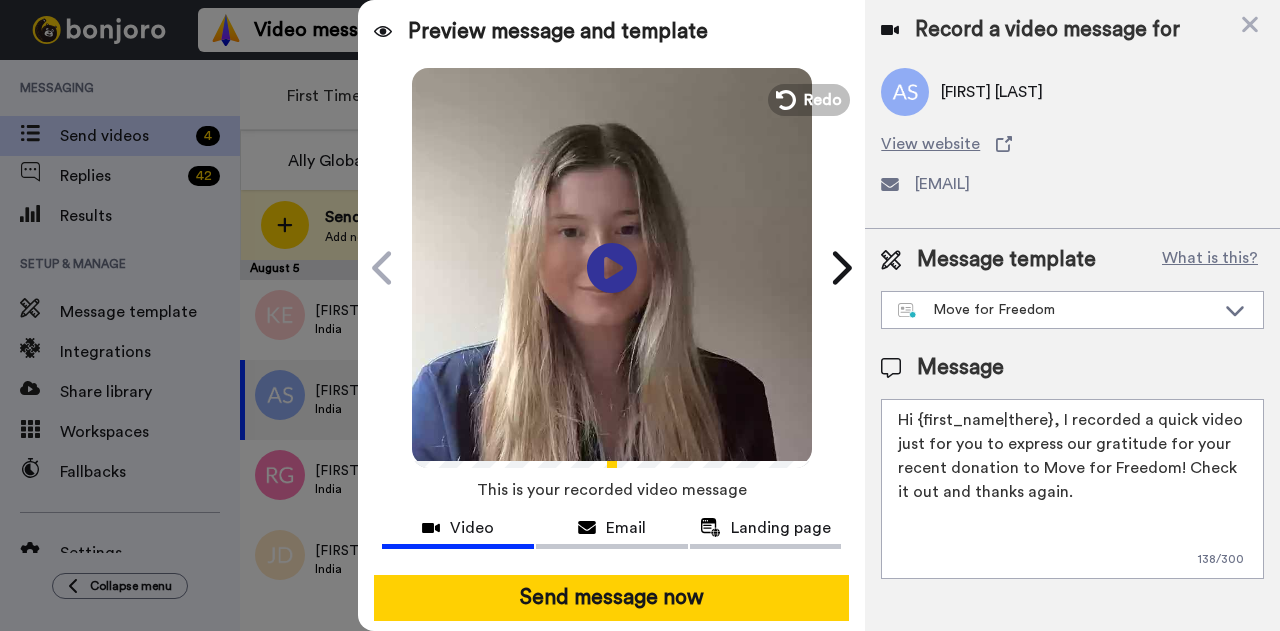 drag, startPoint x: 1047, startPoint y: 415, endPoint x: 917, endPoint y: 414, distance: 130.00385 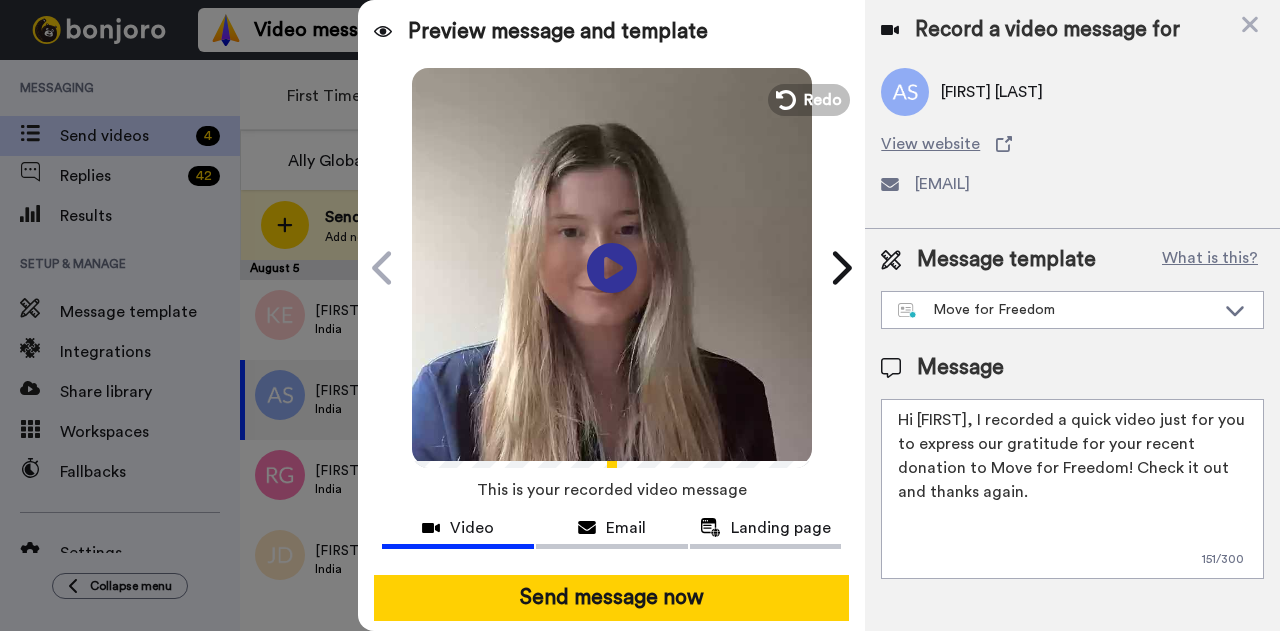 drag, startPoint x: 966, startPoint y: 419, endPoint x: 1054, endPoint y: 551, distance: 158.64426 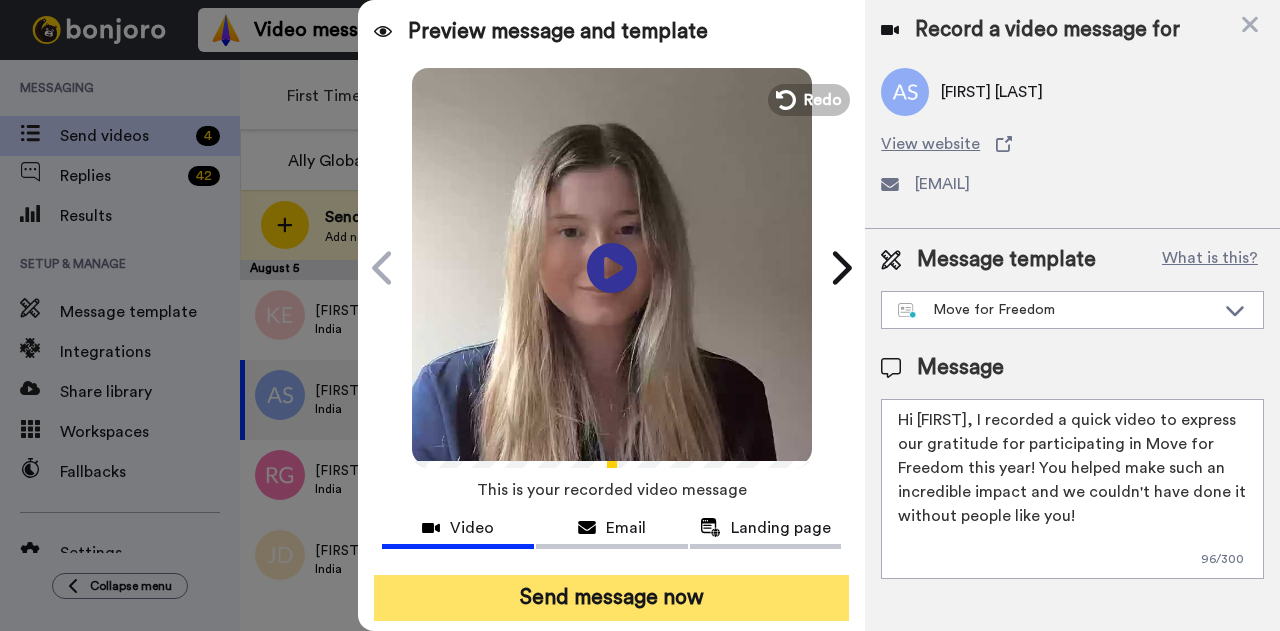 type on "Hi [FIRST], I recorded a quick video to express our gratitude for participating in Move for Freedom this year! You helped make such an incredible impact and we couldn't have done it without people like you!" 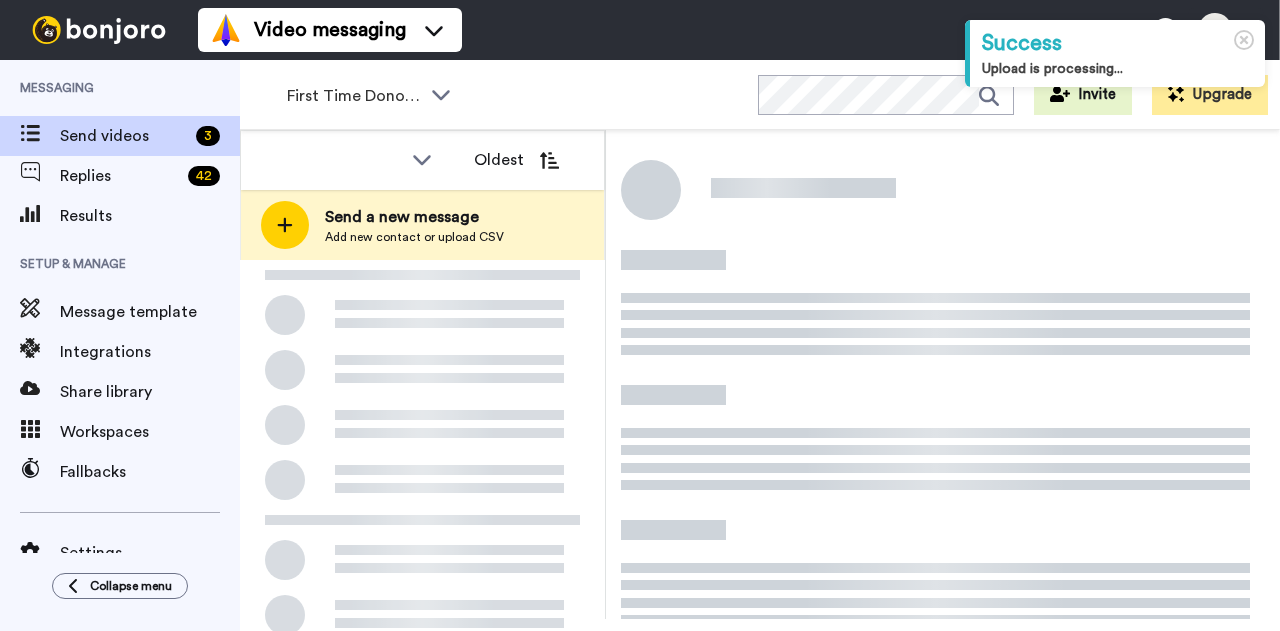 scroll, scrollTop: 0, scrollLeft: 0, axis: both 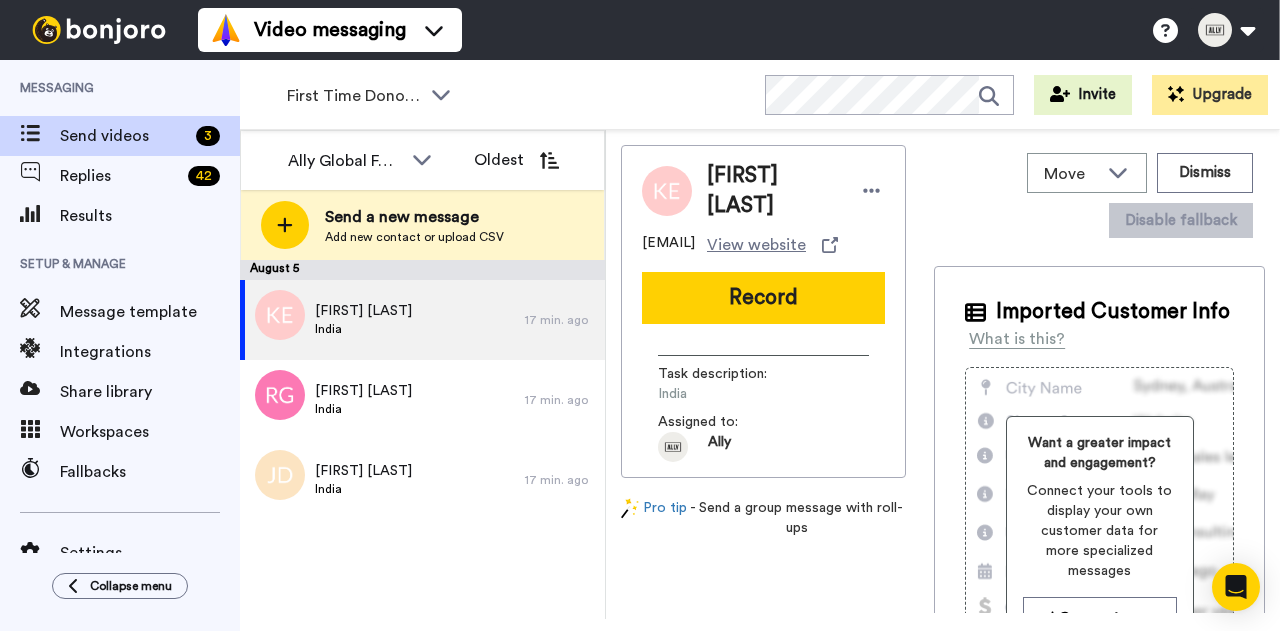 click on "Messaging Send videos 3 Replies 42 Results Setup & Manage Message template Integrations Share library Workspaces Fallbacks Settings QUICK START GUIDE 60% Send yourself a test Collapse menu" at bounding box center (120, 345) 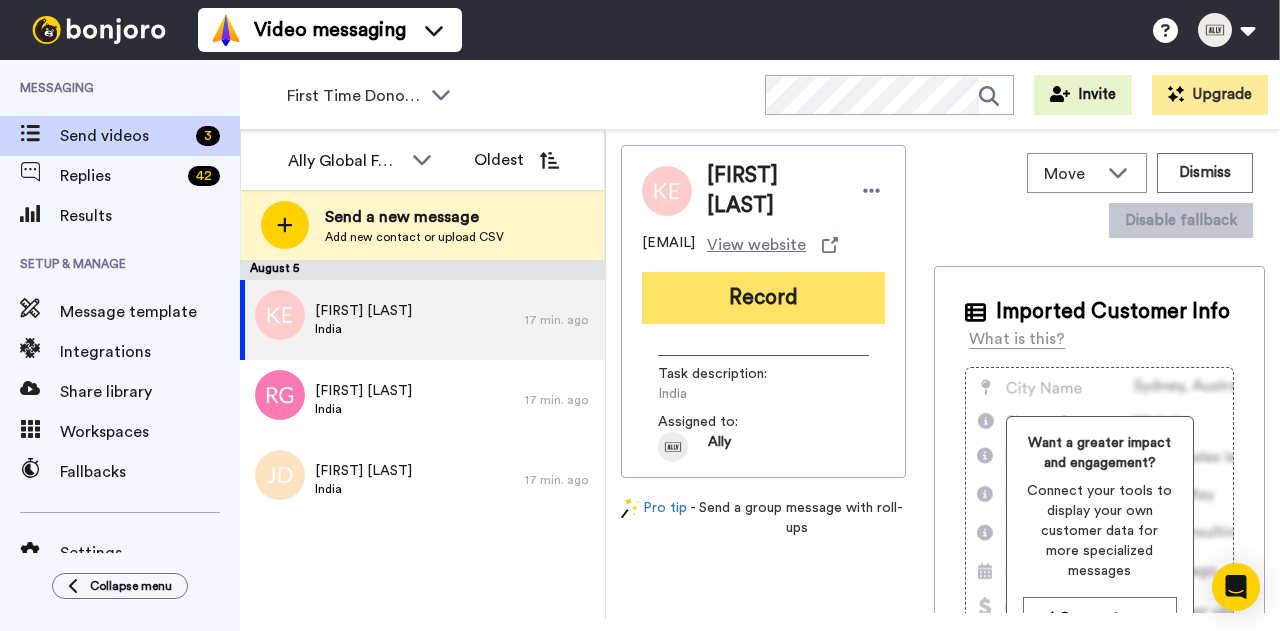 click on "Record" at bounding box center (763, 298) 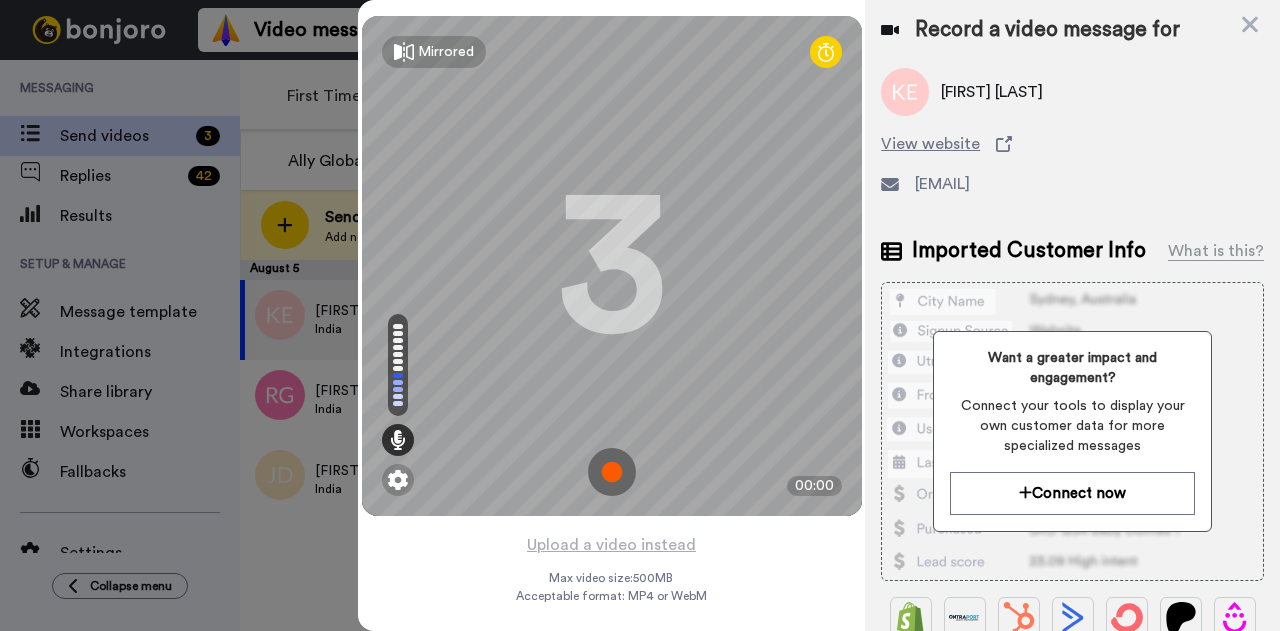 click at bounding box center [612, 472] 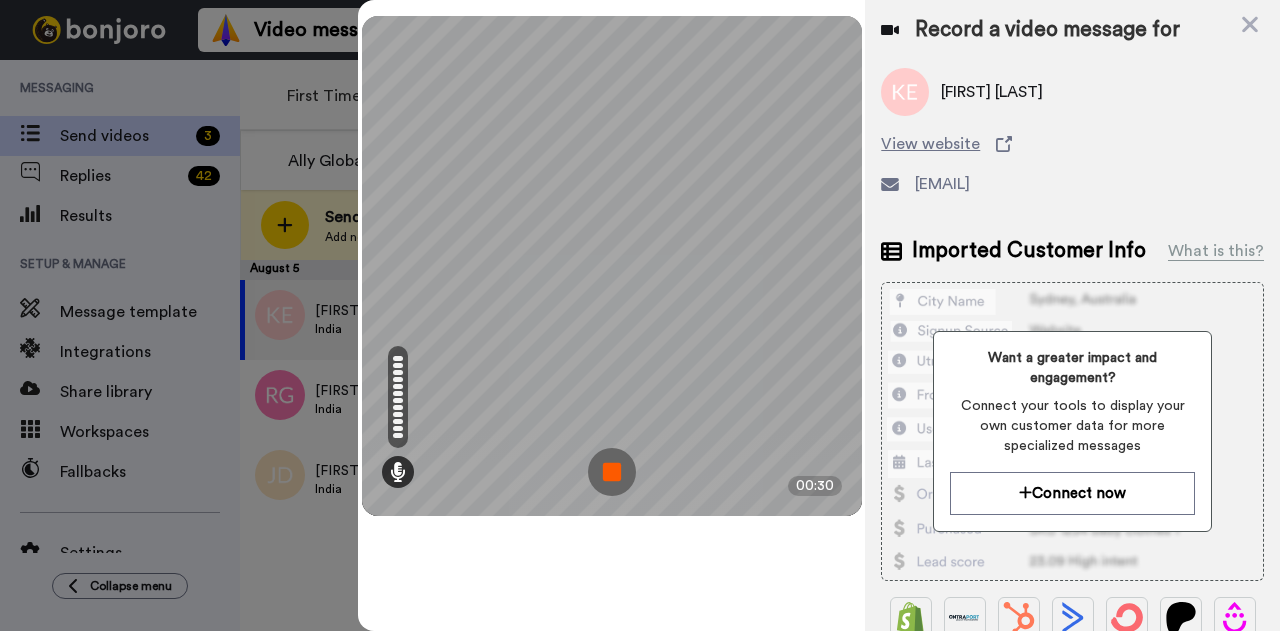 click at bounding box center [612, 472] 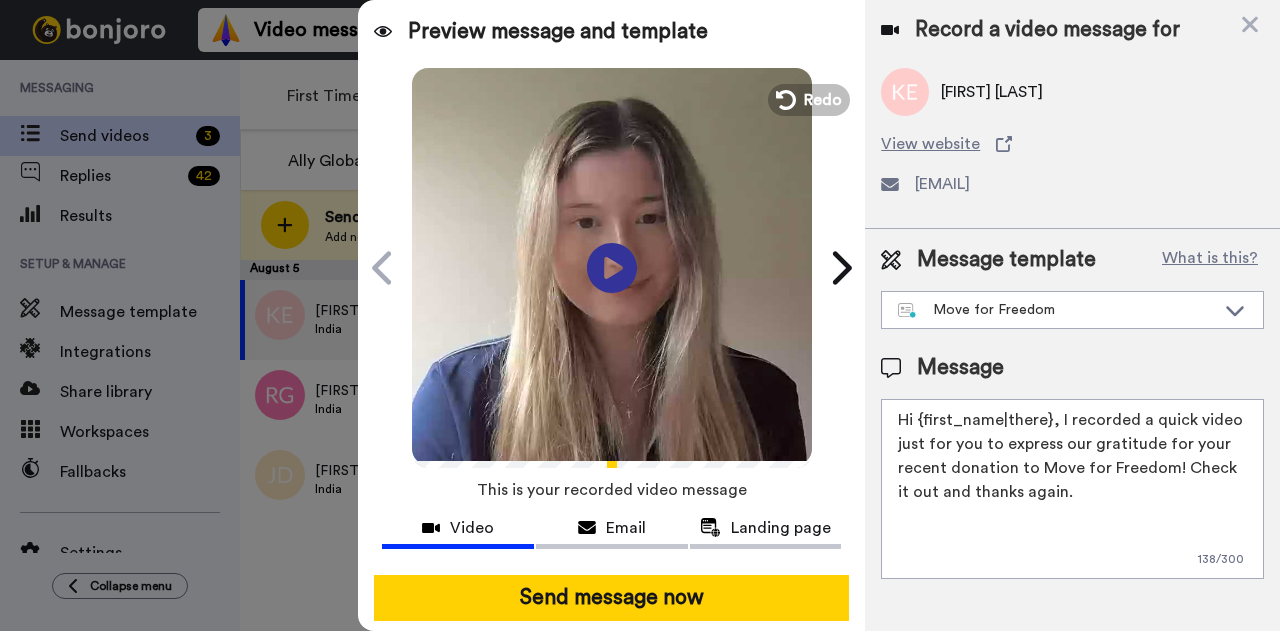 drag, startPoint x: 1049, startPoint y: 419, endPoint x: 918, endPoint y: 422, distance: 131.03435 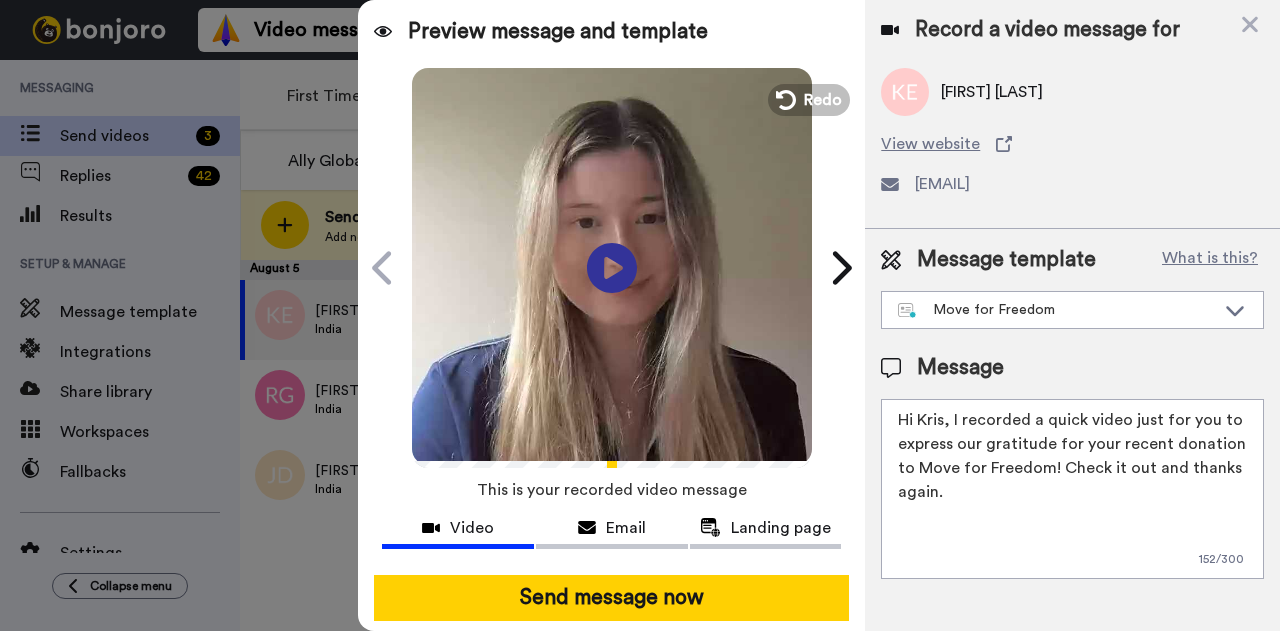 drag, startPoint x: 952, startPoint y: 417, endPoint x: 1037, endPoint y: 545, distance: 153.6522 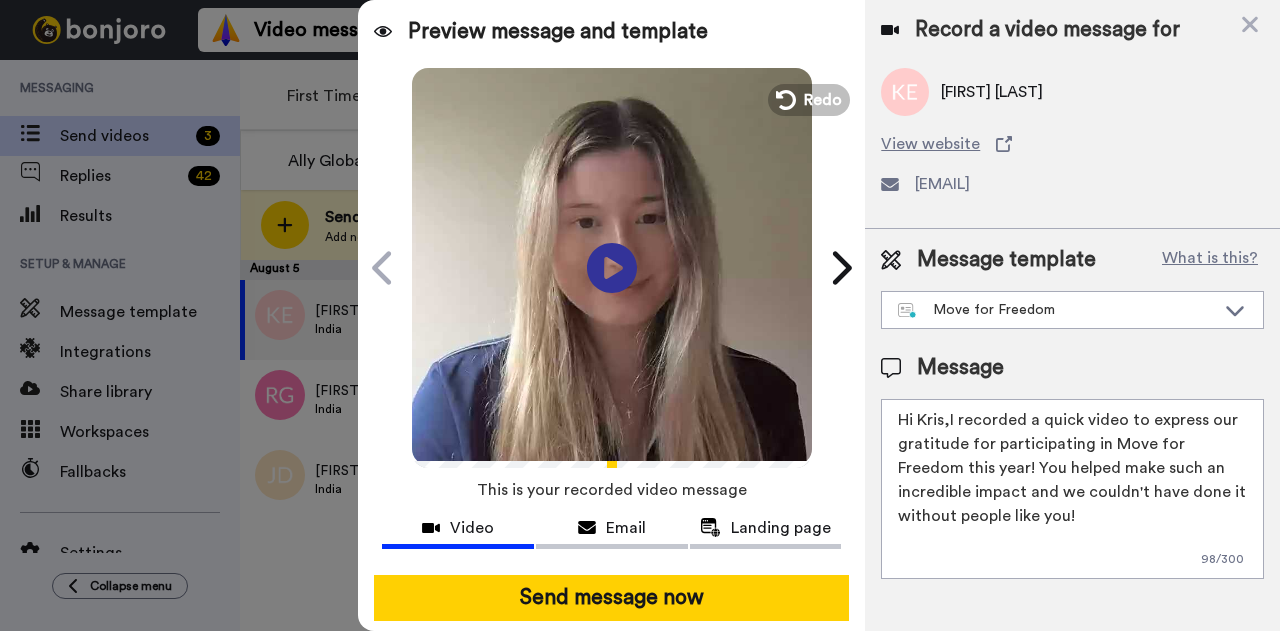 click on "Hi Kris,I recorded a quick video to express our gratitude for participating in Move for Freedom this year! You helped make such an incredible impact and we couldn't have done it without people like you!" at bounding box center (1072, 489) 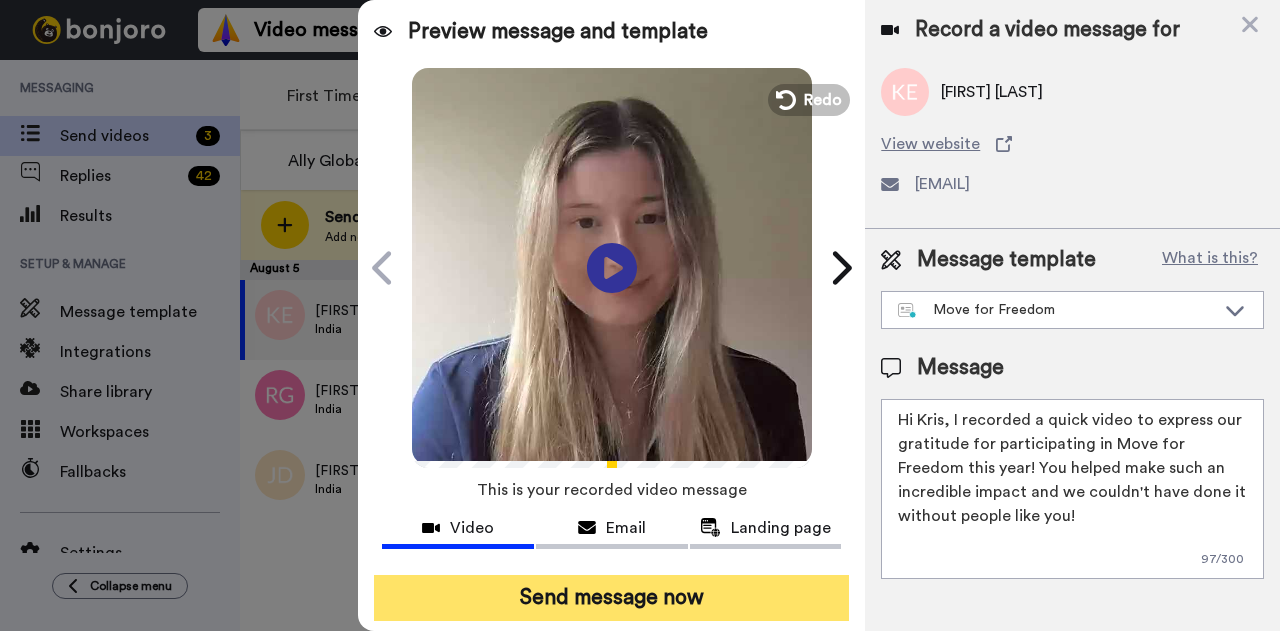 type on "Hi Kris, I recorded a quick video to express our gratitude for participating in Move for Freedom this year! You helped make such an incredible impact and we couldn't have done it without people like you!" 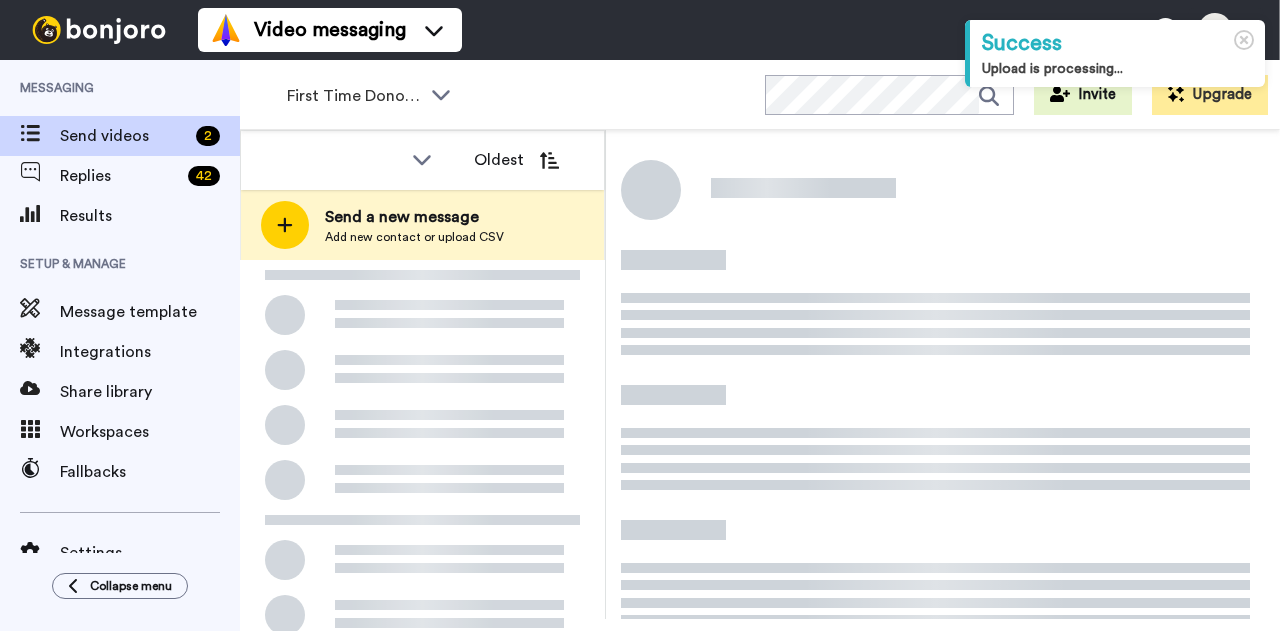 scroll, scrollTop: 0, scrollLeft: 0, axis: both 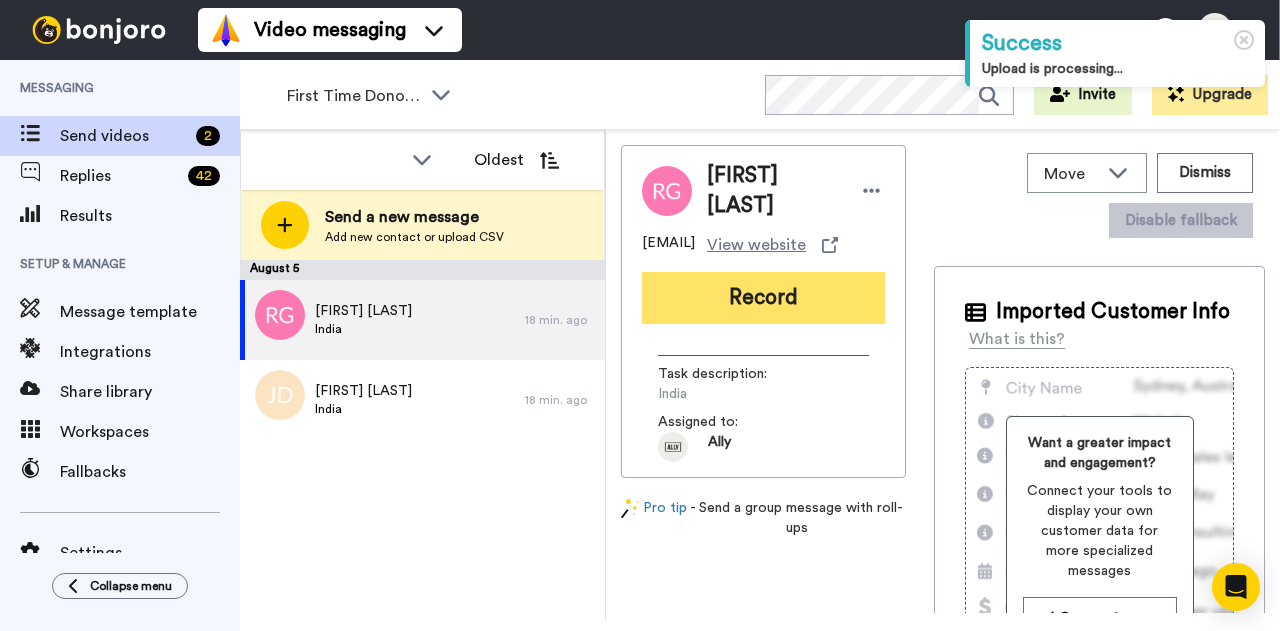click on "Record" at bounding box center [763, 298] 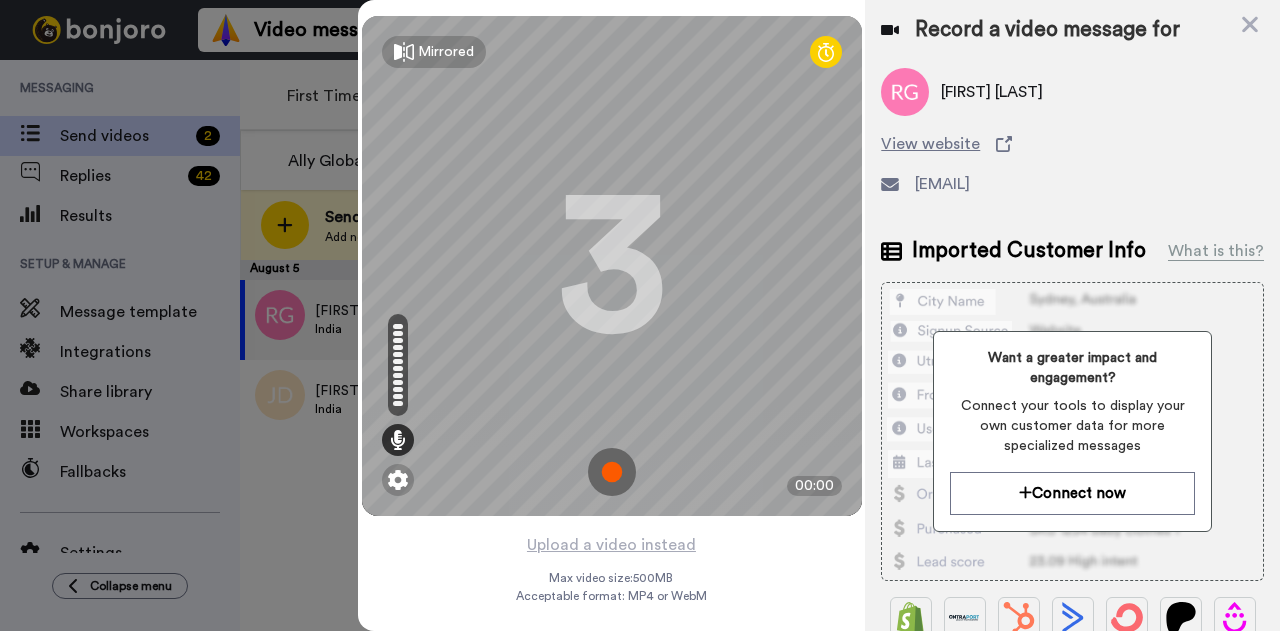 click at bounding box center [612, 472] 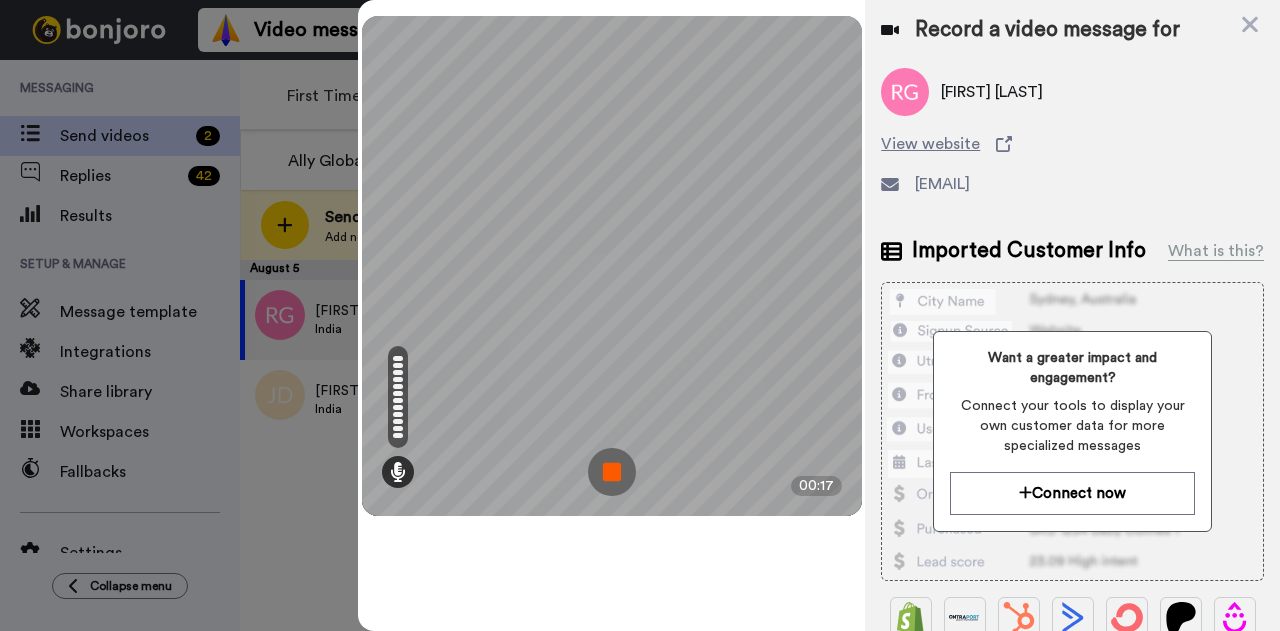 click at bounding box center (612, 472) 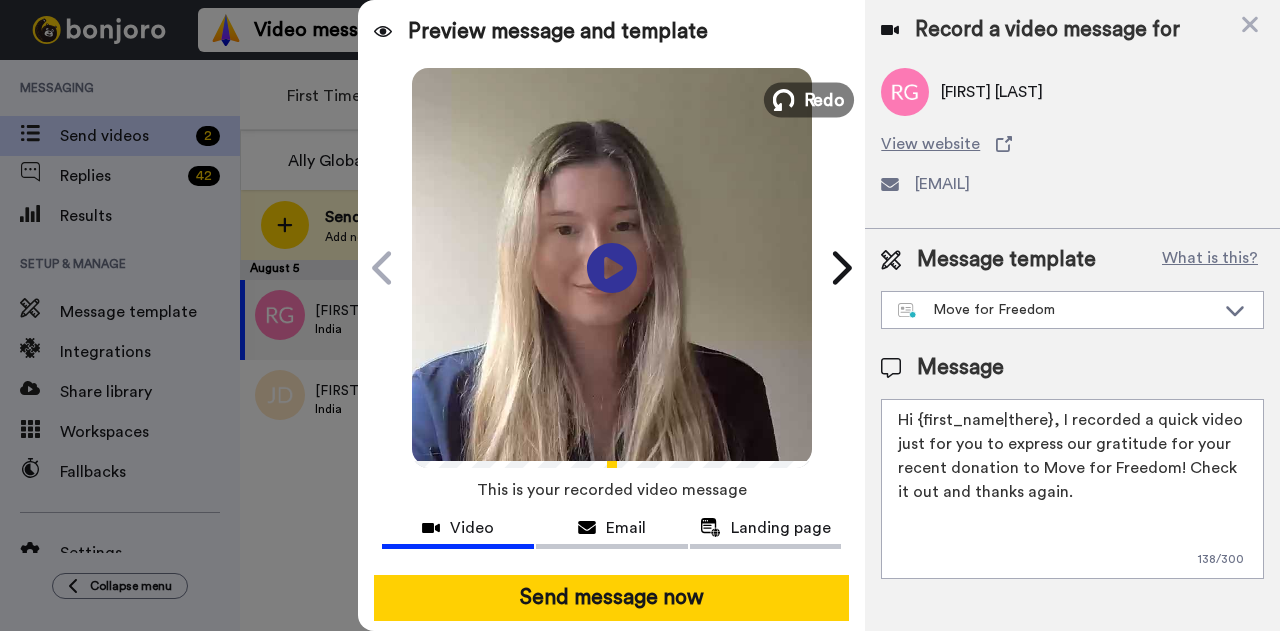 click on "Redo" at bounding box center (824, 99) 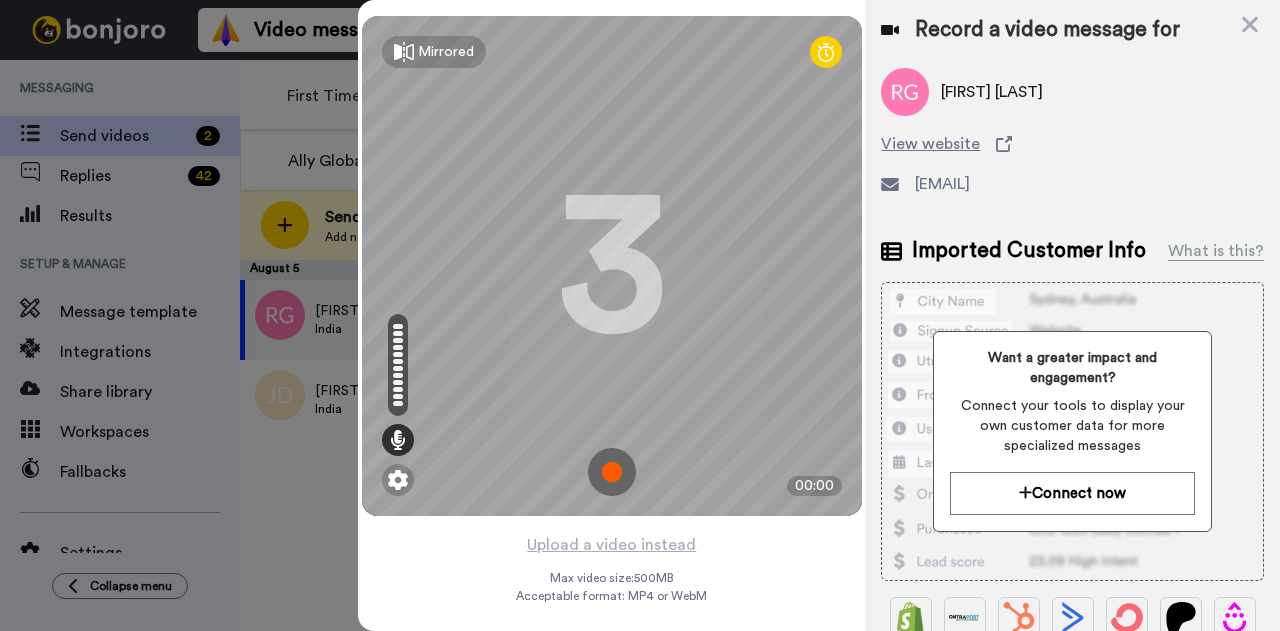 click at bounding box center [612, 472] 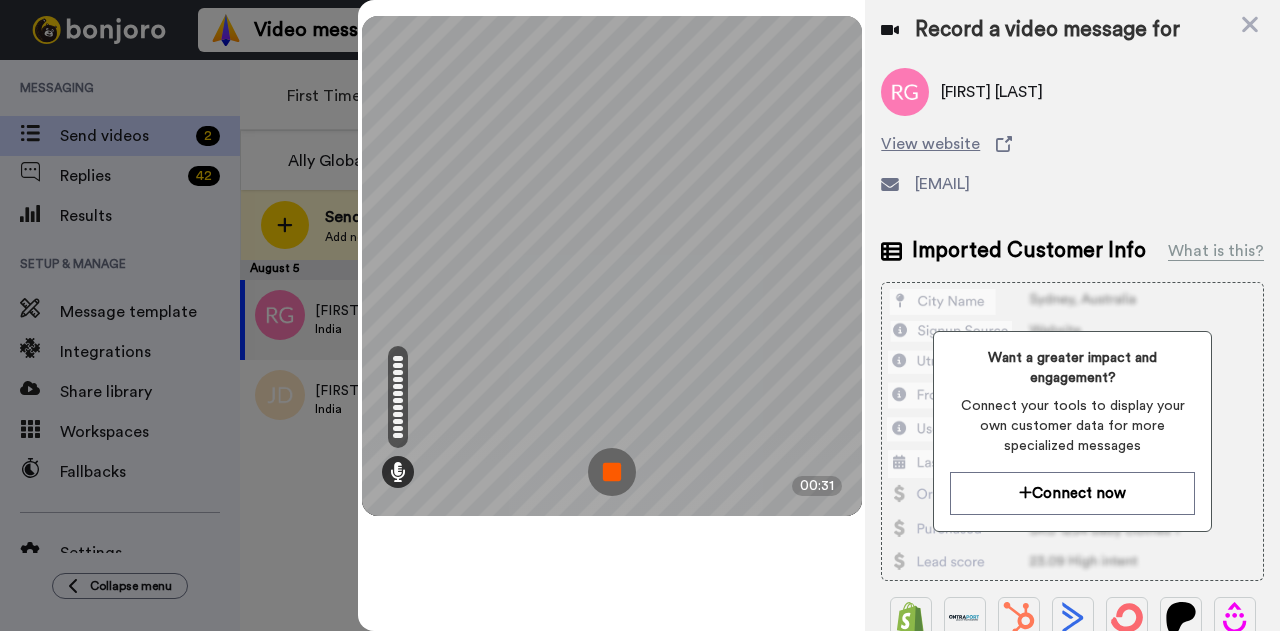click at bounding box center (612, 472) 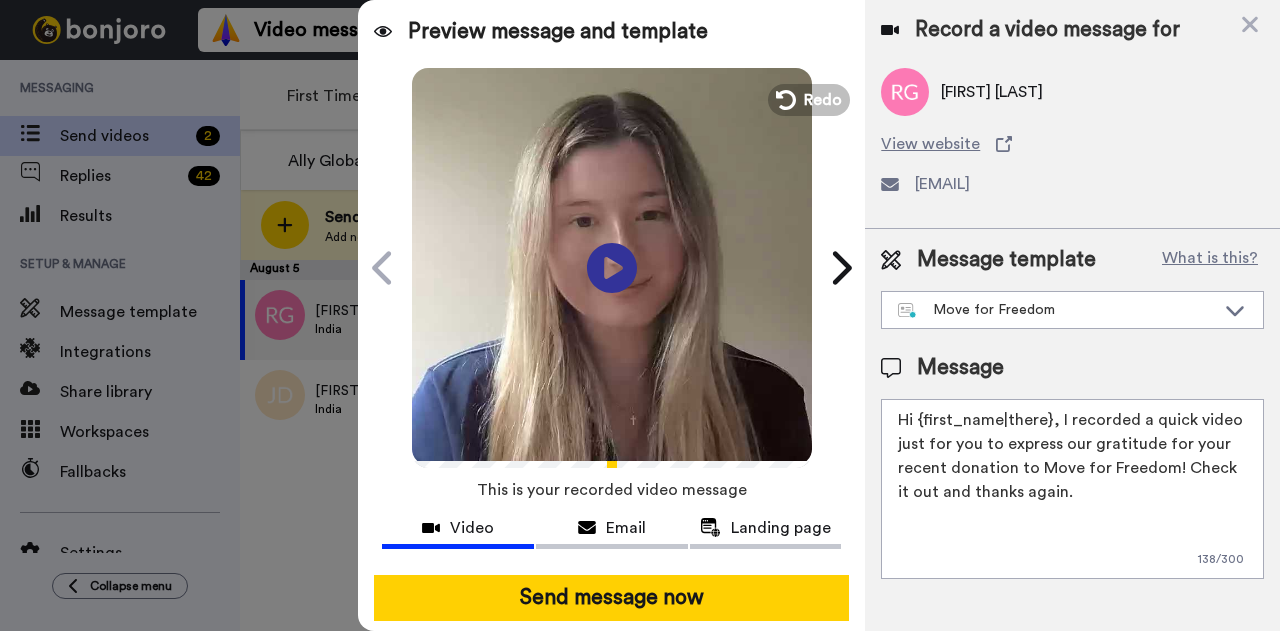 drag, startPoint x: 1050, startPoint y: 420, endPoint x: 916, endPoint y: 418, distance: 134.01492 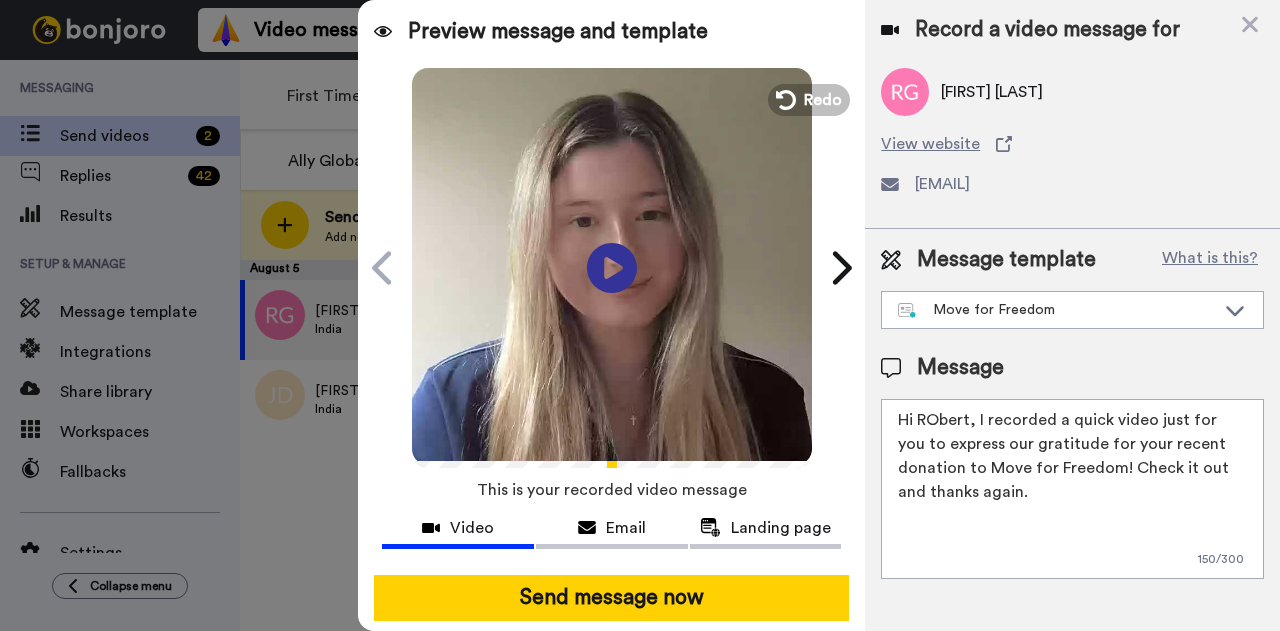 click on "Hi RObert, I recorded a quick video just for you to express our gratitude for your recent donation to Move for Freedom! Check it out and thanks again." at bounding box center [1072, 489] 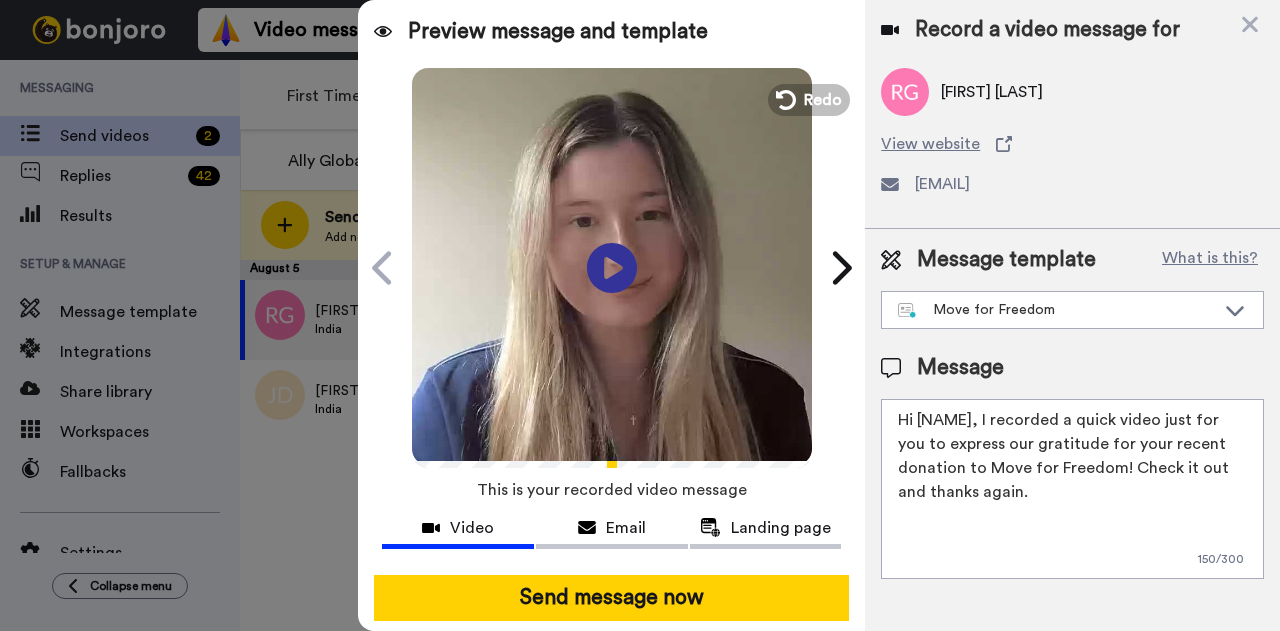 drag, startPoint x: 976, startPoint y: 416, endPoint x: 1062, endPoint y: 549, distance: 158.38245 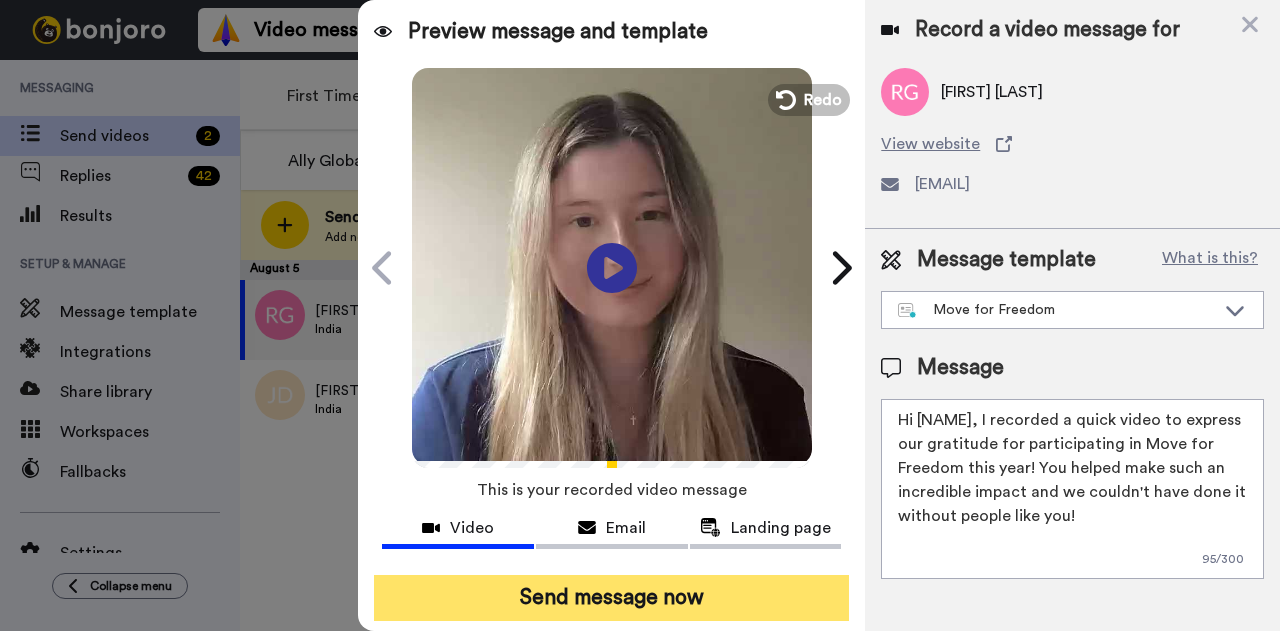type on "Hi [NAME], I recorded a quick video to express our gratitude for participating in Move for Freedom this year! You helped make such an incredible impact and we couldn't have done it without people like you!" 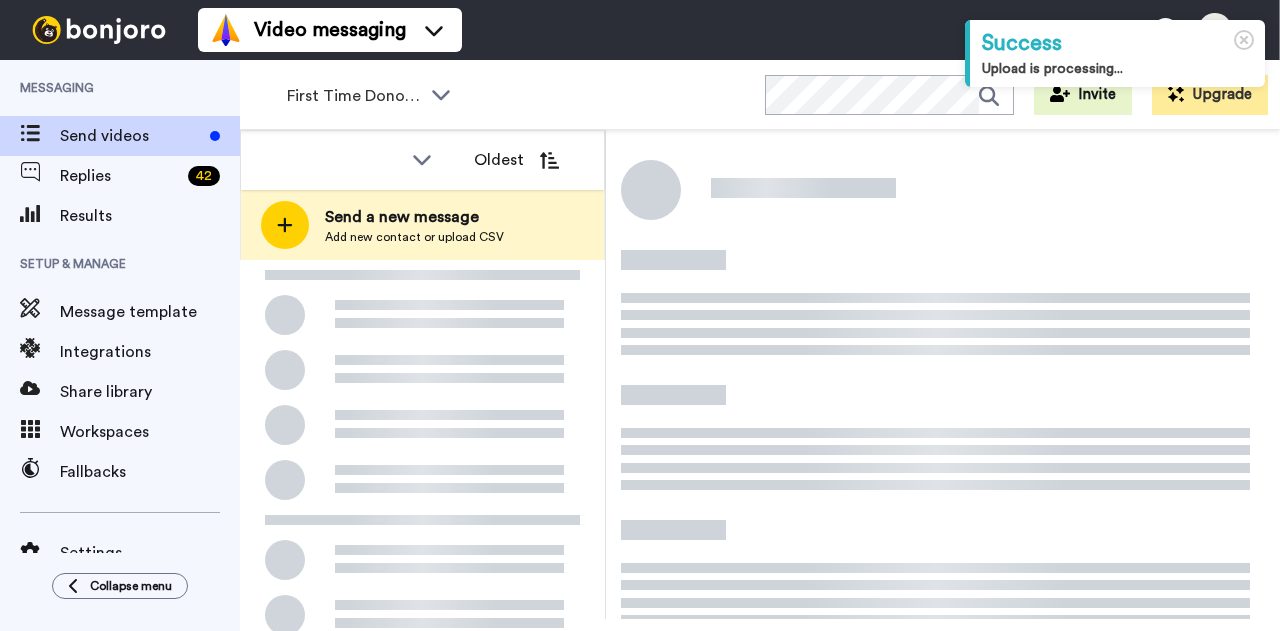 scroll, scrollTop: 0, scrollLeft: 0, axis: both 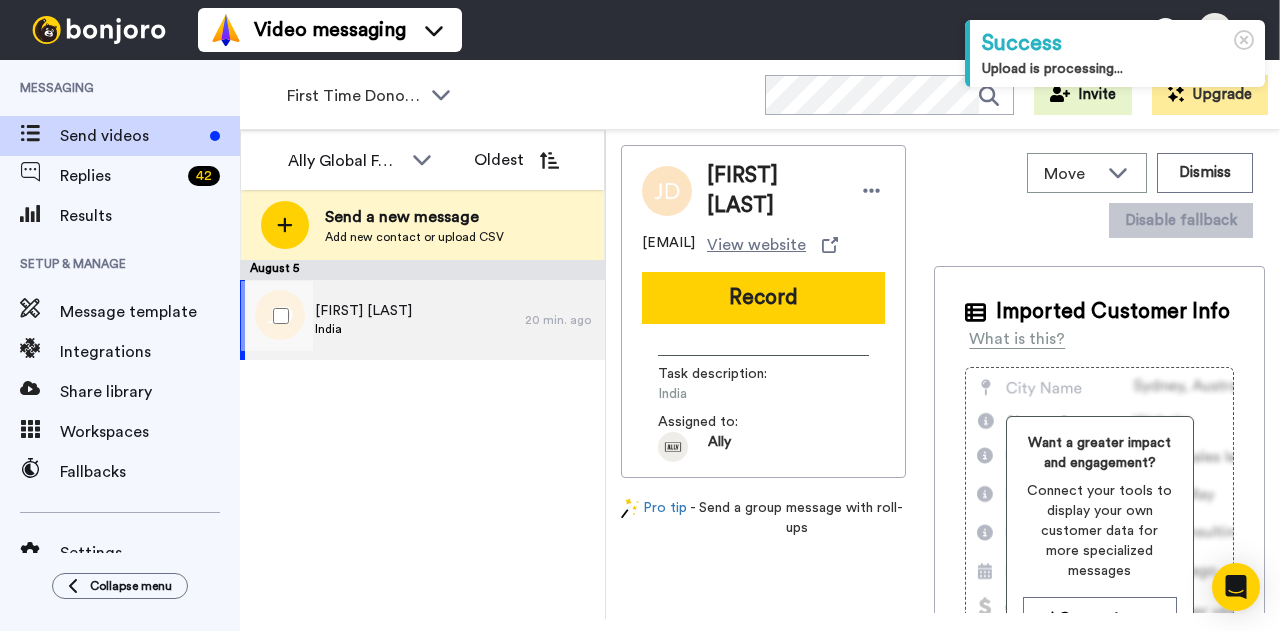 drag, startPoint x: 452, startPoint y: 337, endPoint x: 383, endPoint y: 337, distance: 69 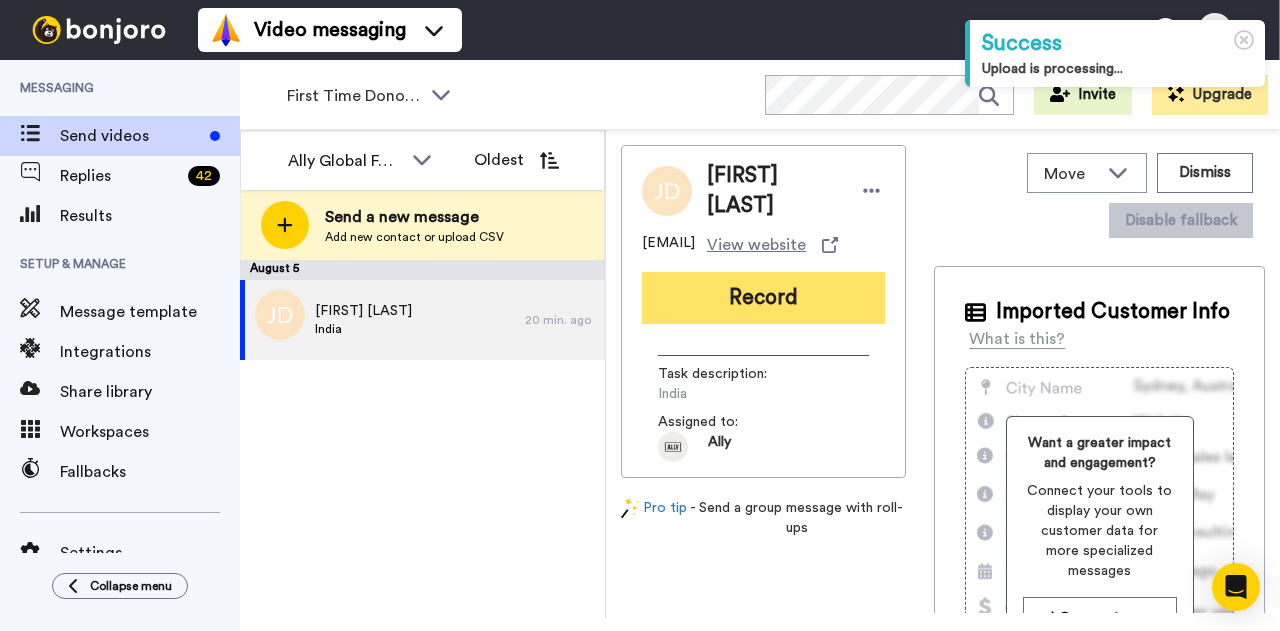 click on "Record" at bounding box center (763, 298) 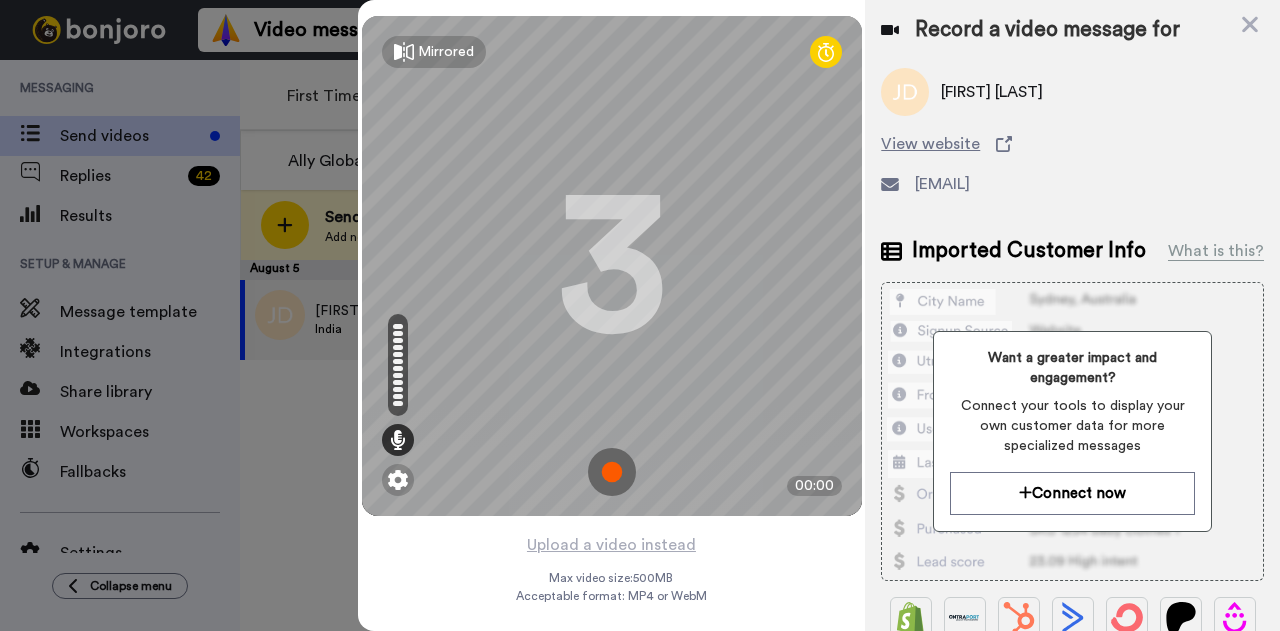 click at bounding box center [612, 472] 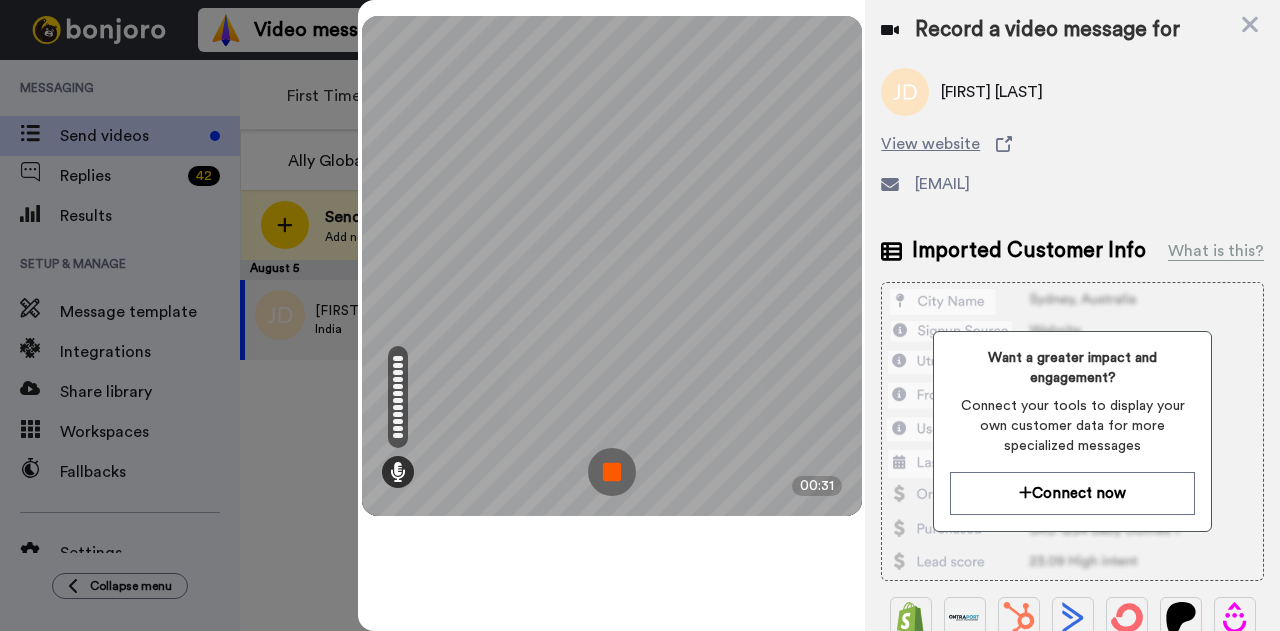 click at bounding box center [612, 472] 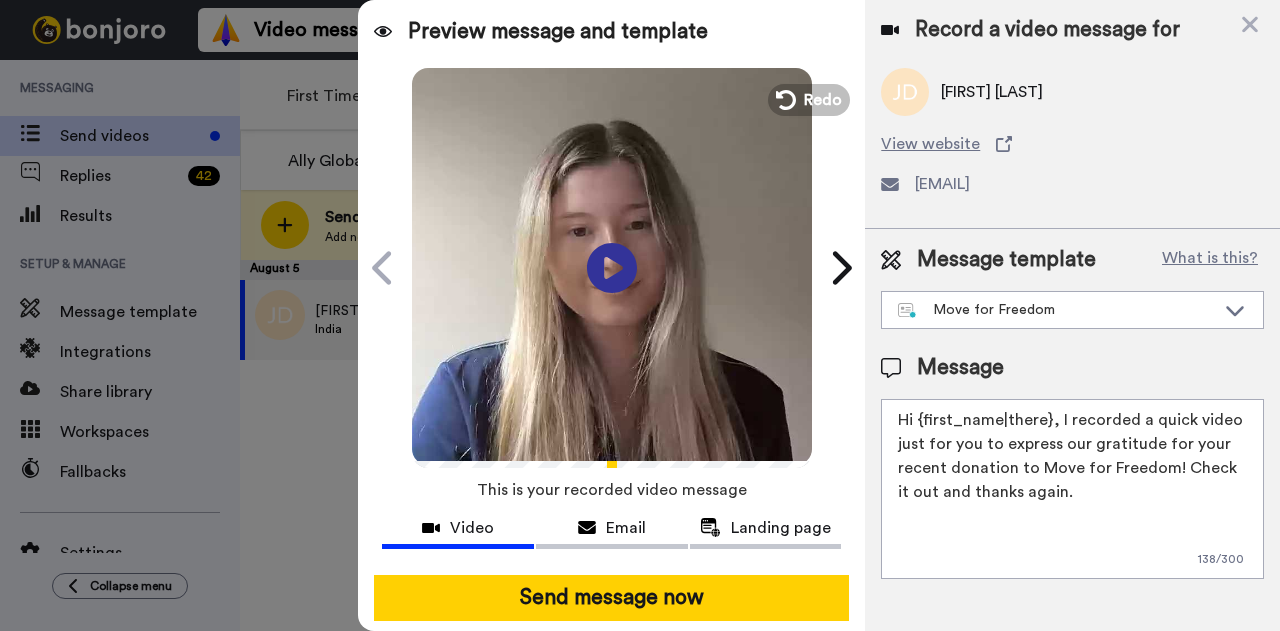 drag, startPoint x: 1047, startPoint y: 418, endPoint x: 920, endPoint y: 417, distance: 127.00394 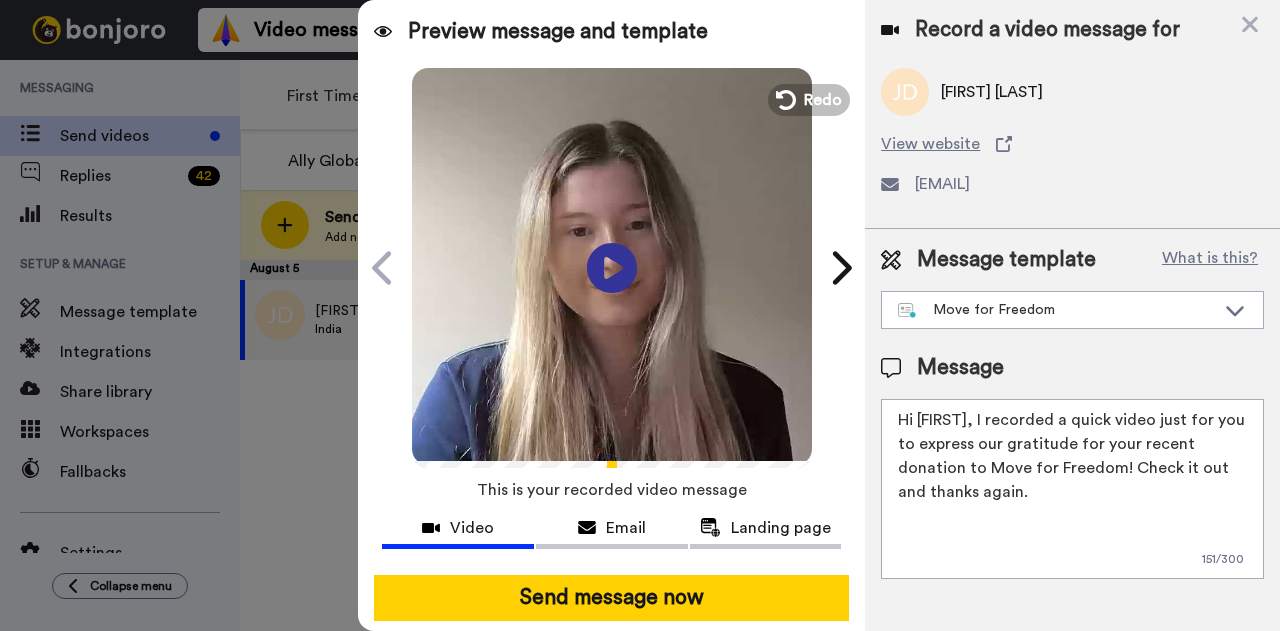 drag, startPoint x: 959, startPoint y: 418, endPoint x: 1124, endPoint y: 581, distance: 231.93533 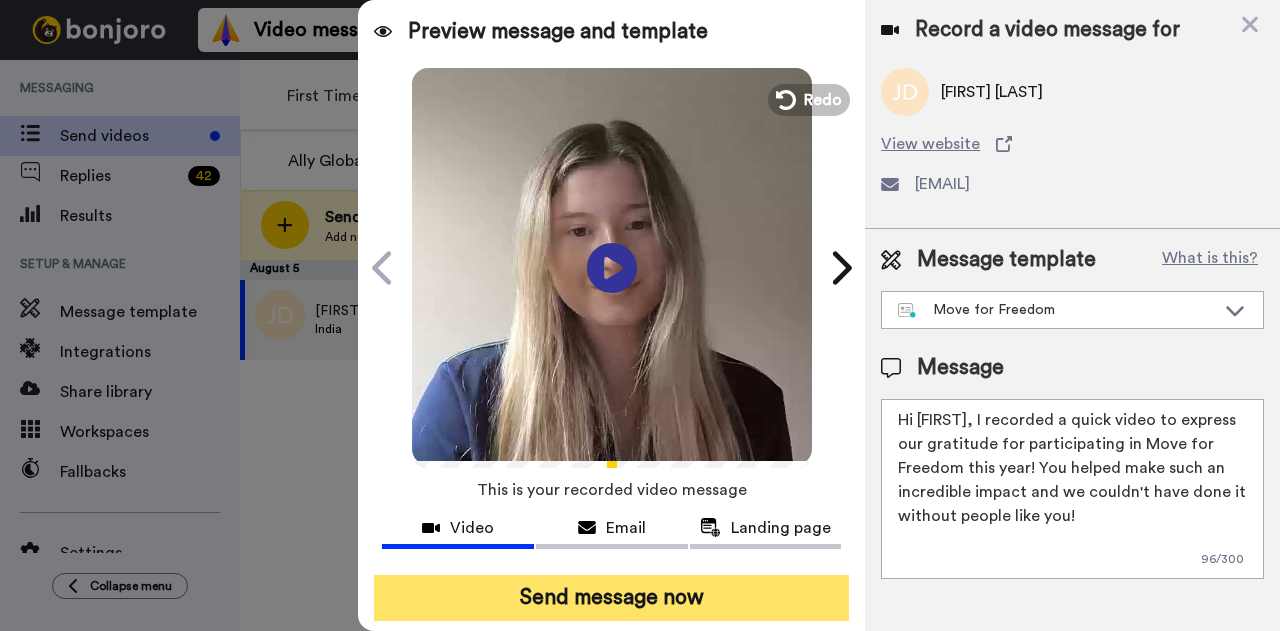 type on "Hi Julia, I recorded a quick video to express our gratitude for participating in Move for Freedom this year! You helped make such an incredible impact and we couldn't have done it without people like you!" 